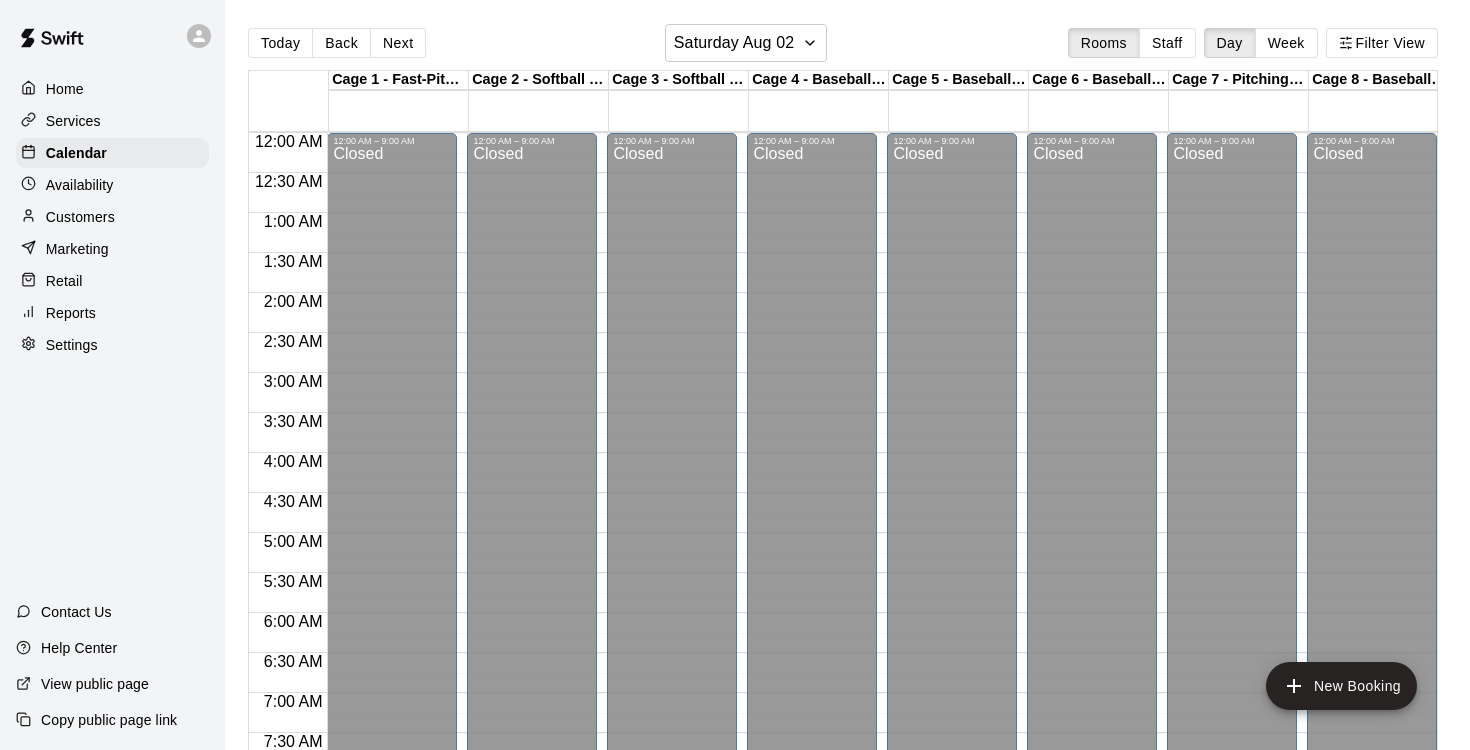 scroll, scrollTop: 0, scrollLeft: 0, axis: both 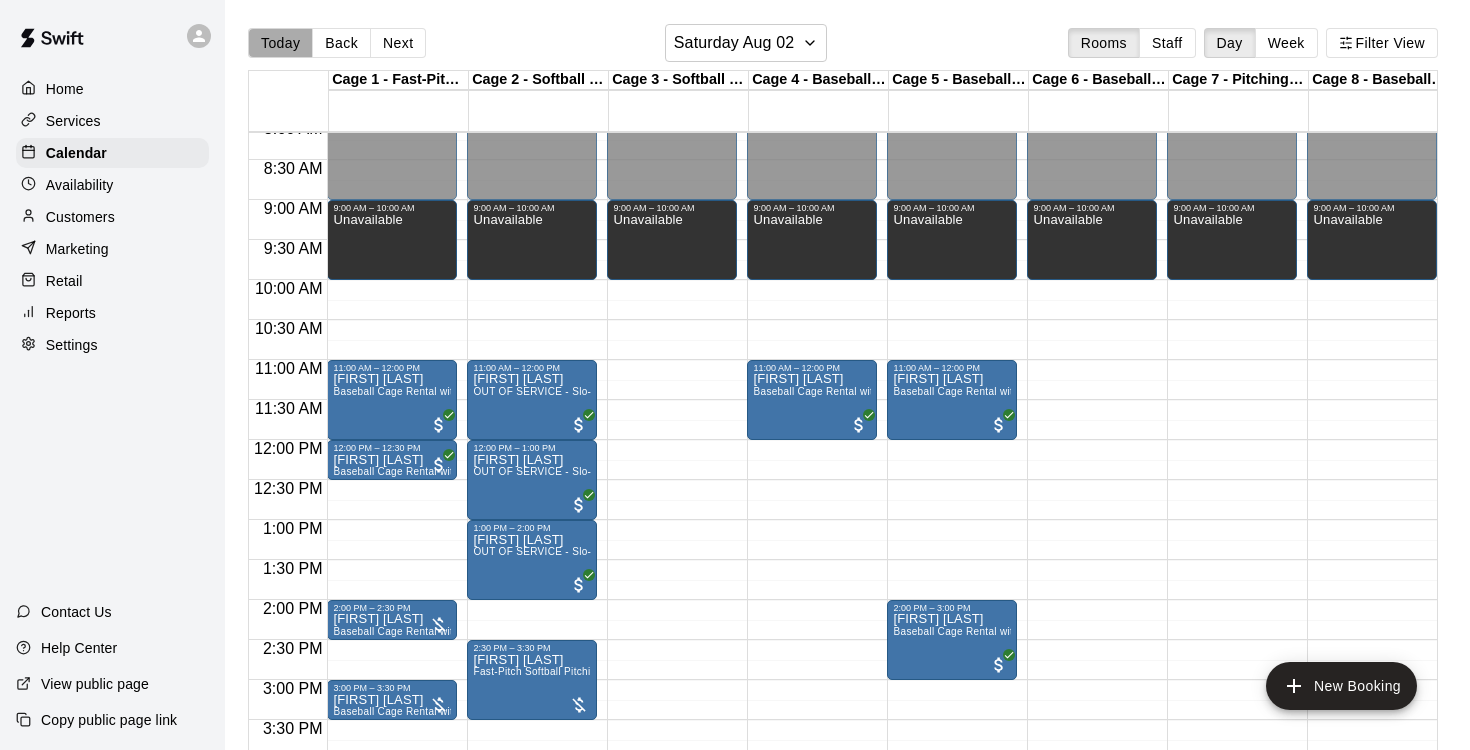 click on "Today" at bounding box center (280, 43) 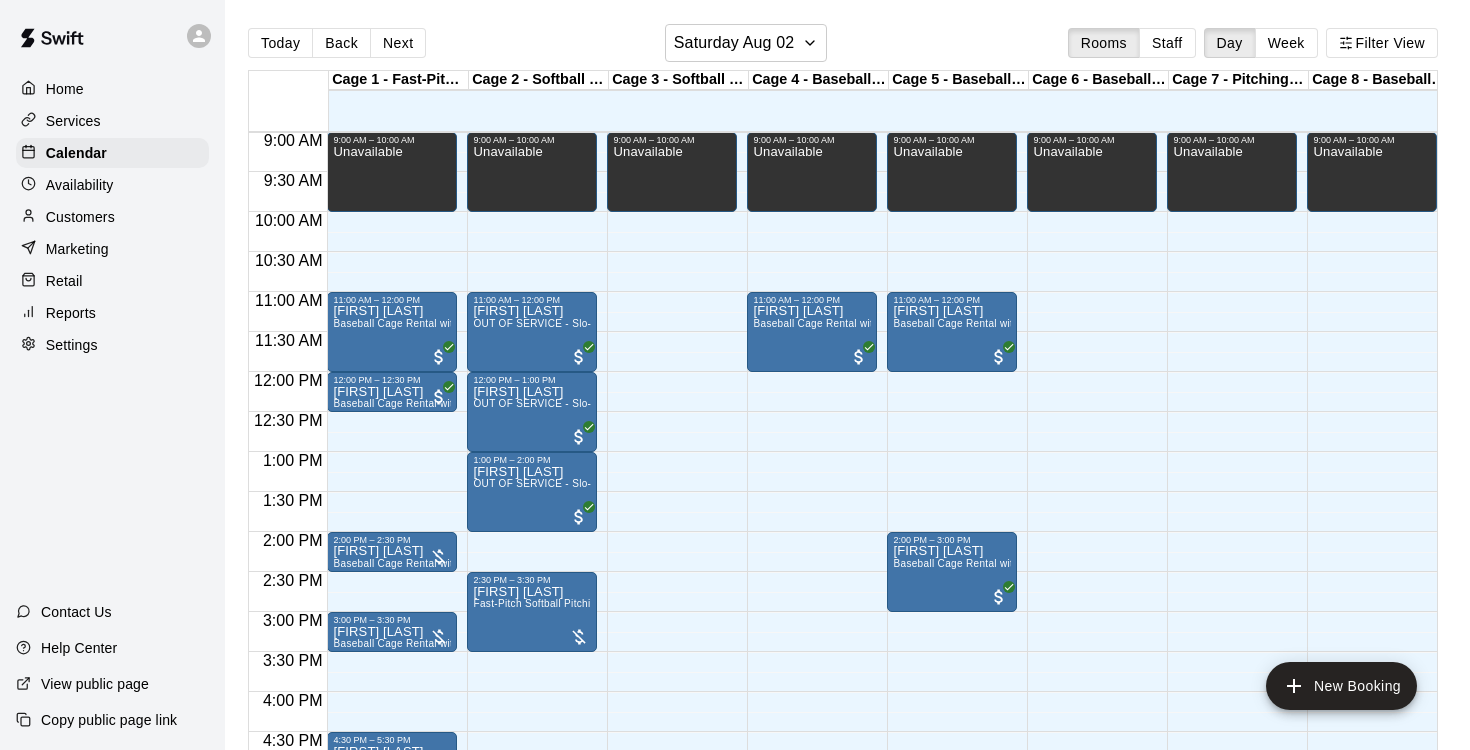 scroll, scrollTop: 726, scrollLeft: 0, axis: vertical 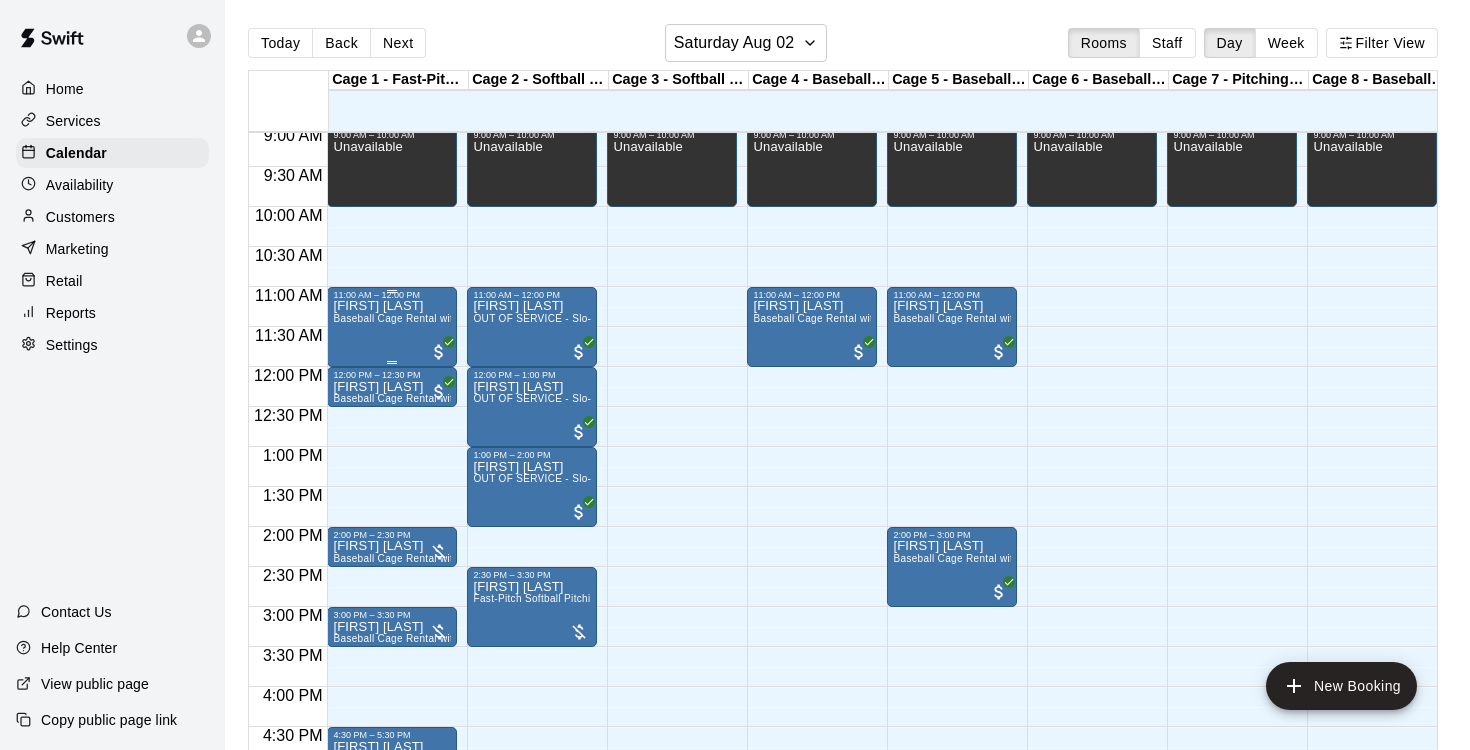 click on "[FIRST] [LAST] [PRODUCT]" at bounding box center (392, 675) 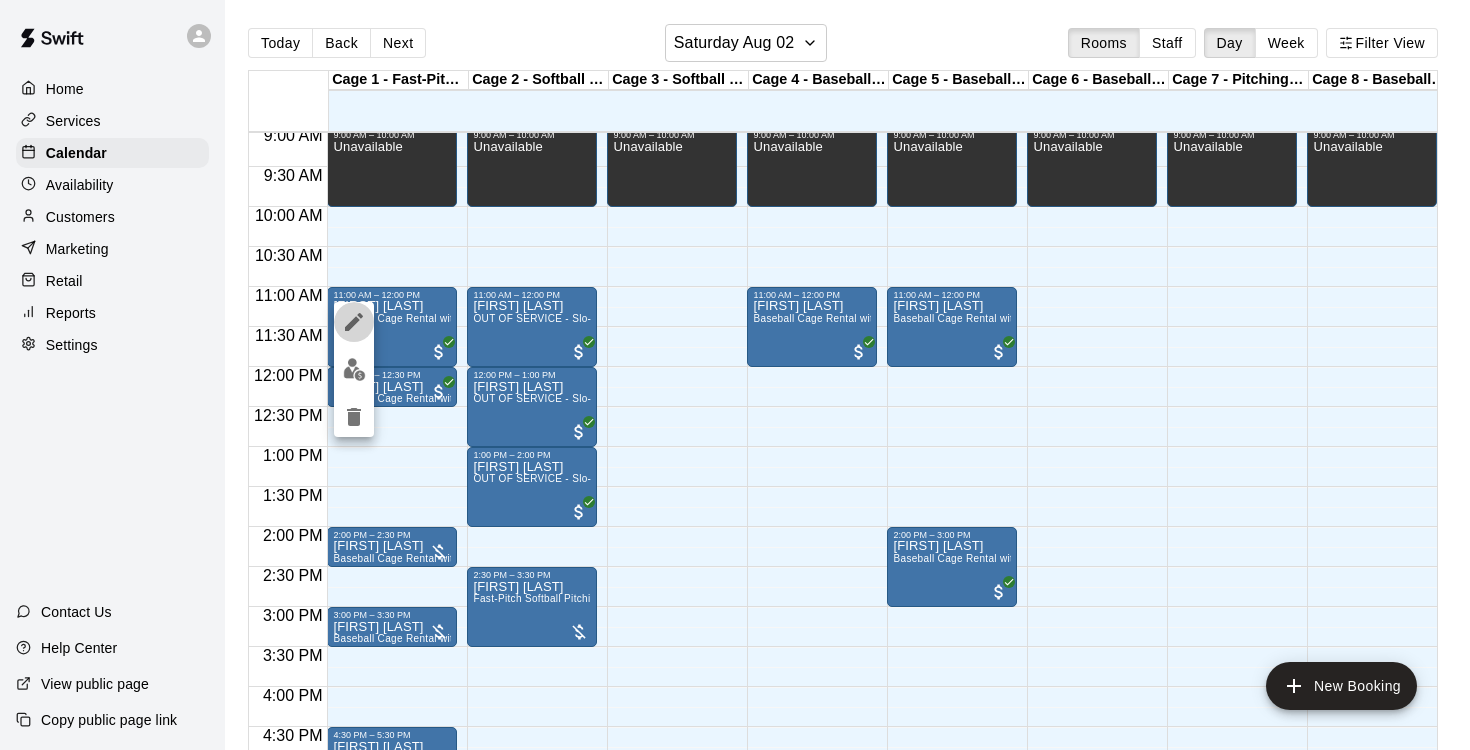 click 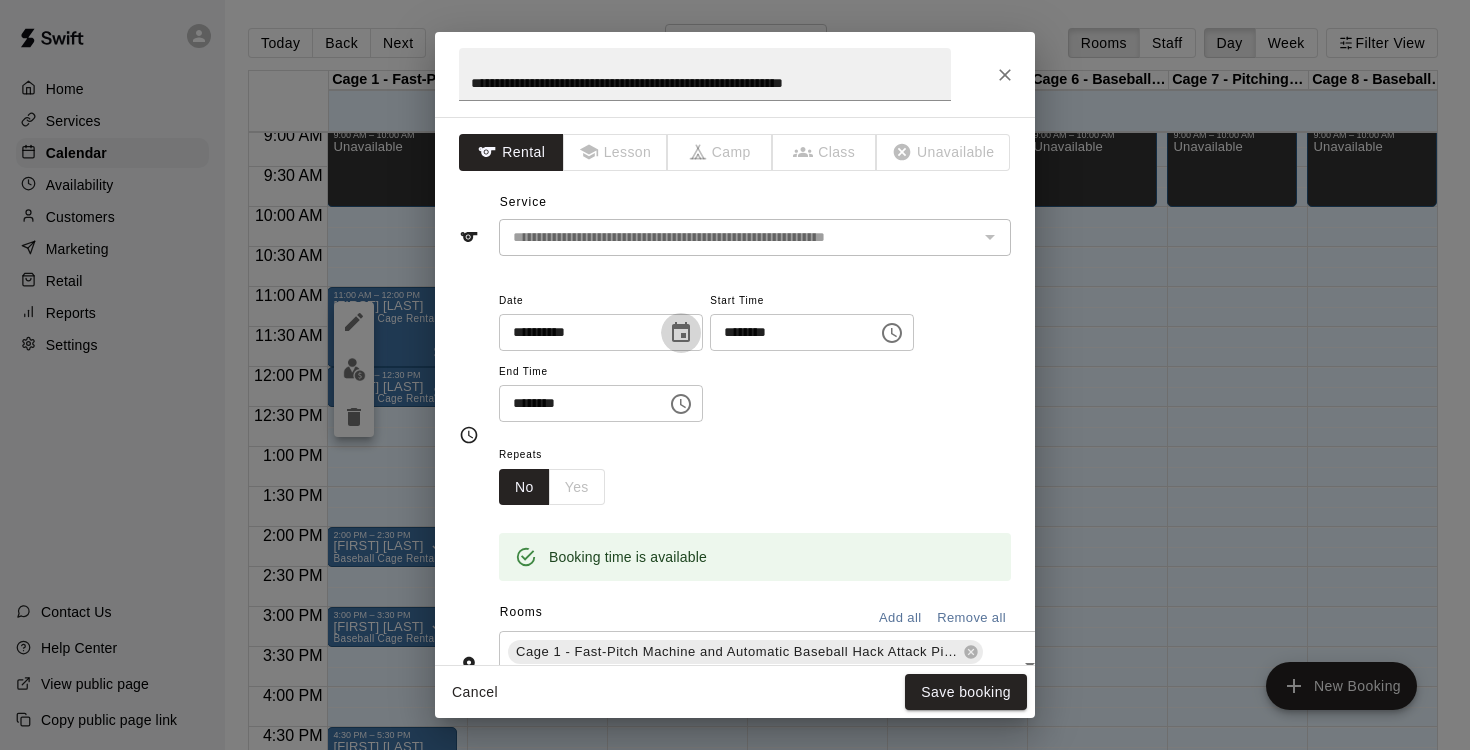 click 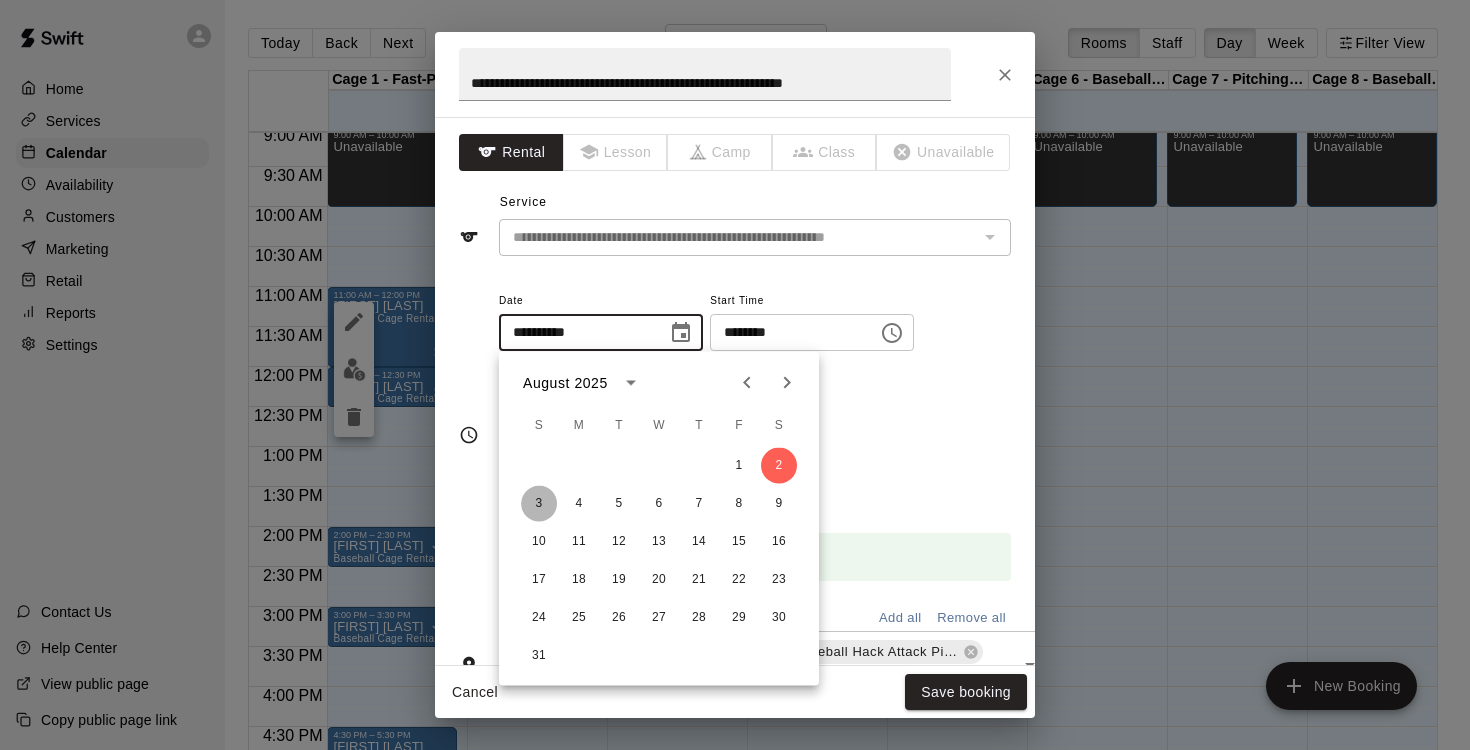 click on "3" at bounding box center [539, 504] 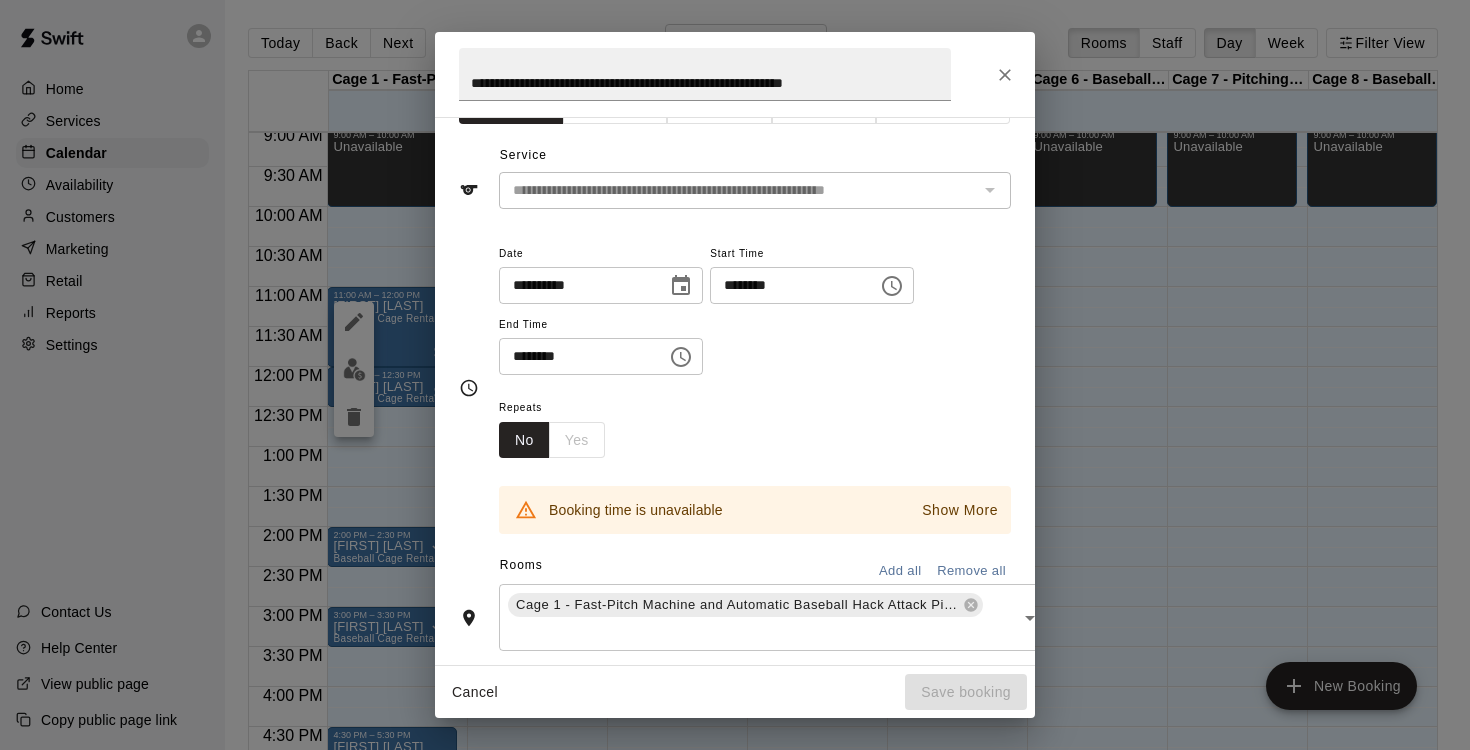 scroll, scrollTop: 0, scrollLeft: 0, axis: both 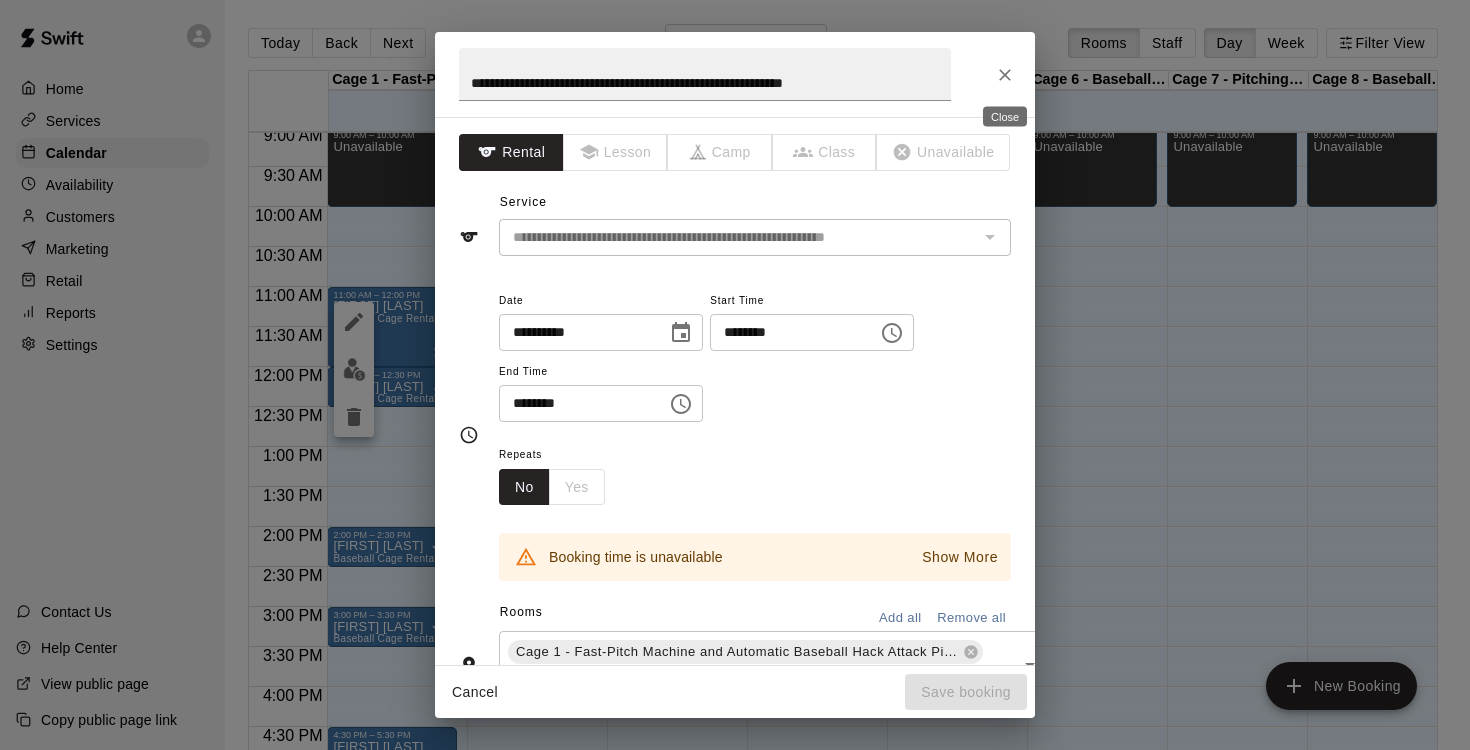 click 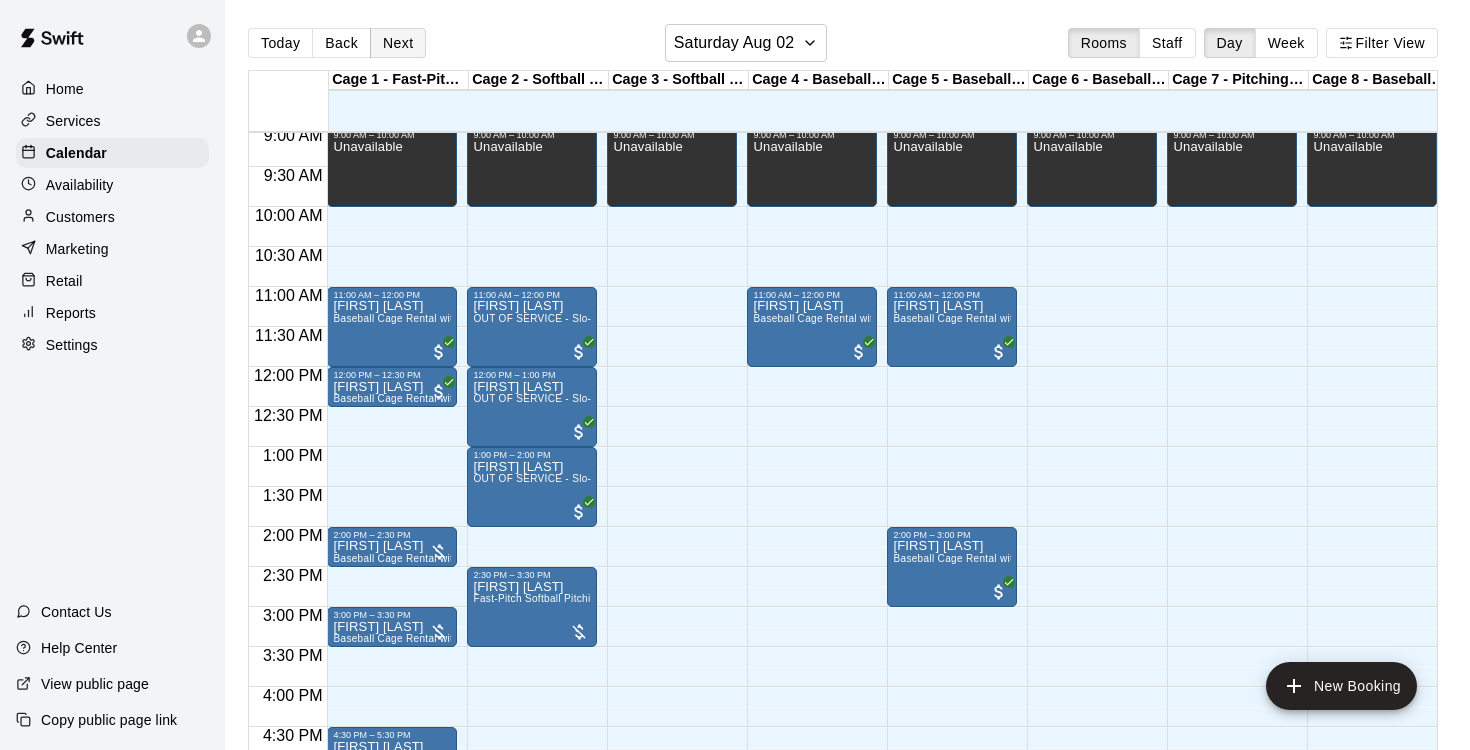 click on "Next" at bounding box center (398, 43) 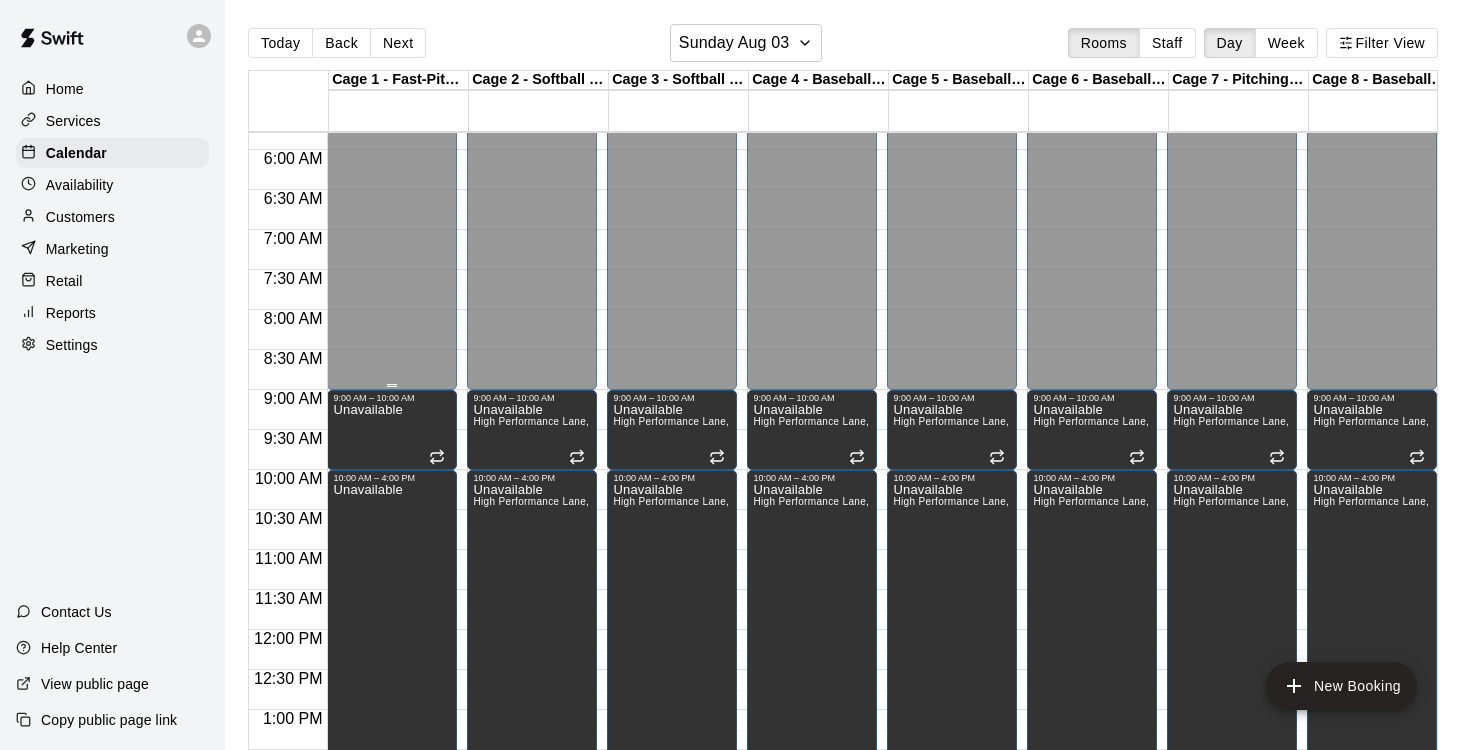 scroll, scrollTop: 420, scrollLeft: 0, axis: vertical 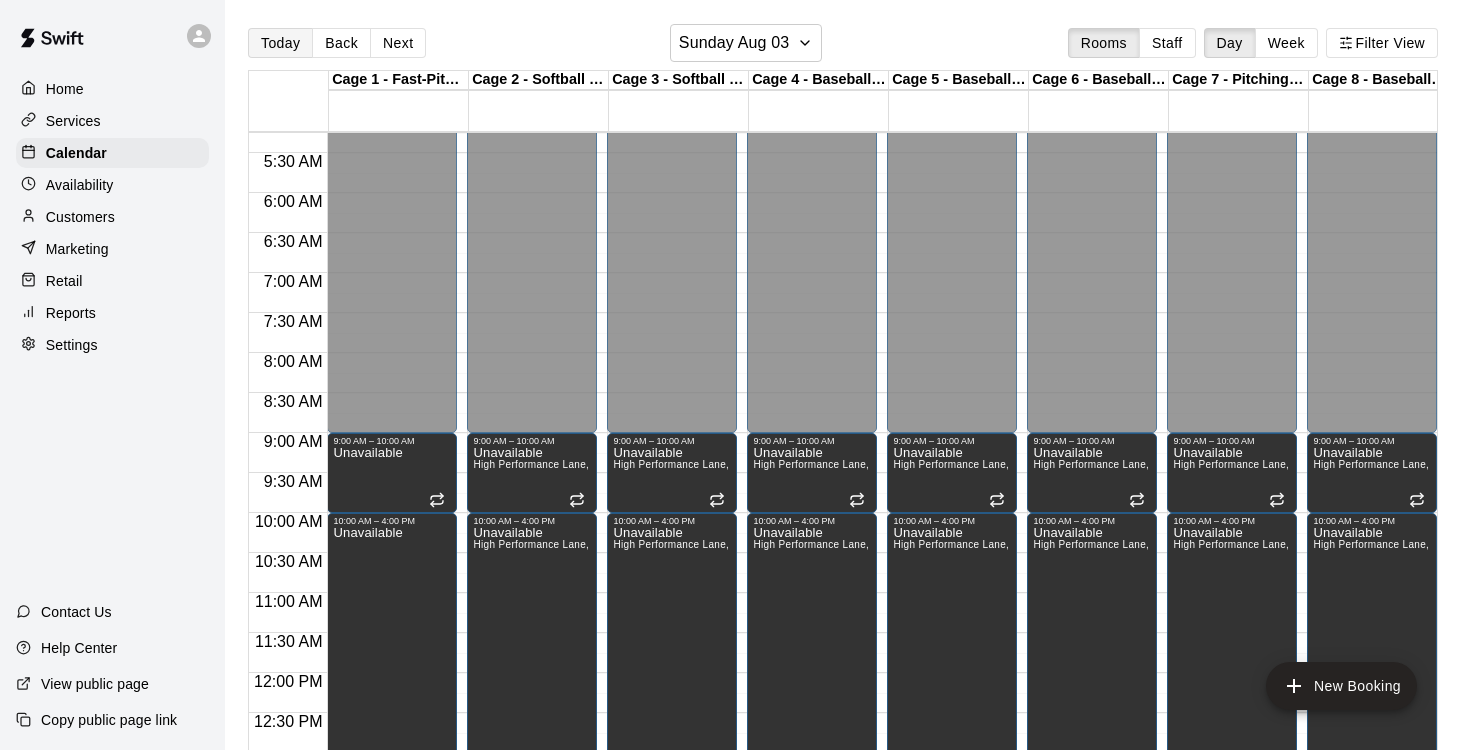 click on "Today" at bounding box center (280, 43) 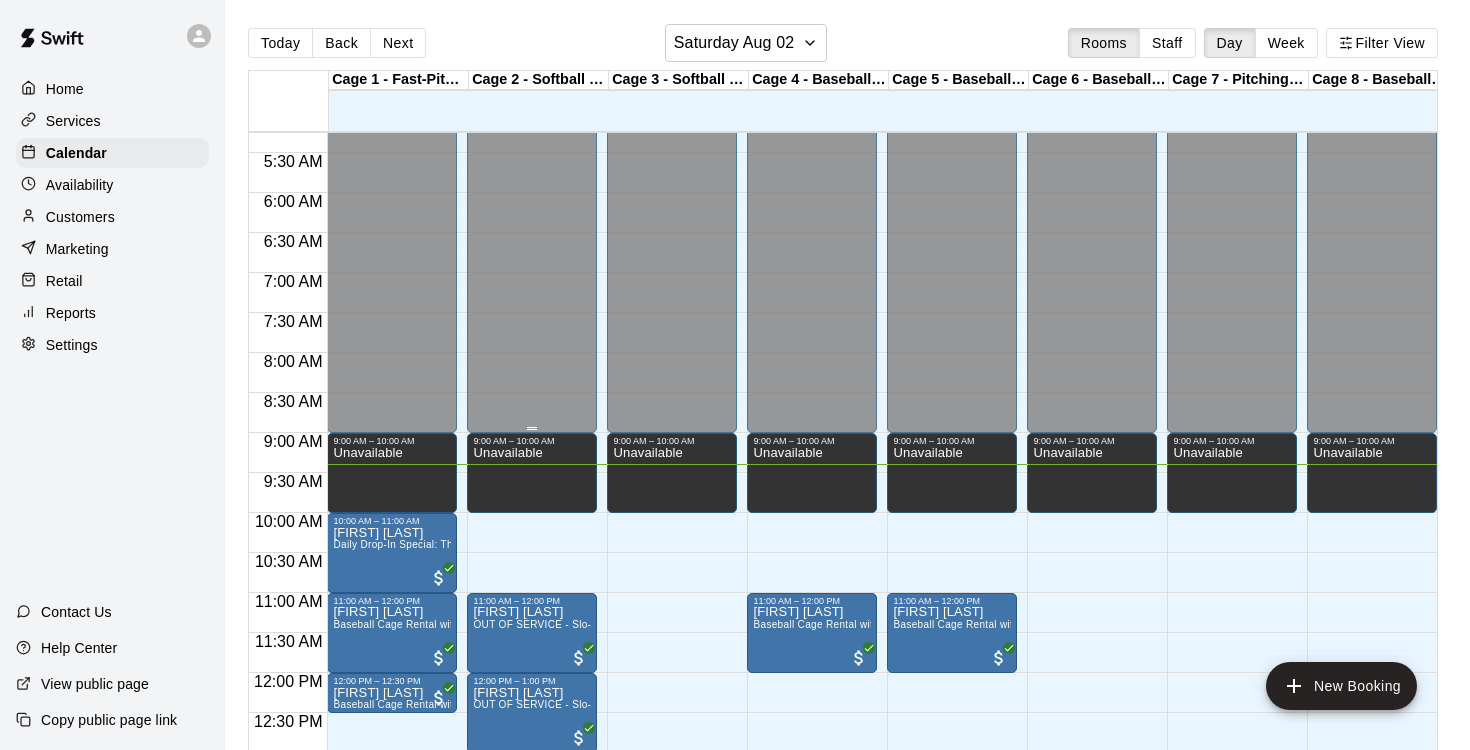 type 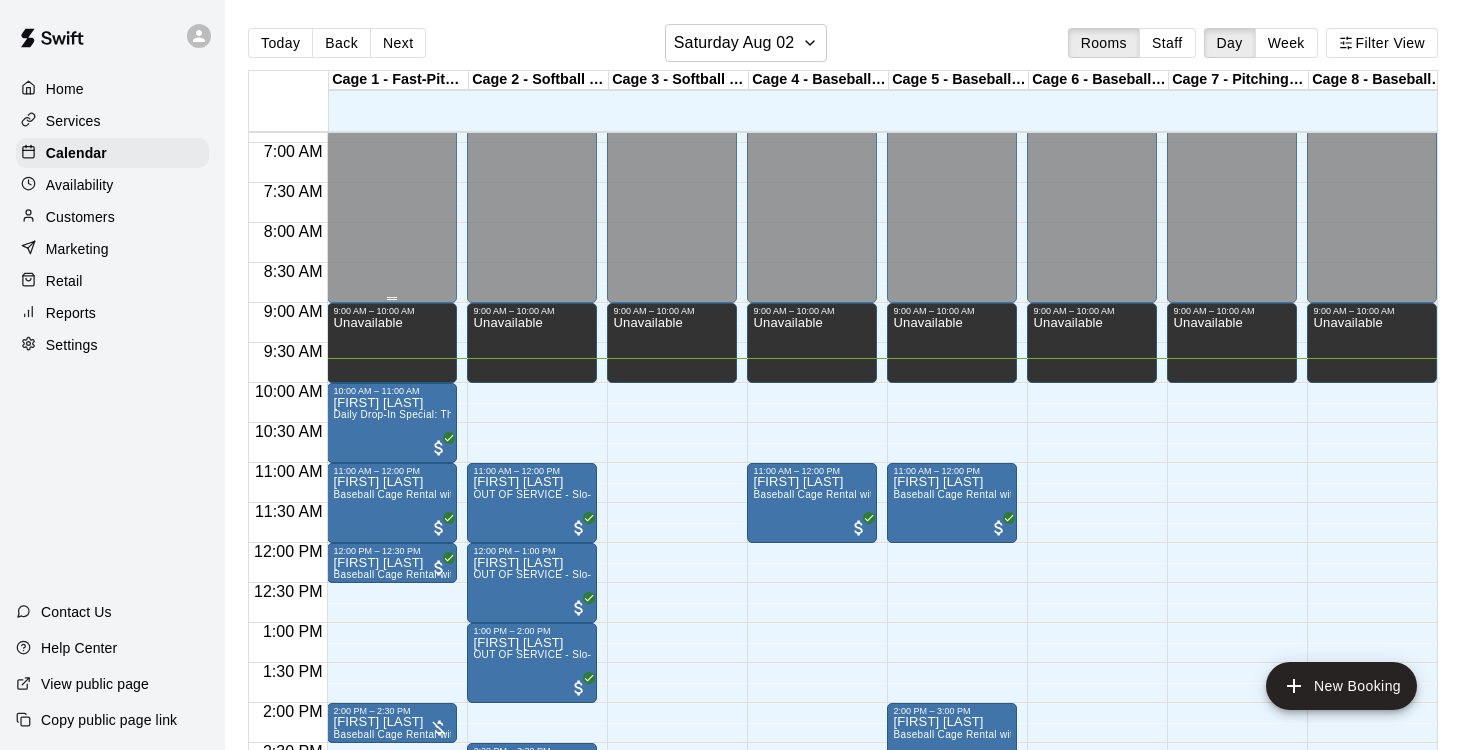 scroll, scrollTop: 701, scrollLeft: 0, axis: vertical 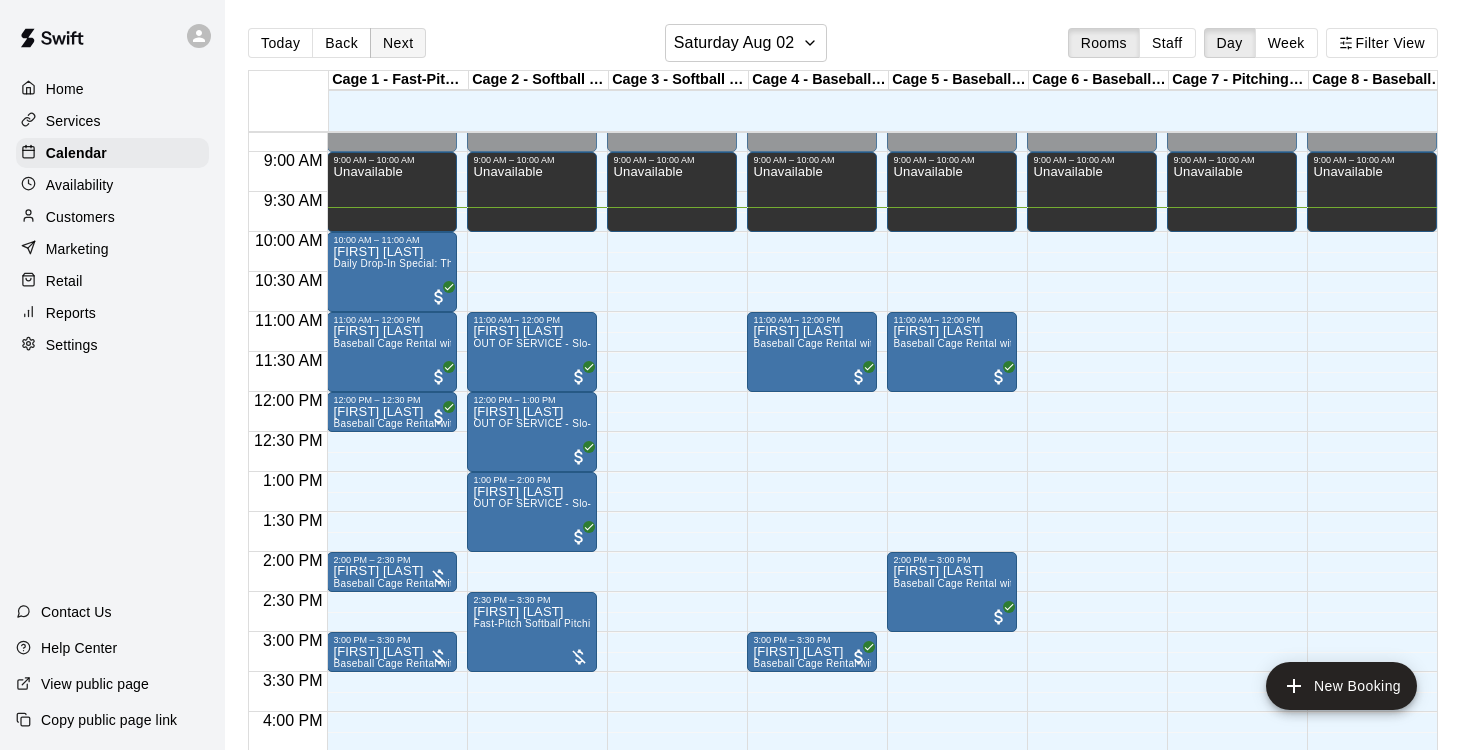 click on "Next" at bounding box center (398, 43) 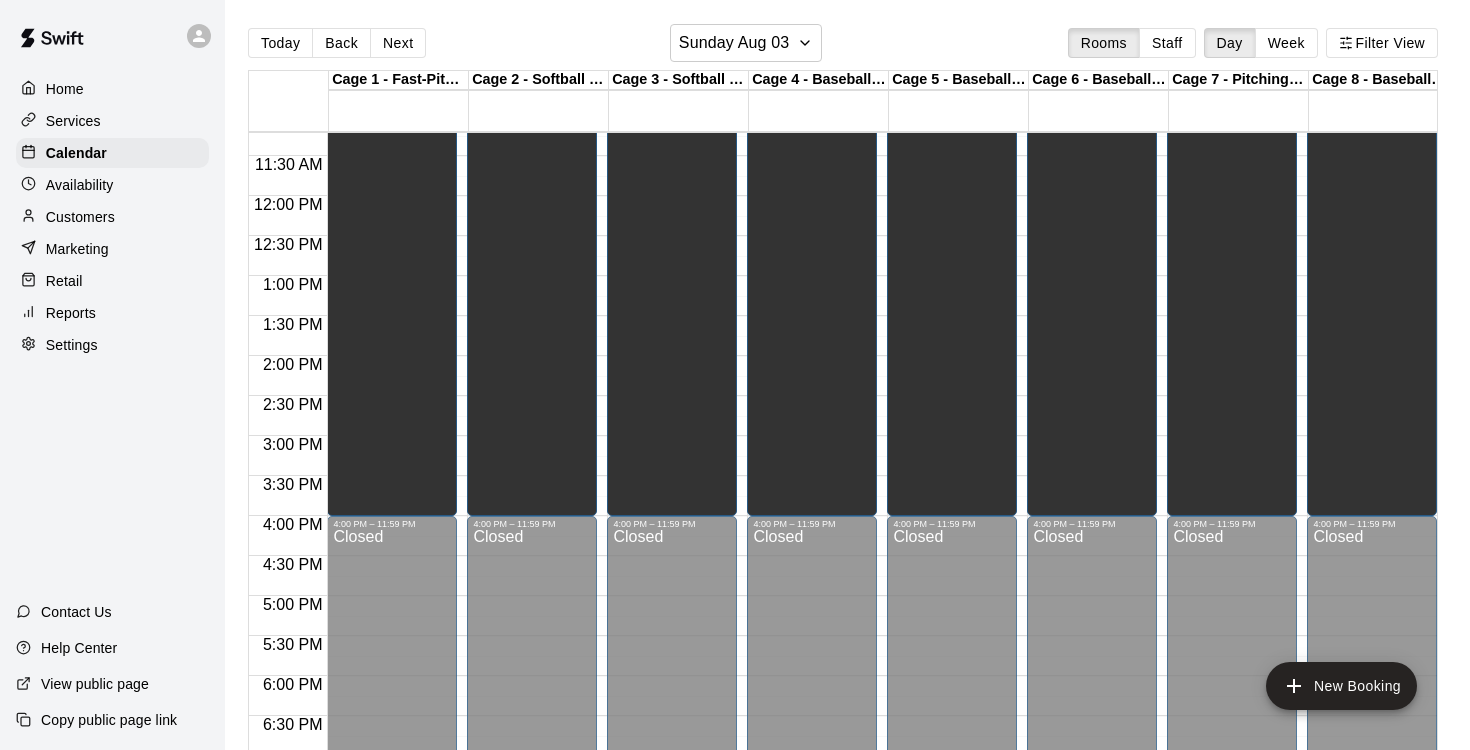 scroll, scrollTop: 840, scrollLeft: 0, axis: vertical 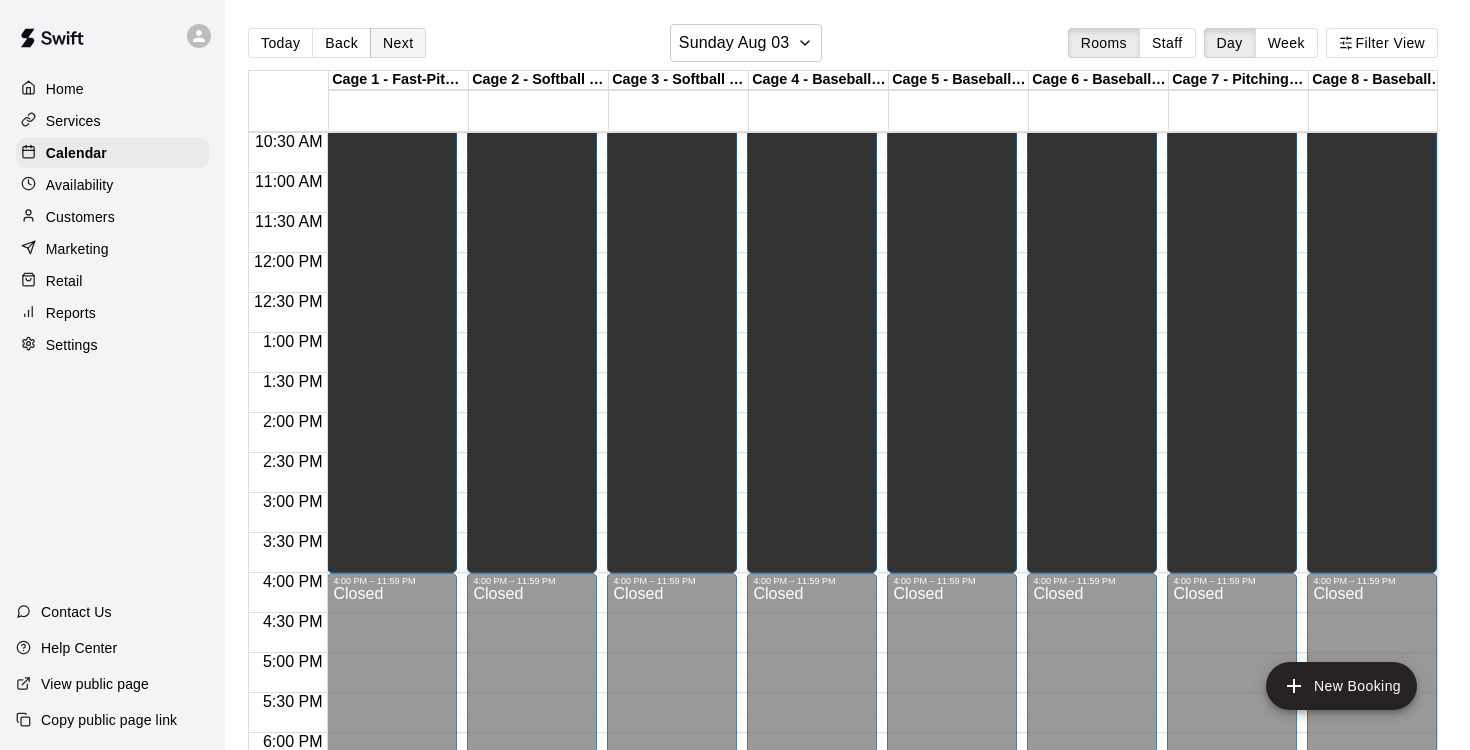 click on "Next" at bounding box center [398, 43] 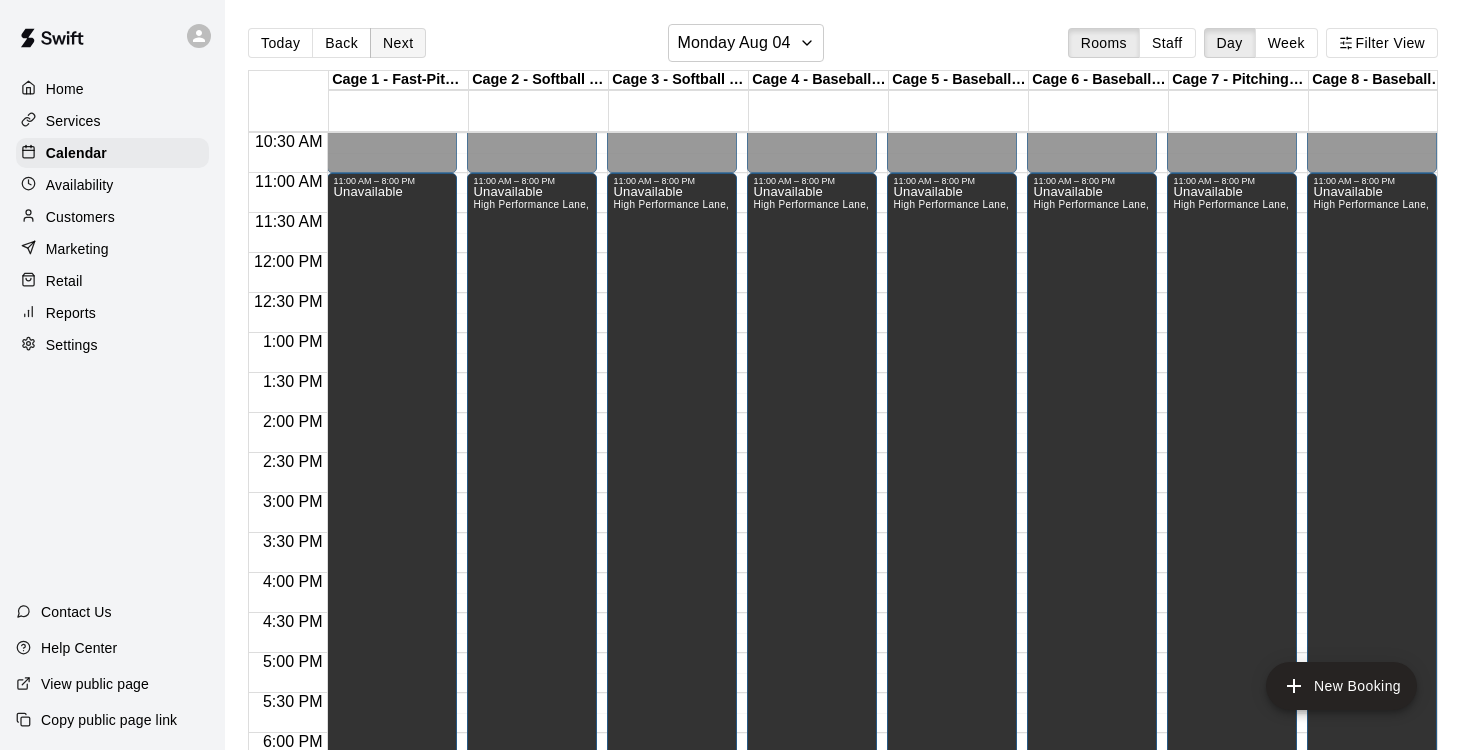 click on "Next" at bounding box center (398, 43) 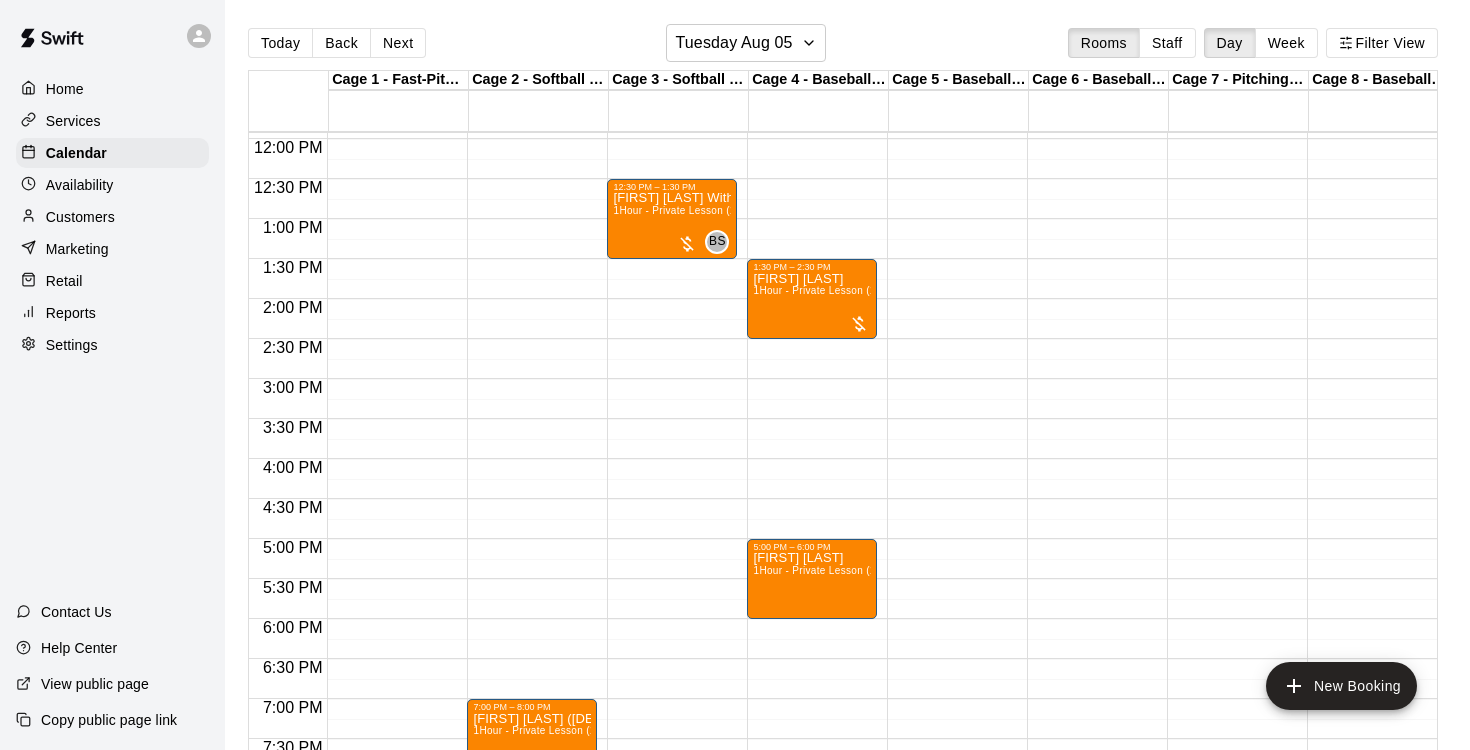 scroll, scrollTop: 946, scrollLeft: 0, axis: vertical 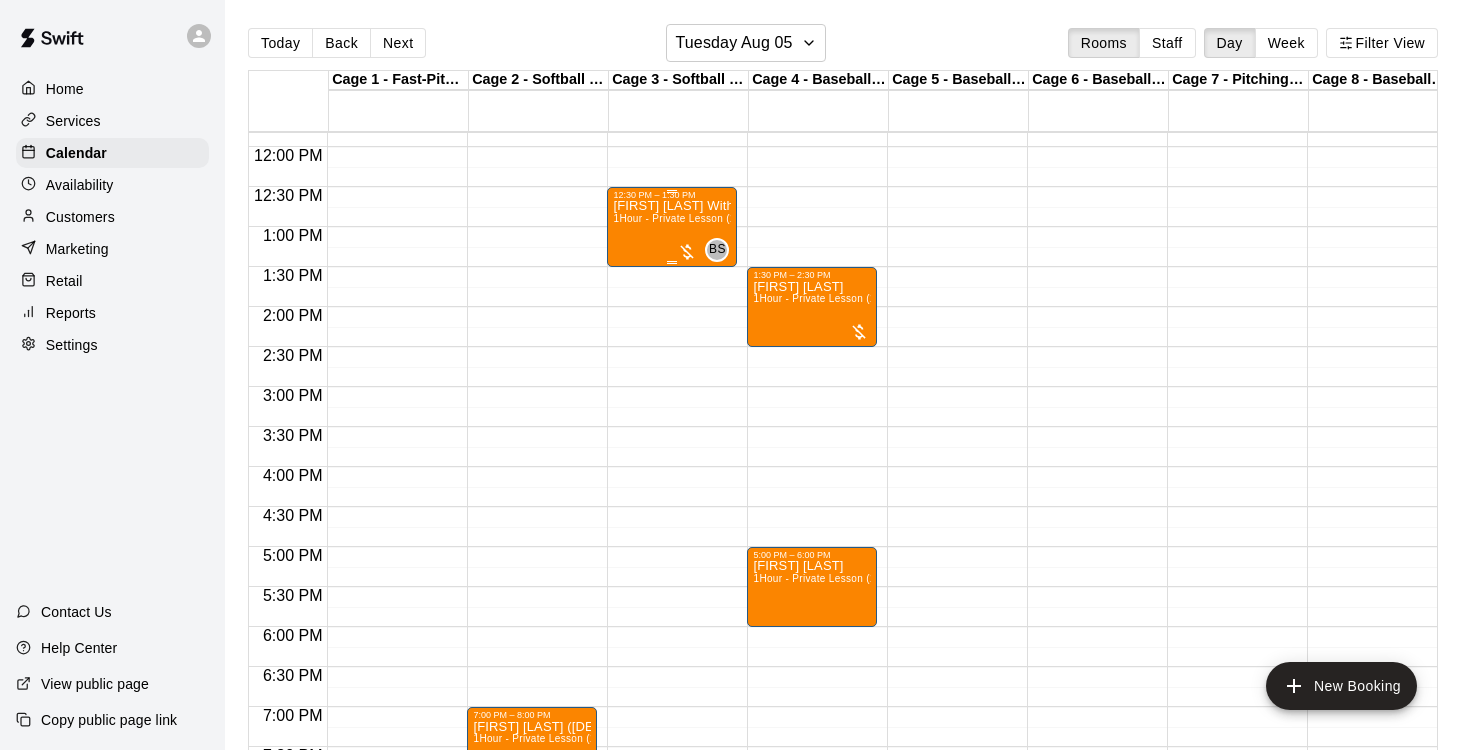 click on "[FIRST] [LAST] With [NAME] [DURATION] - [LESSON TYPE]" at bounding box center (672, 575) 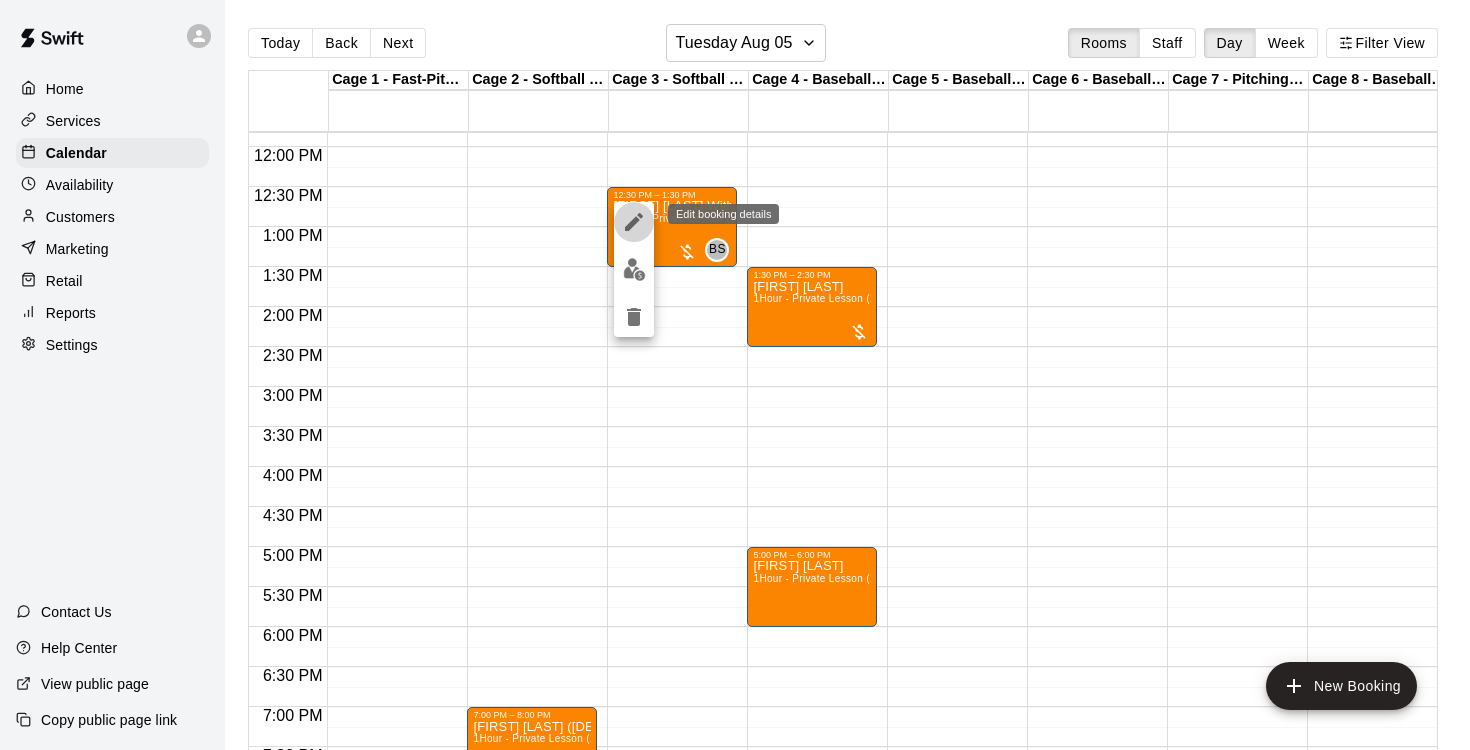 click 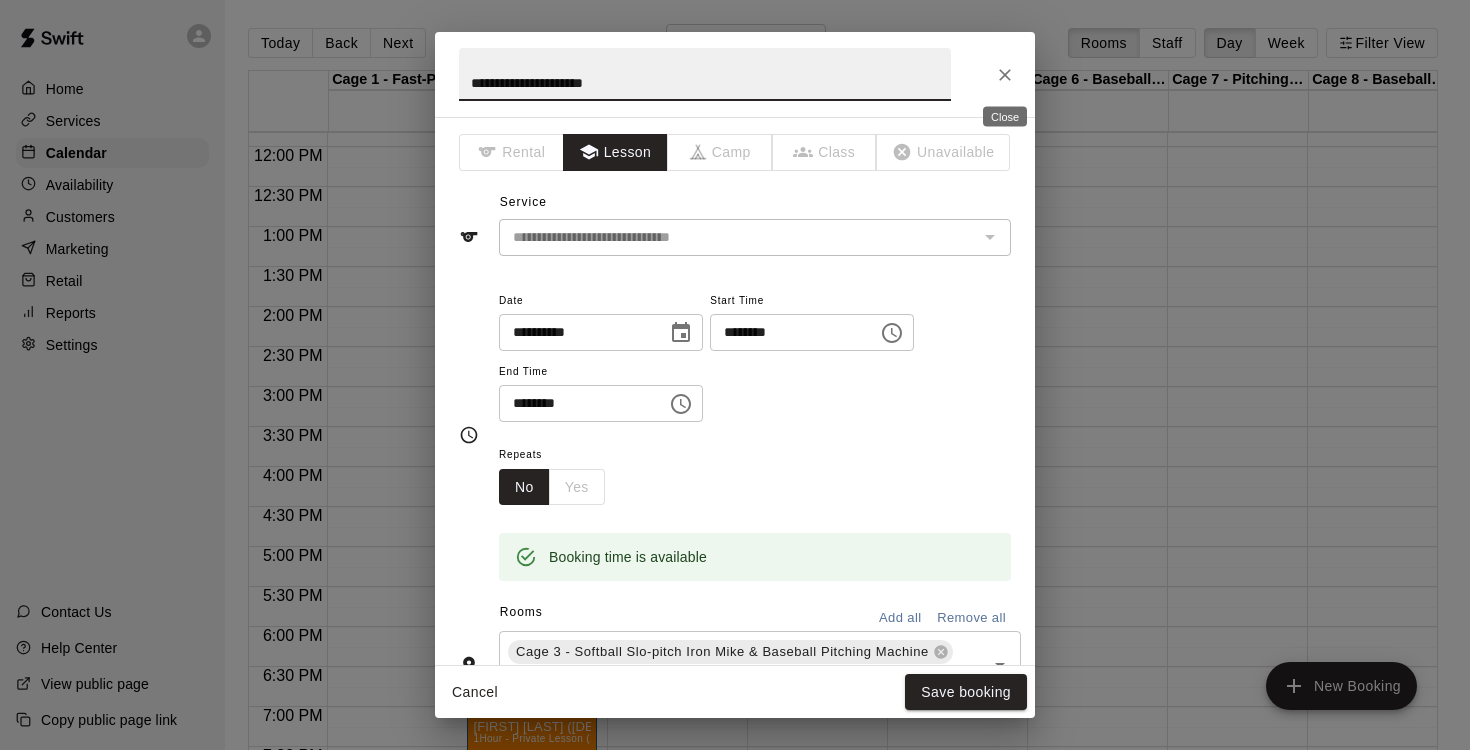 click 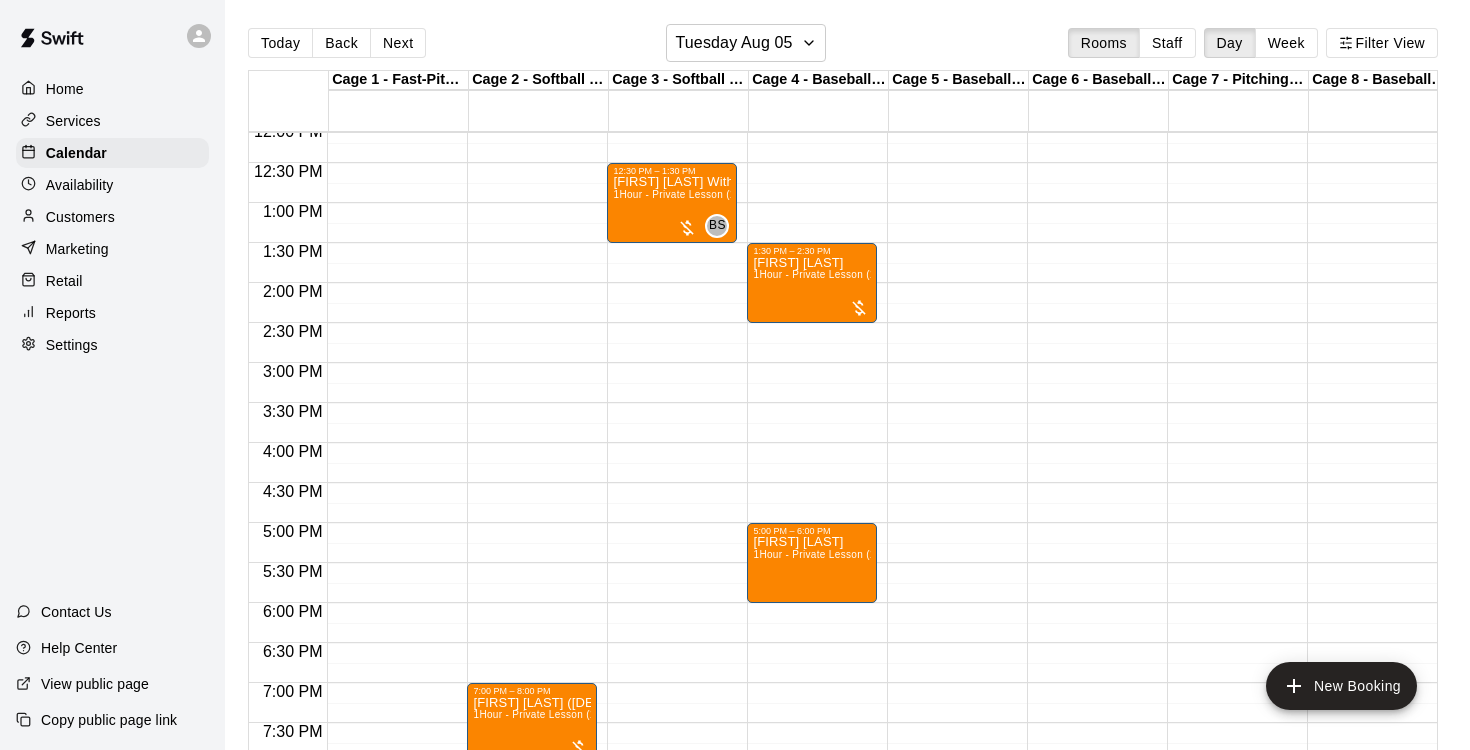 scroll, scrollTop: 968, scrollLeft: 0, axis: vertical 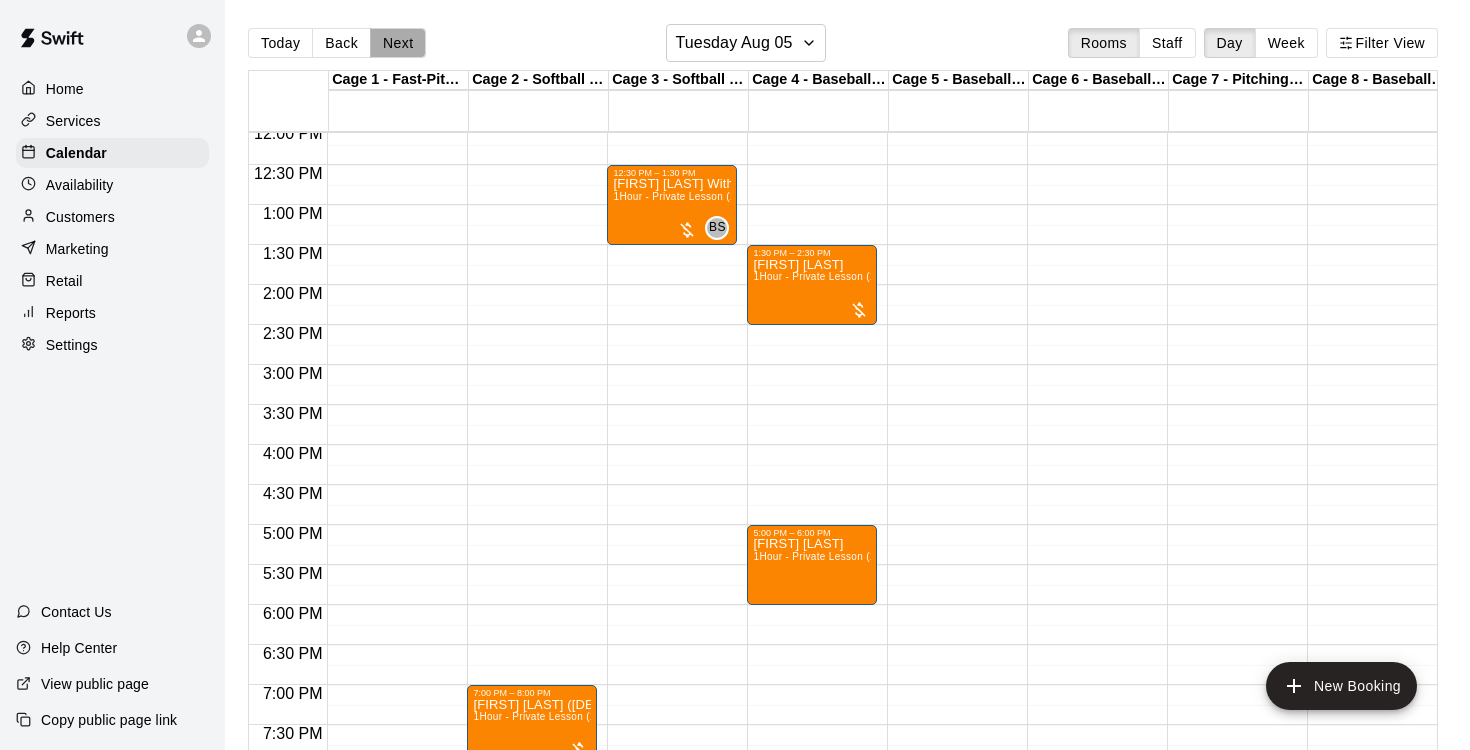 click on "Next" at bounding box center (398, 43) 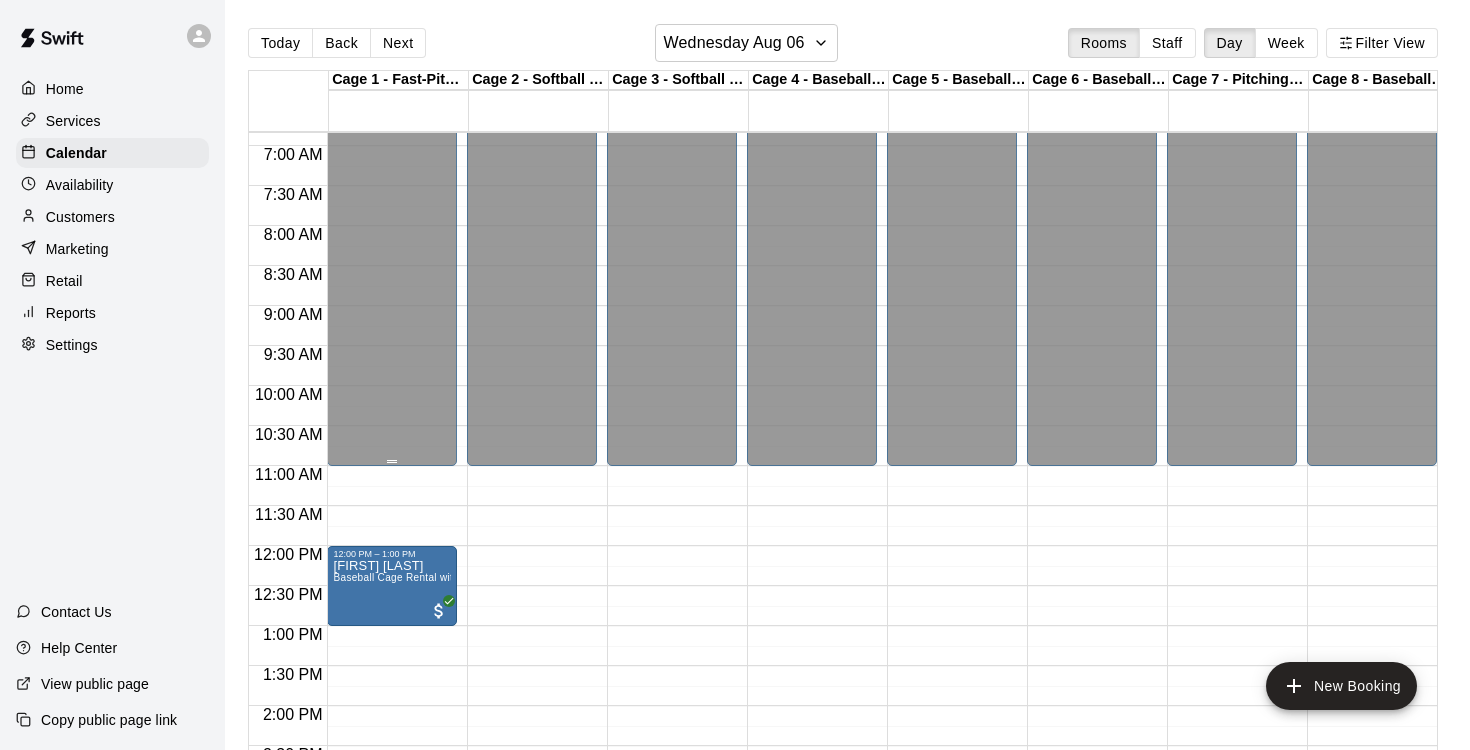 scroll, scrollTop: 517, scrollLeft: 0, axis: vertical 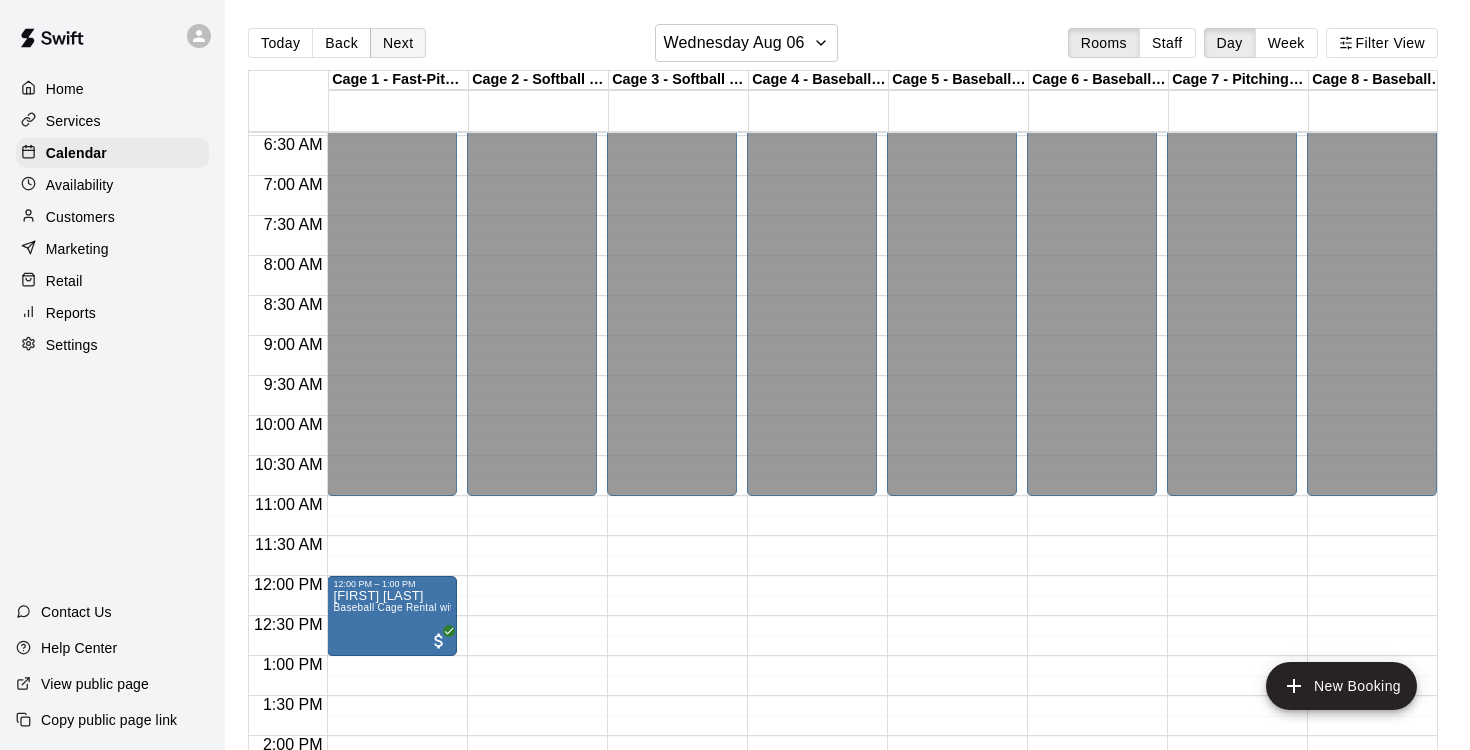 click on "Next" at bounding box center (398, 43) 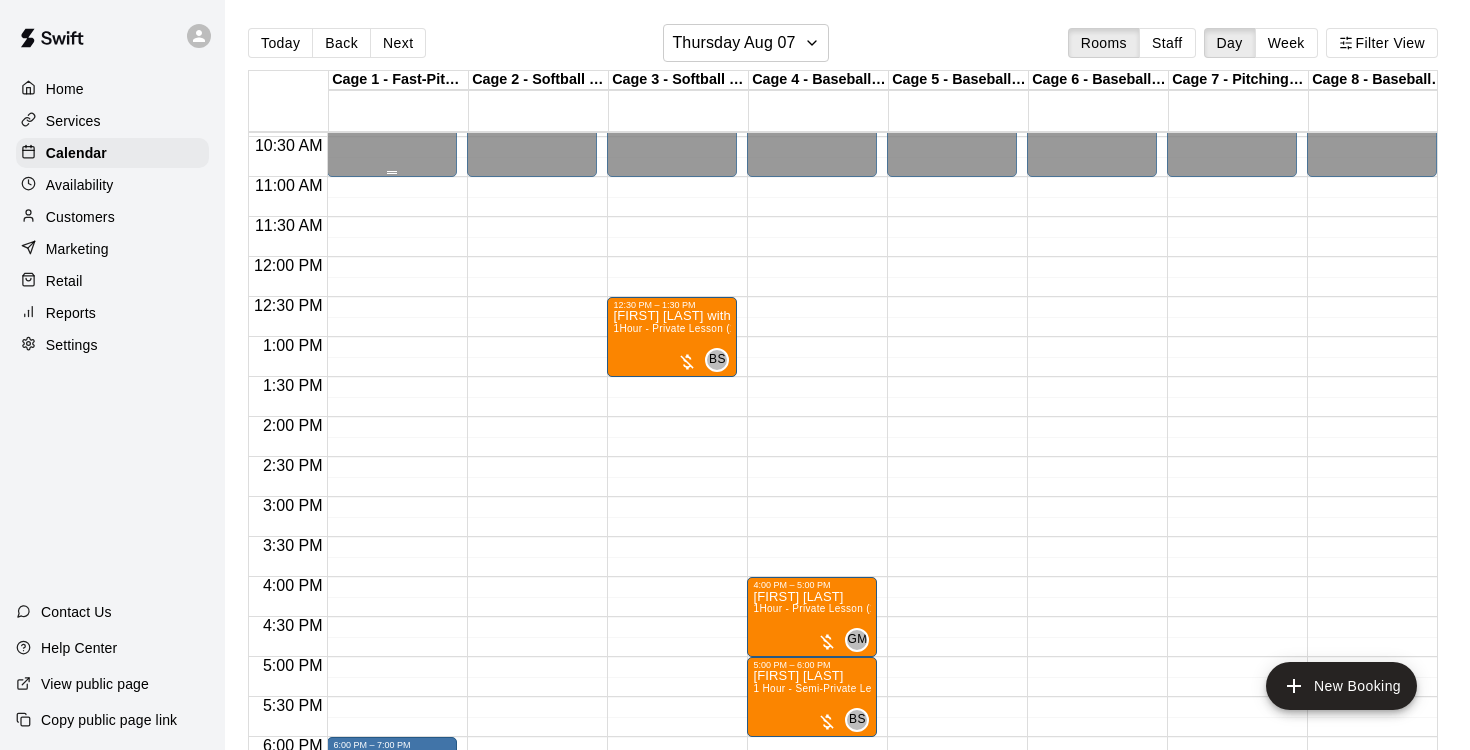 scroll, scrollTop: 873, scrollLeft: 0, axis: vertical 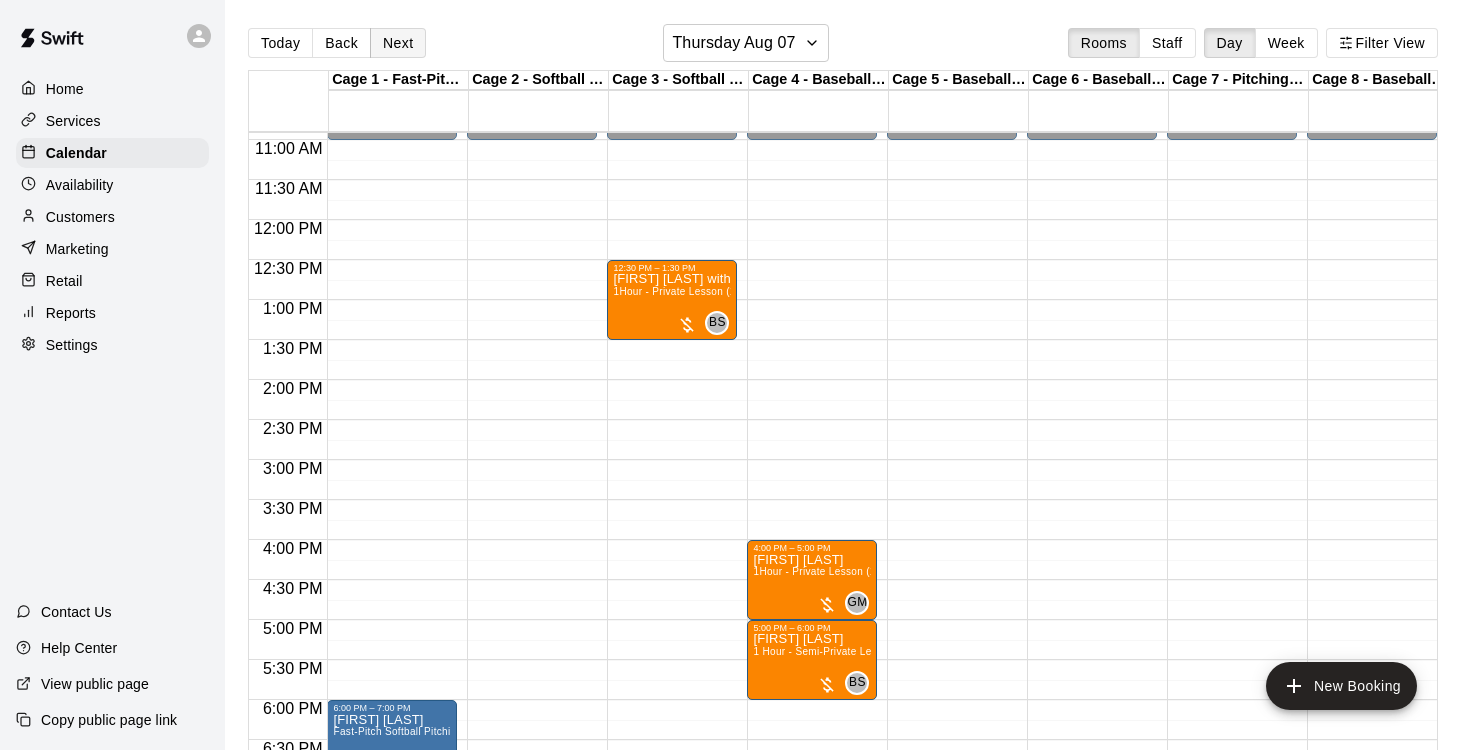 click on "Next" at bounding box center [398, 43] 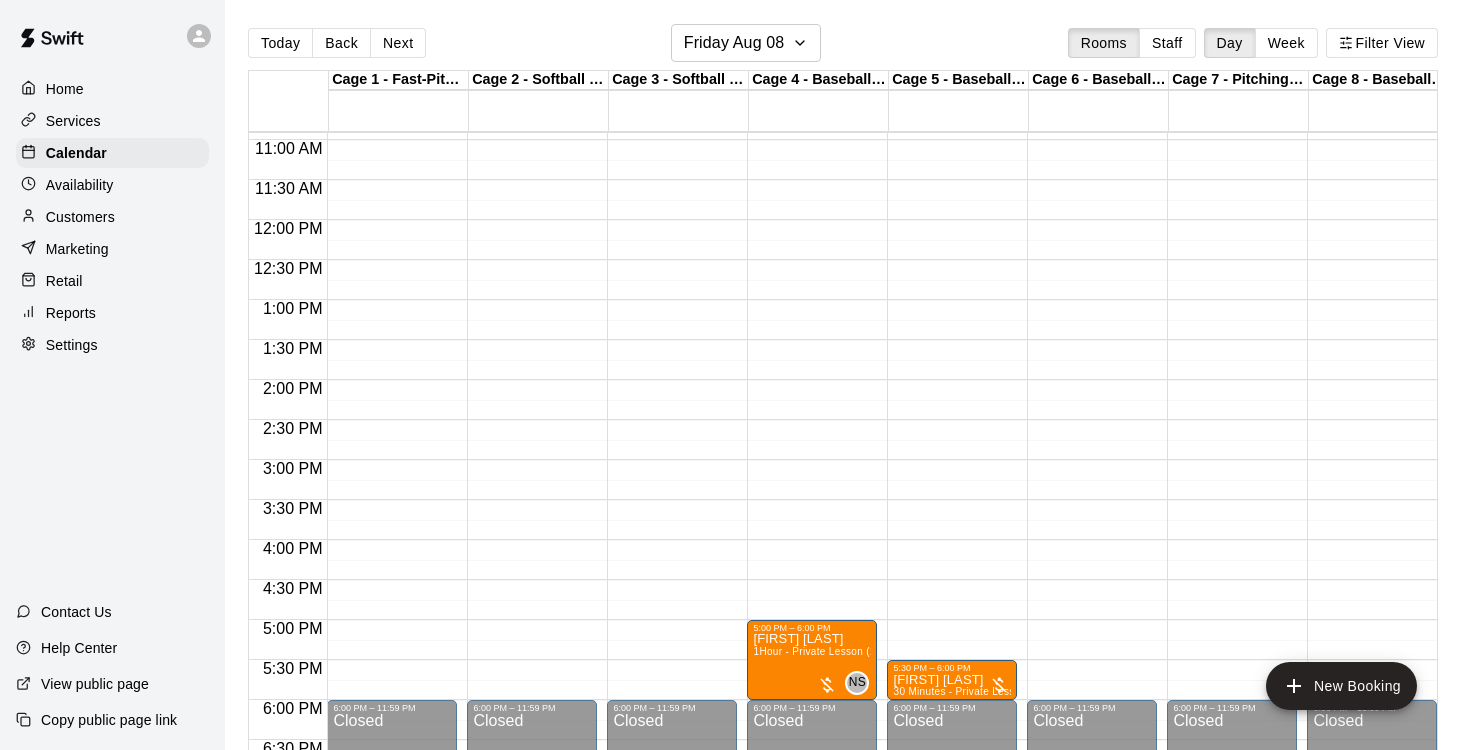 scroll, scrollTop: 1008, scrollLeft: 0, axis: vertical 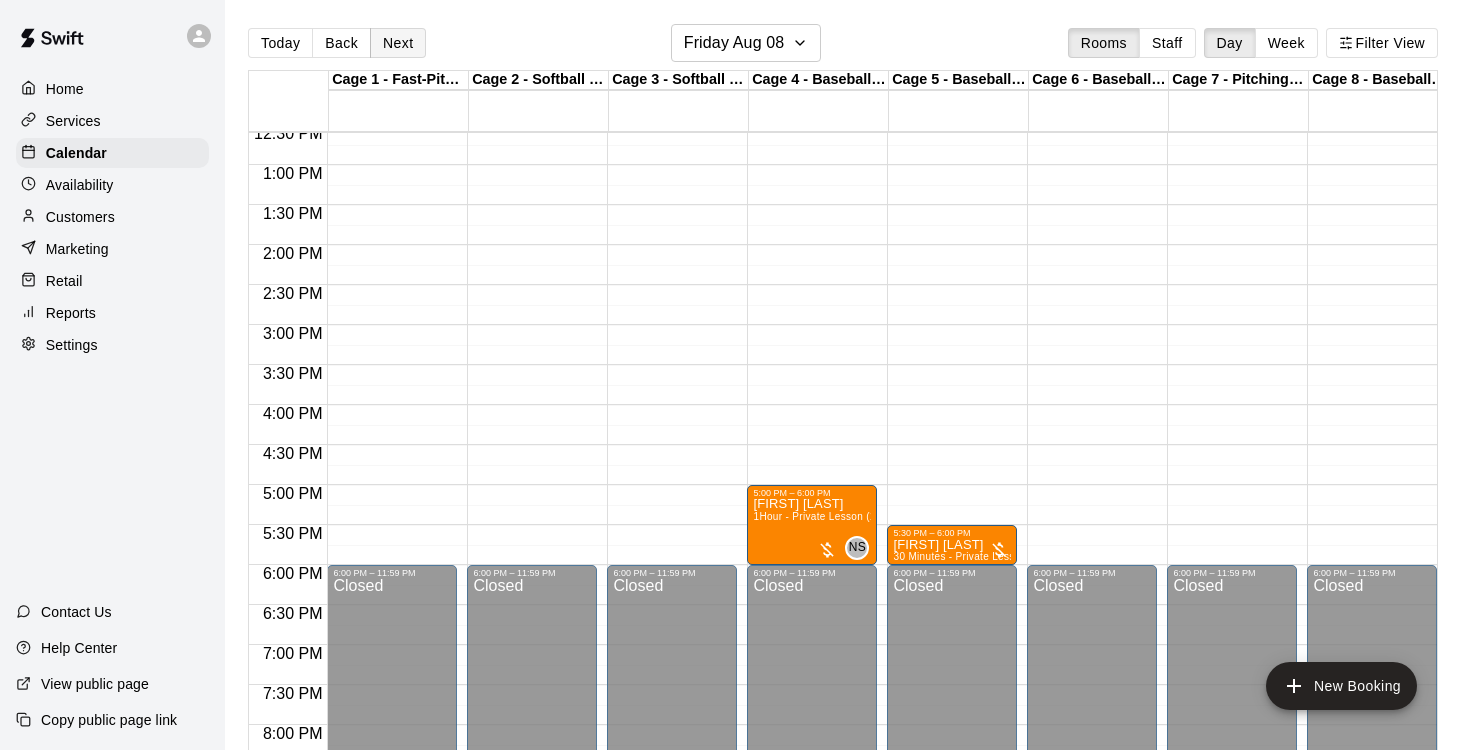 click on "Next" at bounding box center (398, 43) 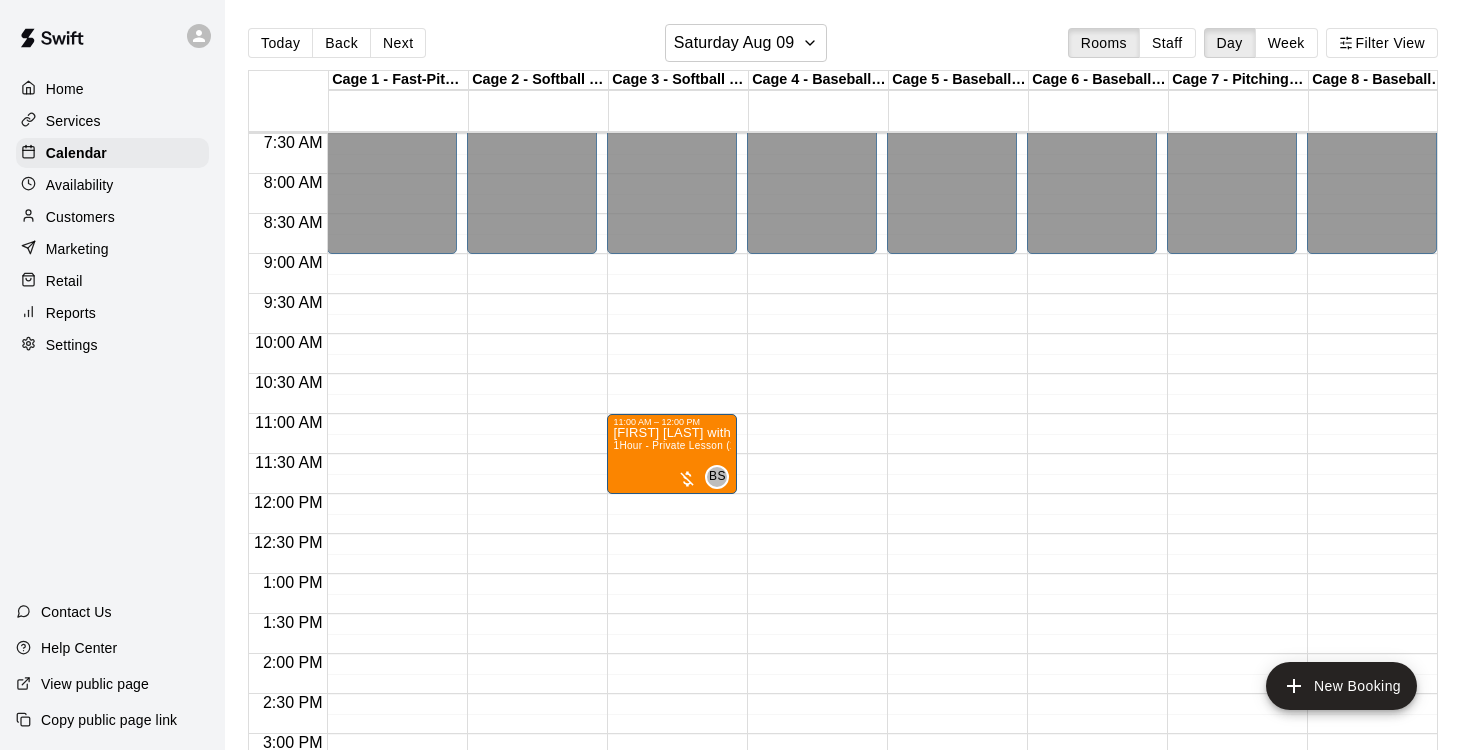 scroll, scrollTop: 601, scrollLeft: 0, axis: vertical 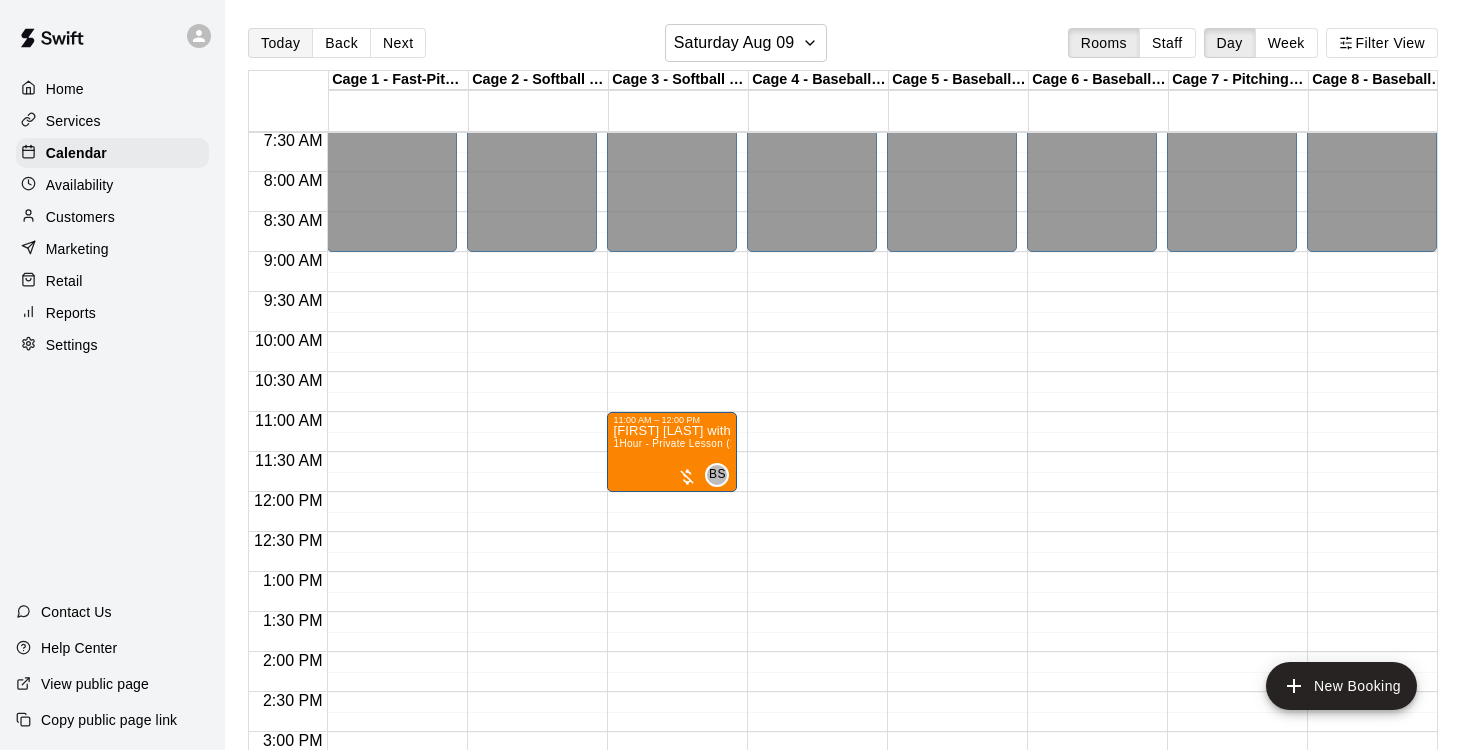 click on "Today" at bounding box center (280, 43) 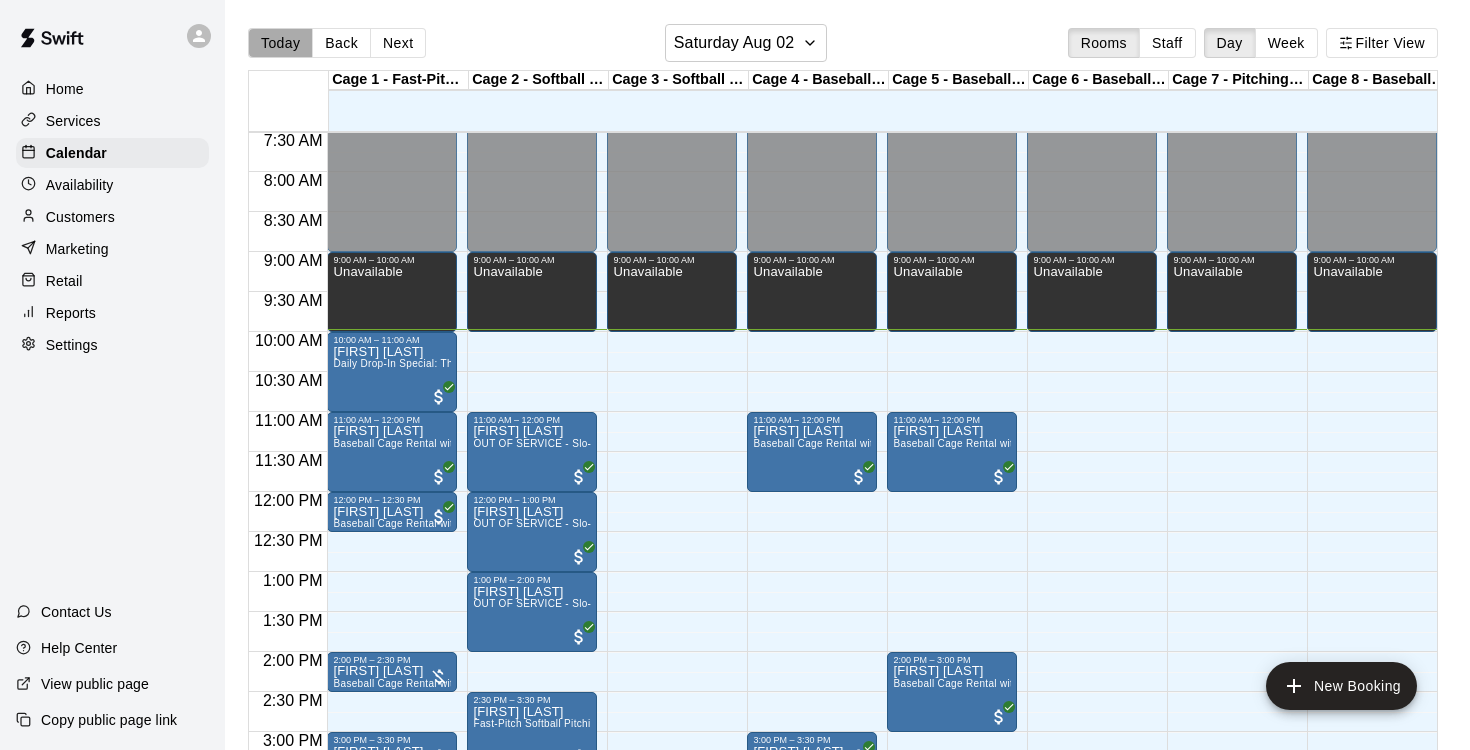 click on "Today" at bounding box center [280, 43] 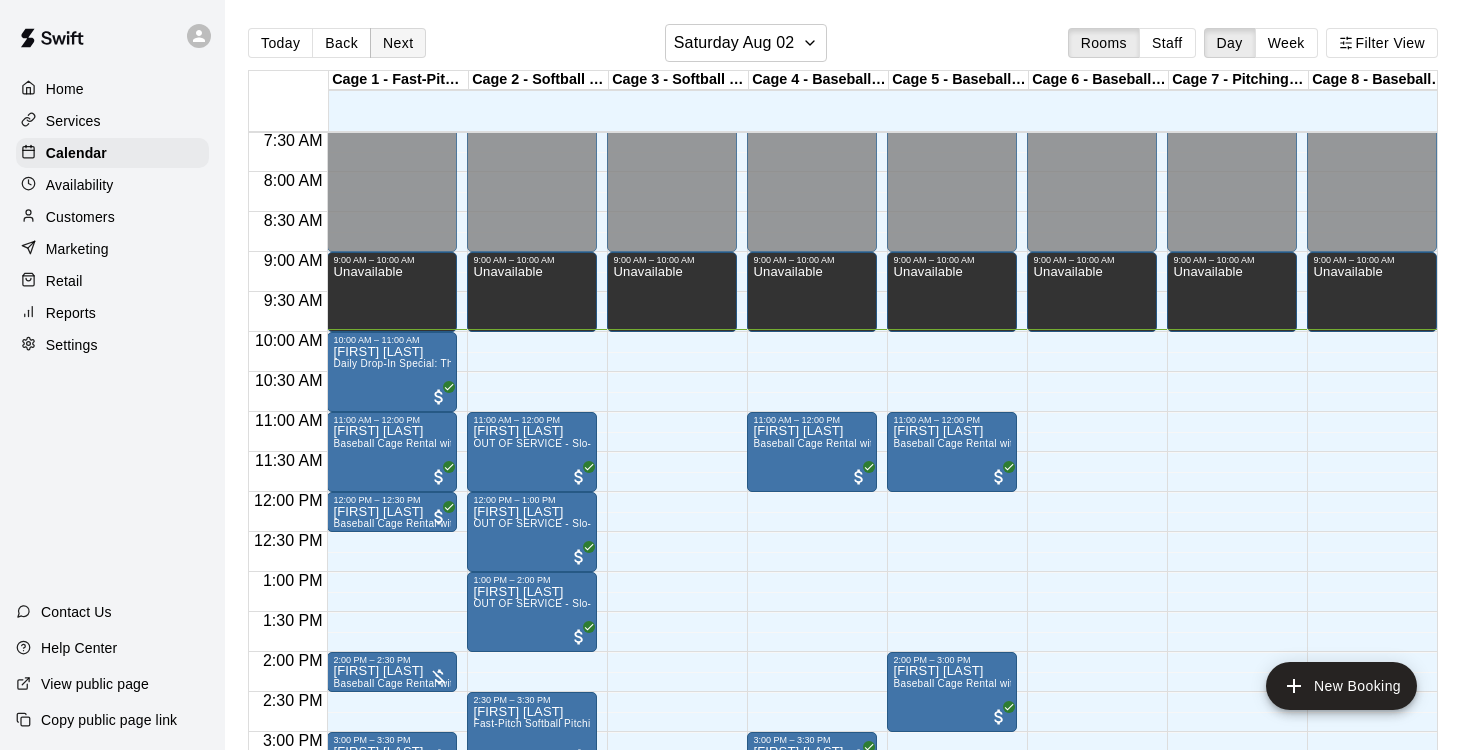 click on "Next" at bounding box center (398, 43) 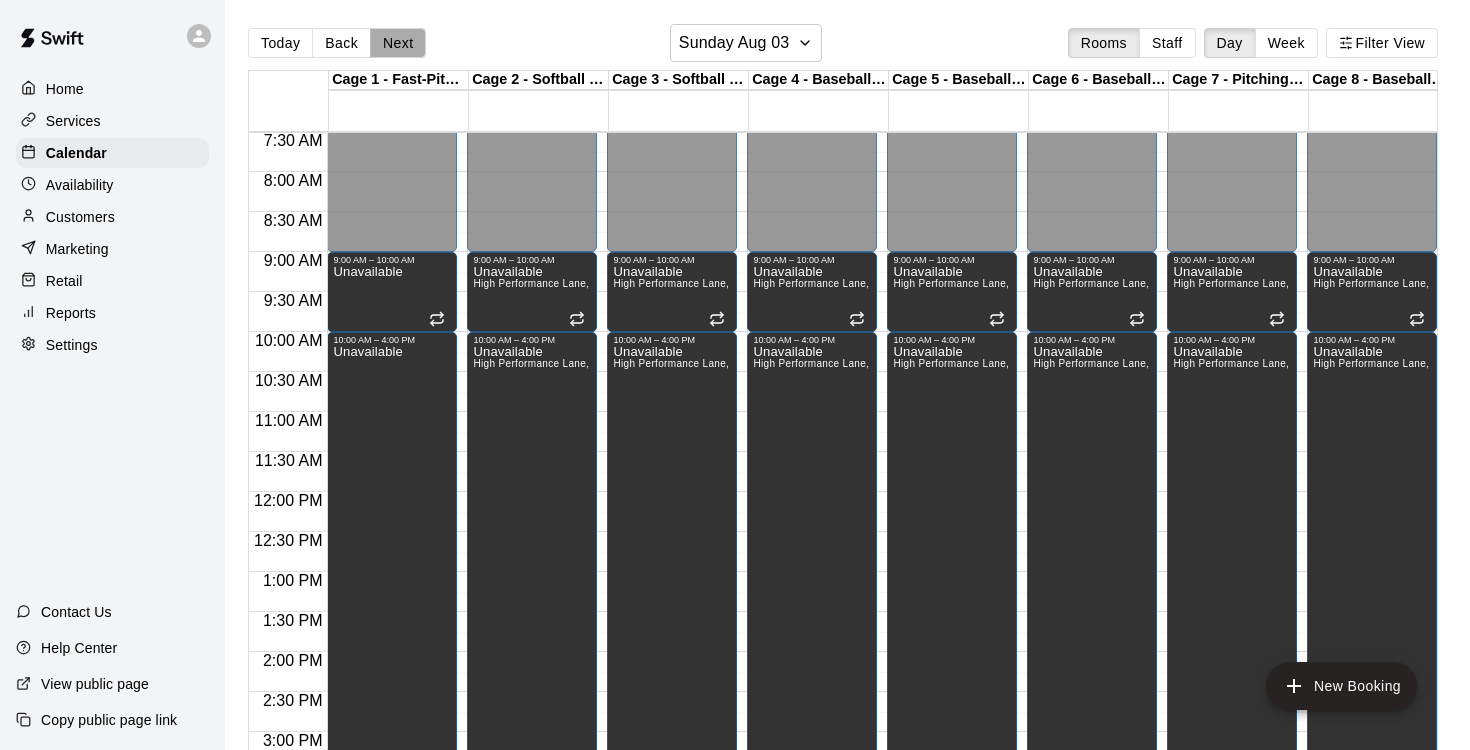 click on "Next" at bounding box center [398, 43] 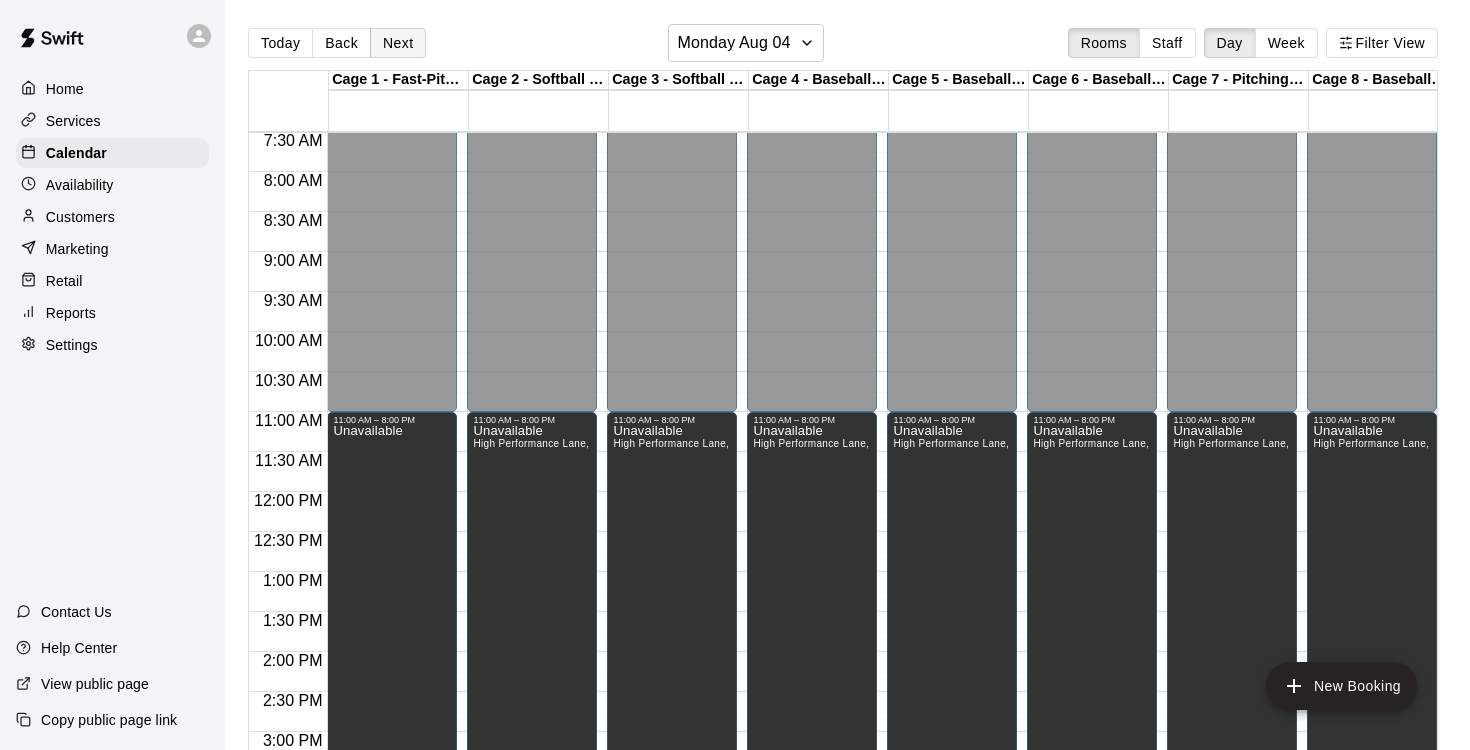 click on "Next" at bounding box center [398, 43] 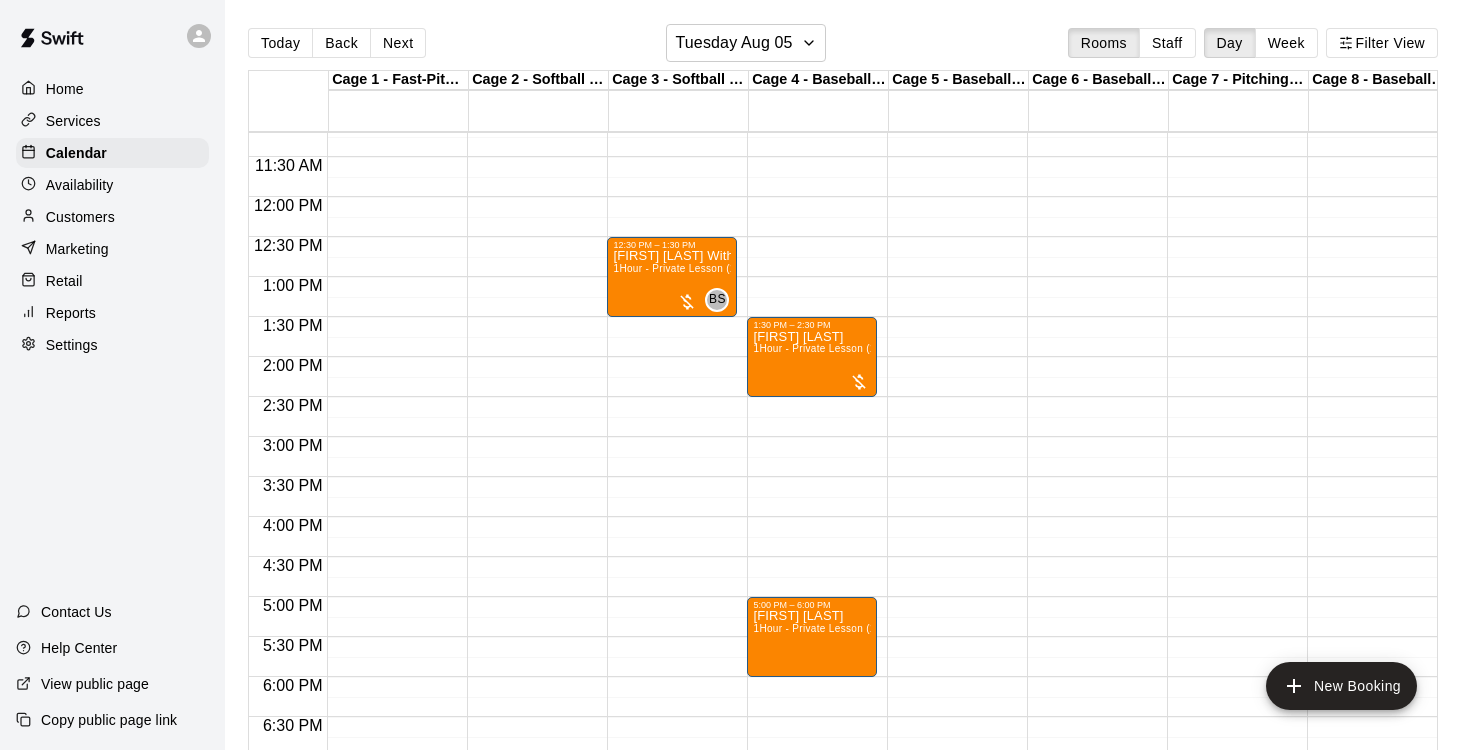 scroll, scrollTop: 900, scrollLeft: 0, axis: vertical 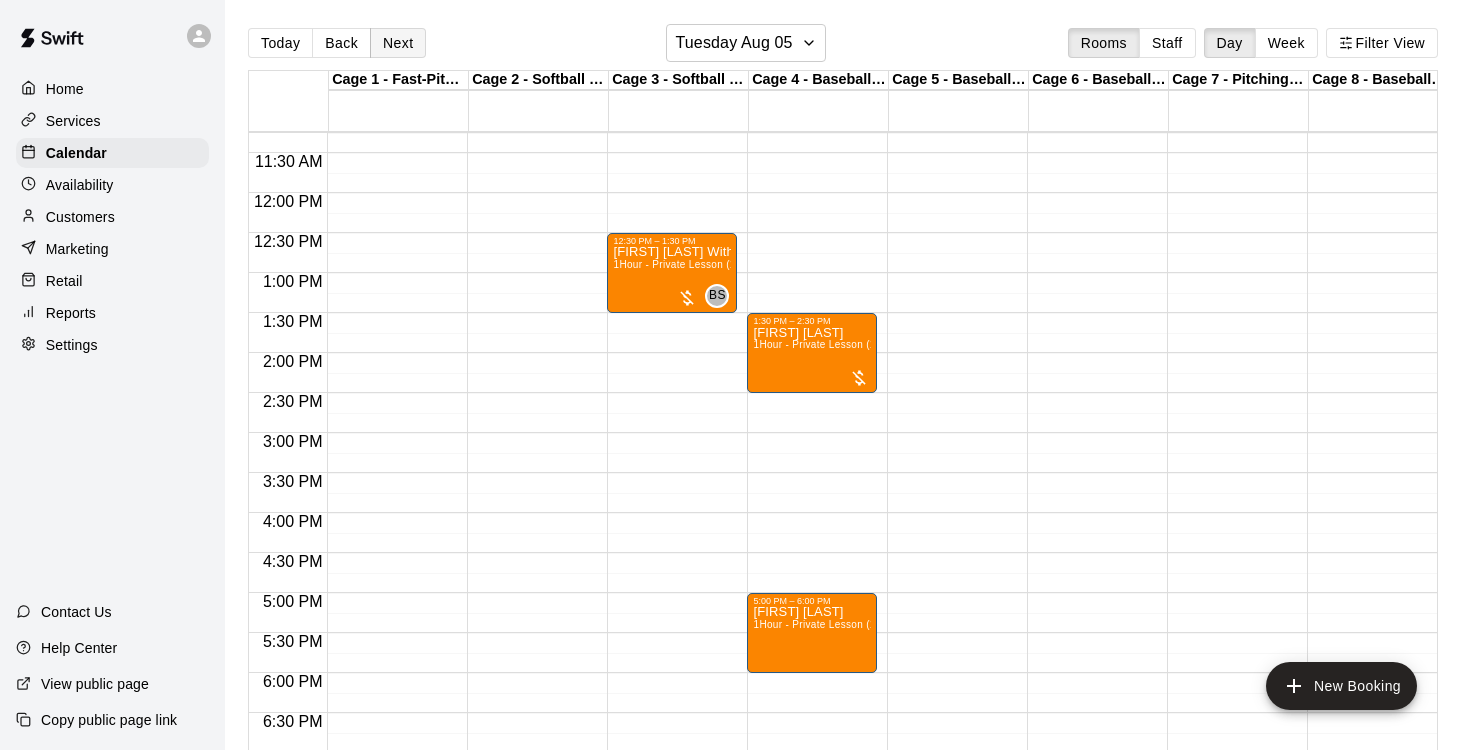 click on "Next" at bounding box center [398, 43] 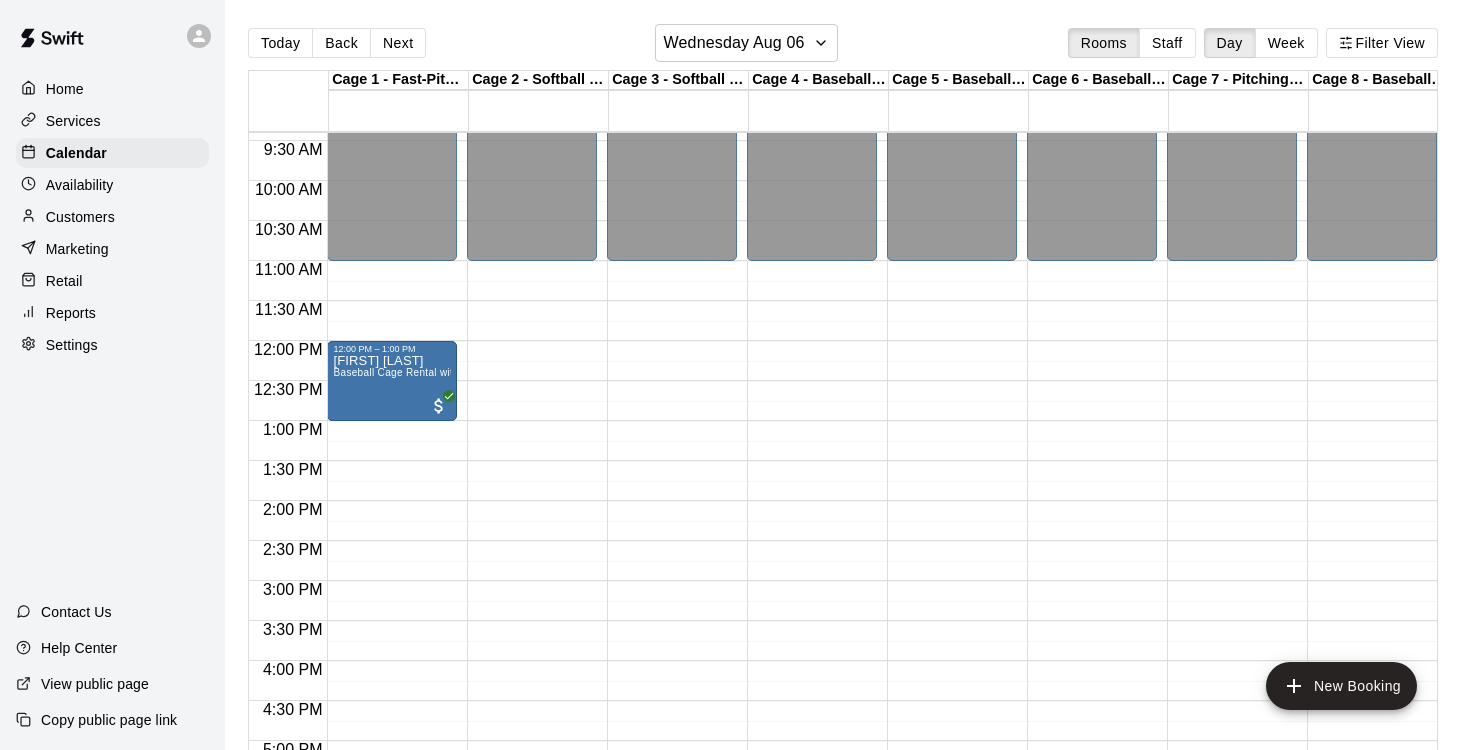 scroll, scrollTop: 783, scrollLeft: 0, axis: vertical 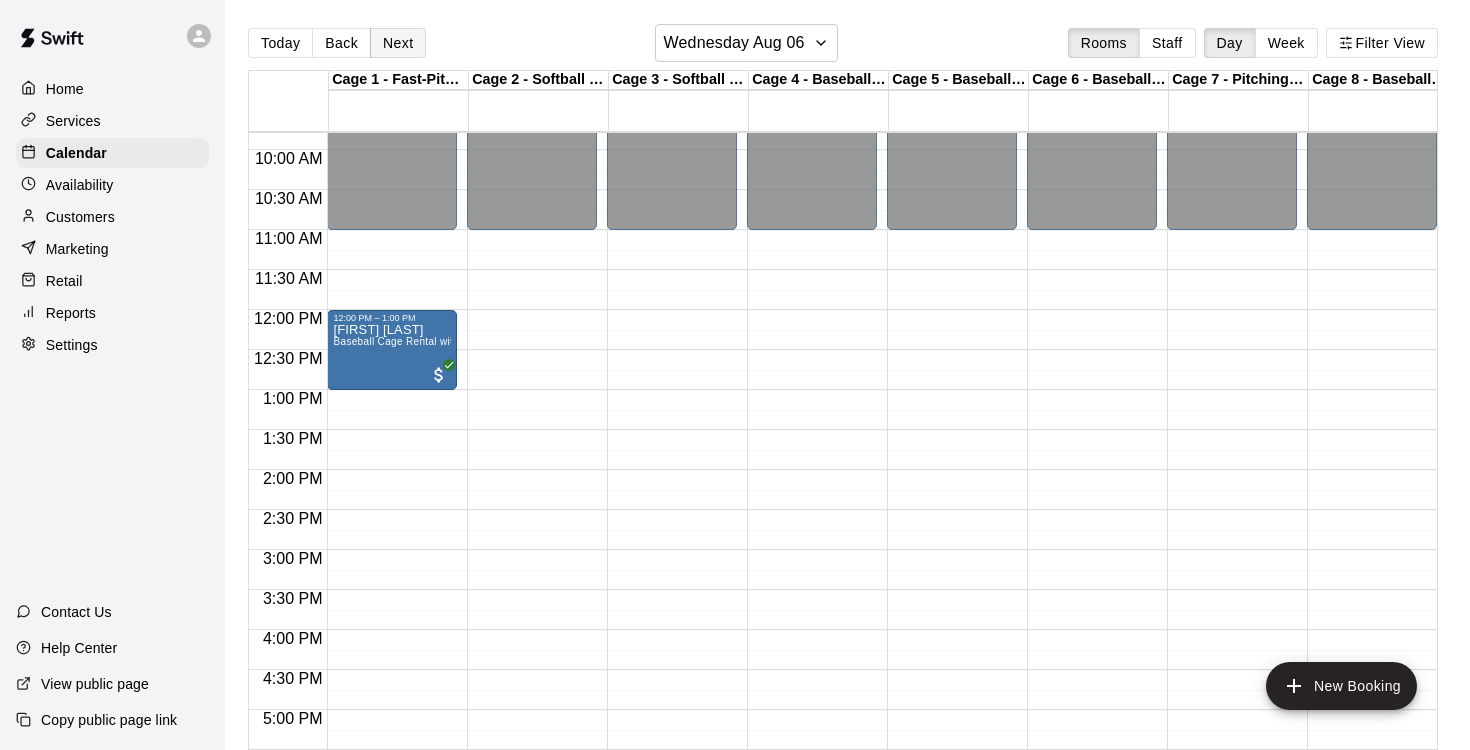 click on "Next" at bounding box center (398, 43) 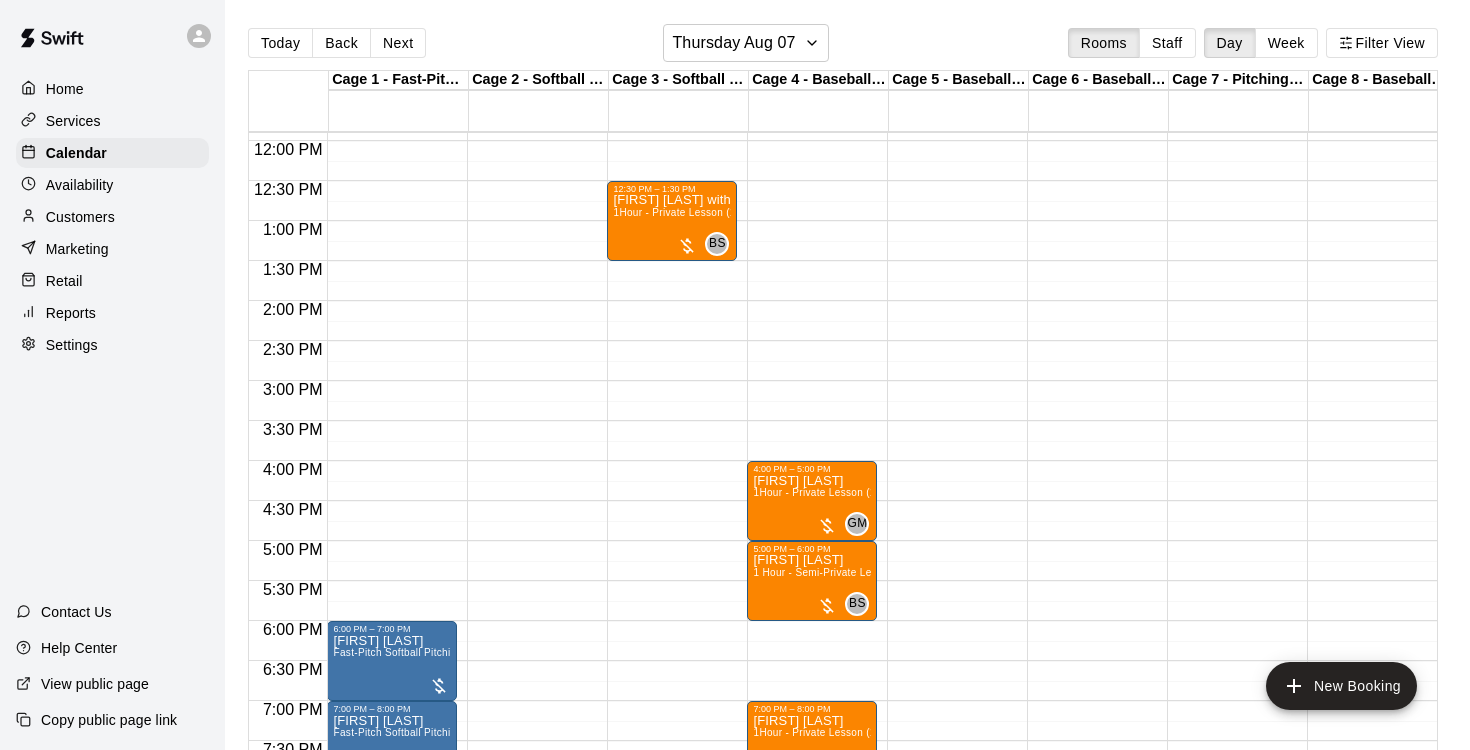 scroll, scrollTop: 932, scrollLeft: 0, axis: vertical 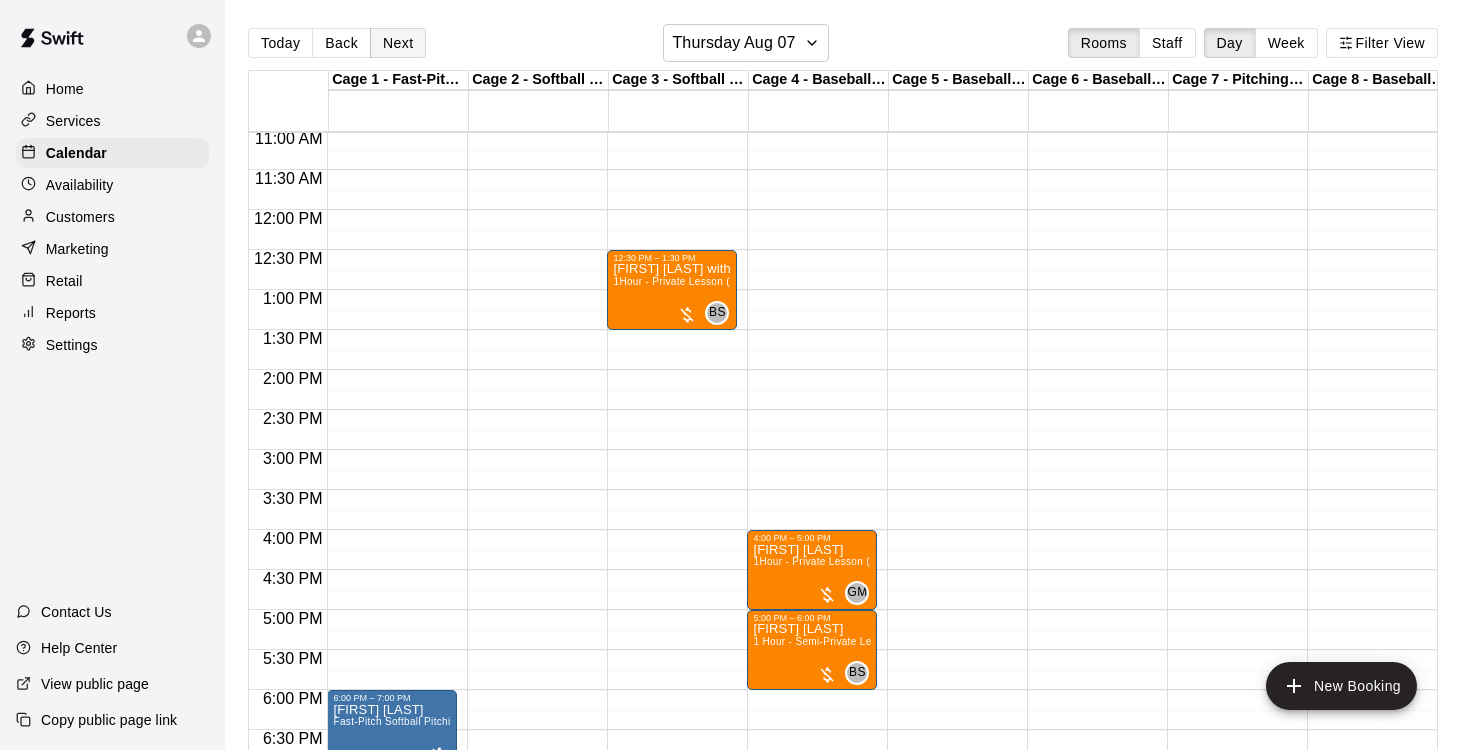 click on "Next" at bounding box center (398, 43) 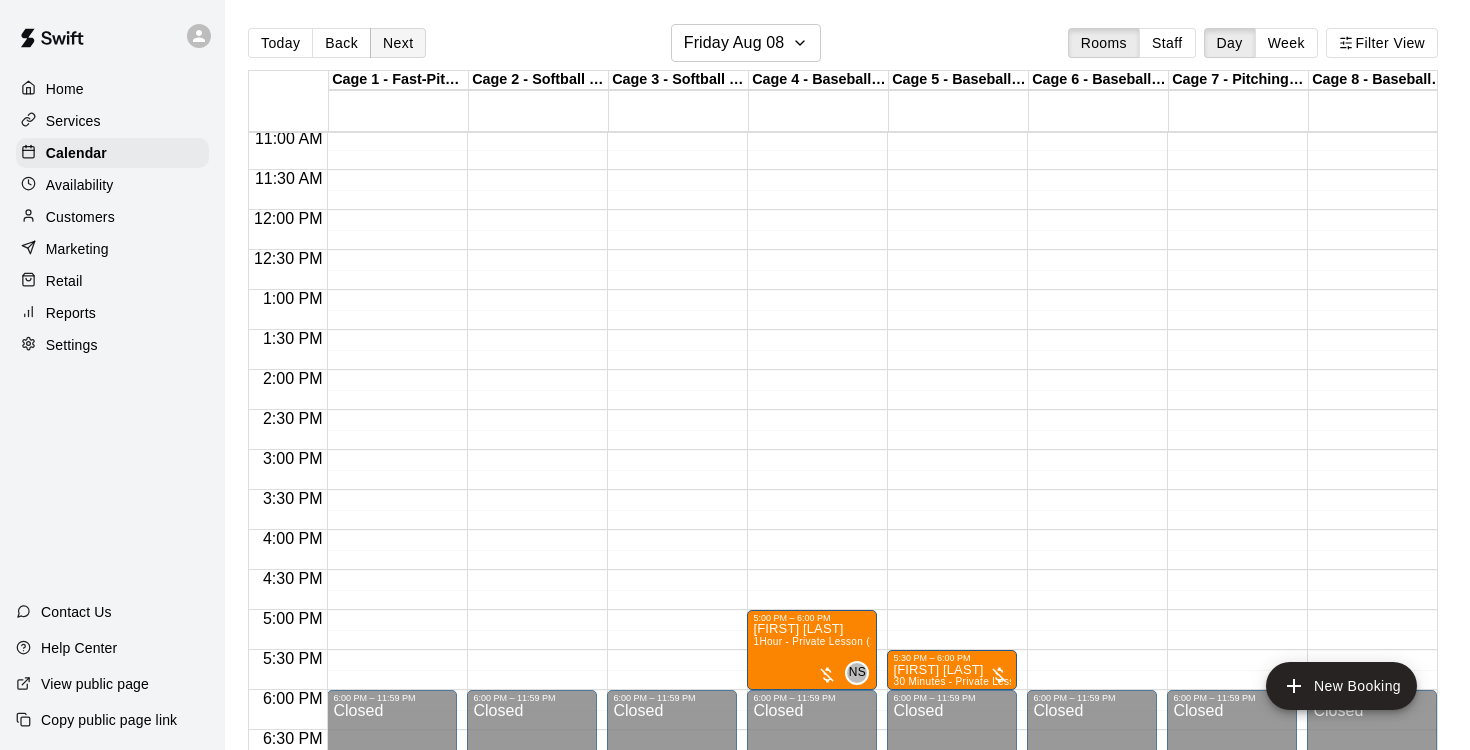 click on "Next" at bounding box center [398, 43] 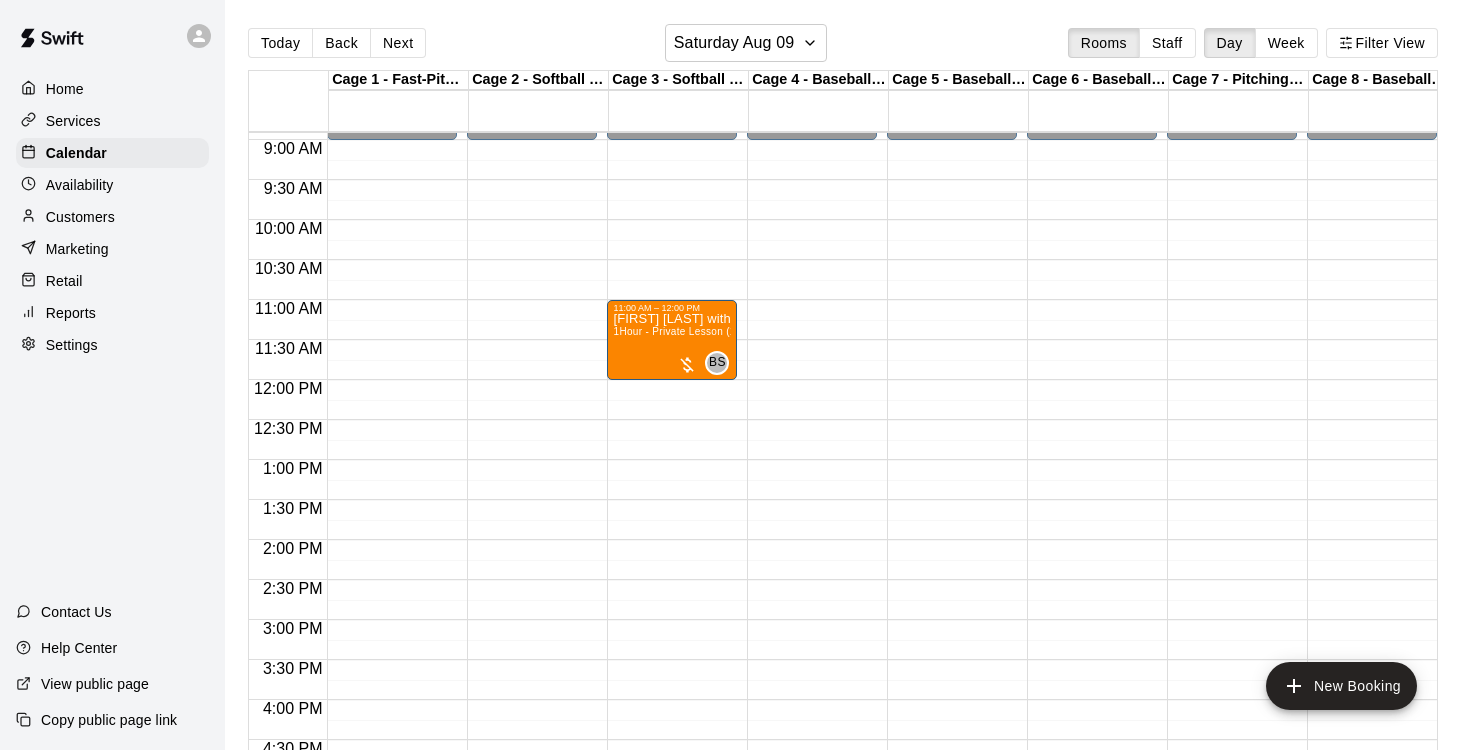 scroll, scrollTop: 664, scrollLeft: 0, axis: vertical 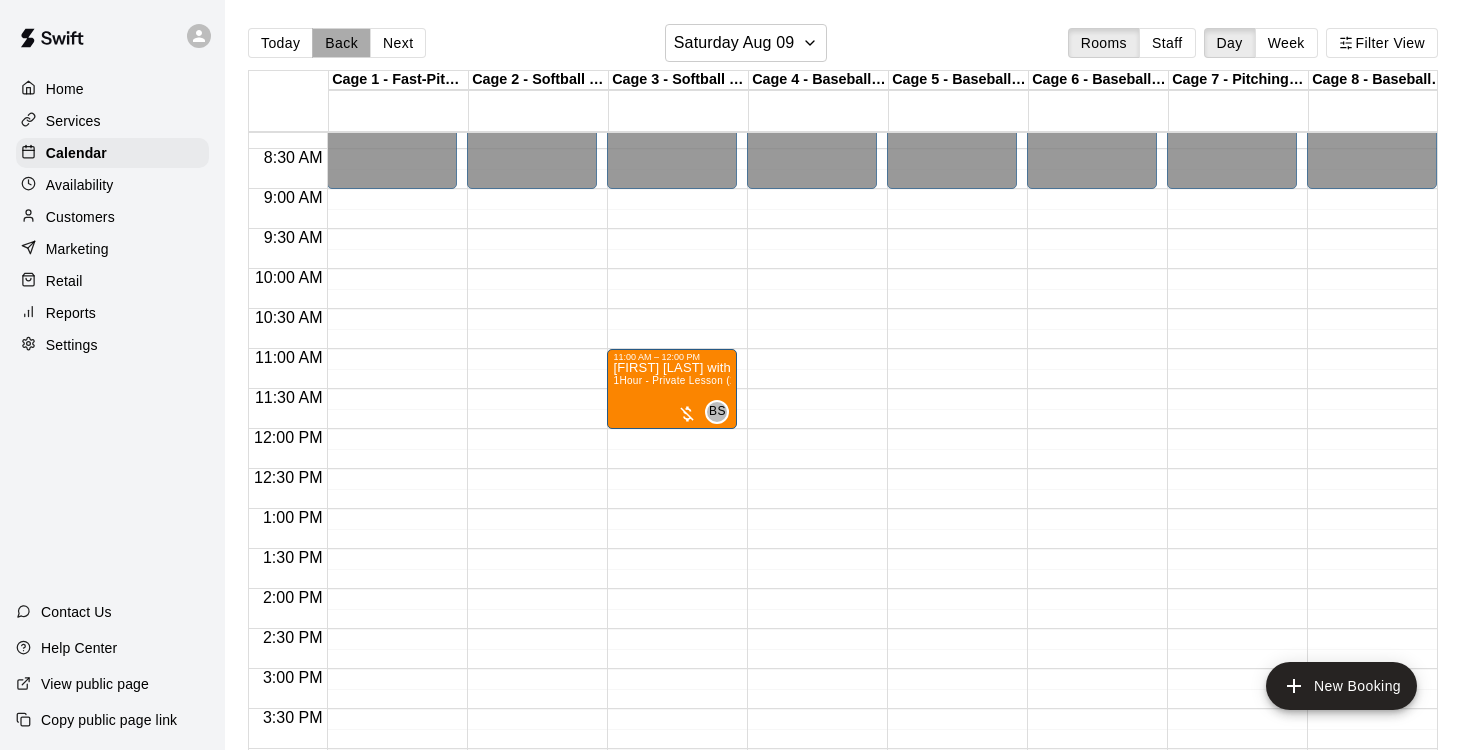 click on "Back" at bounding box center [341, 43] 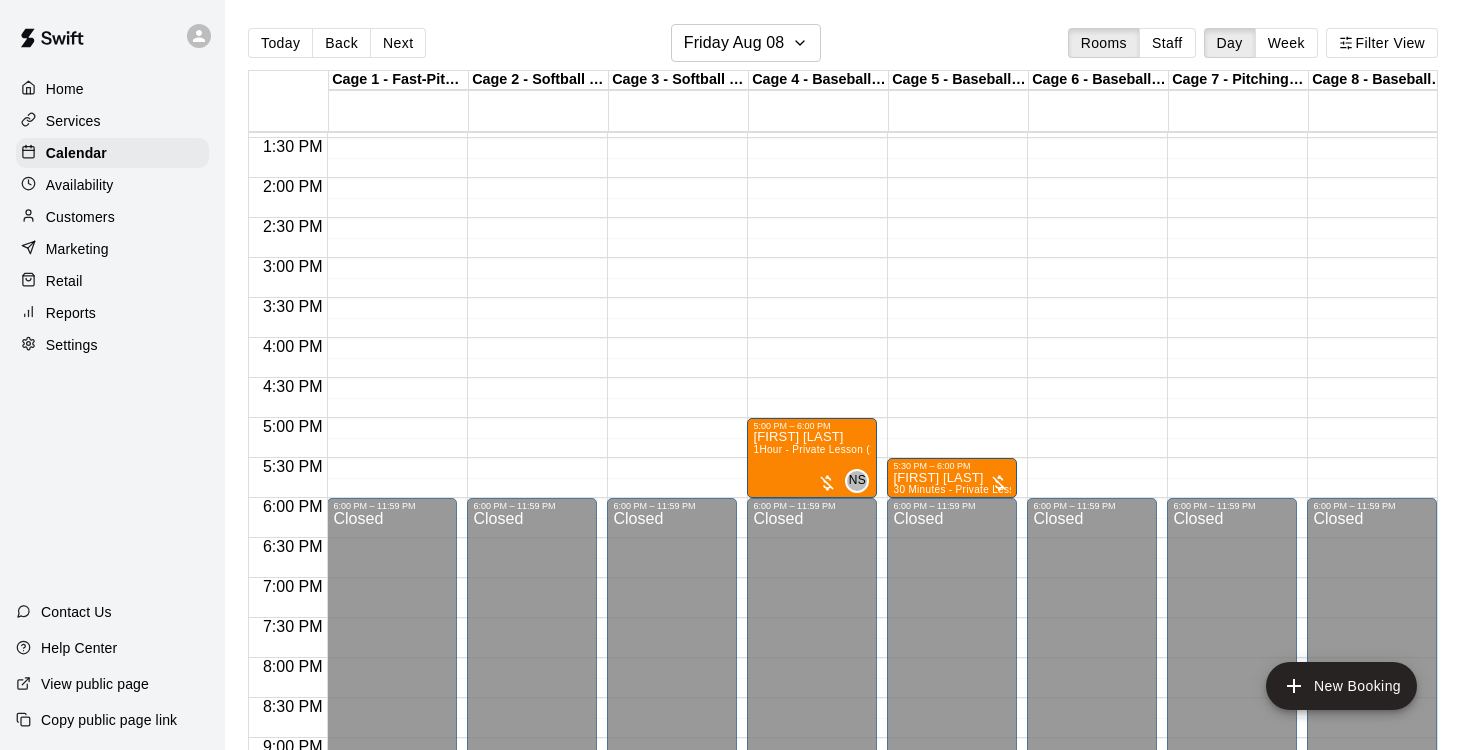 scroll, scrollTop: 1076, scrollLeft: 0, axis: vertical 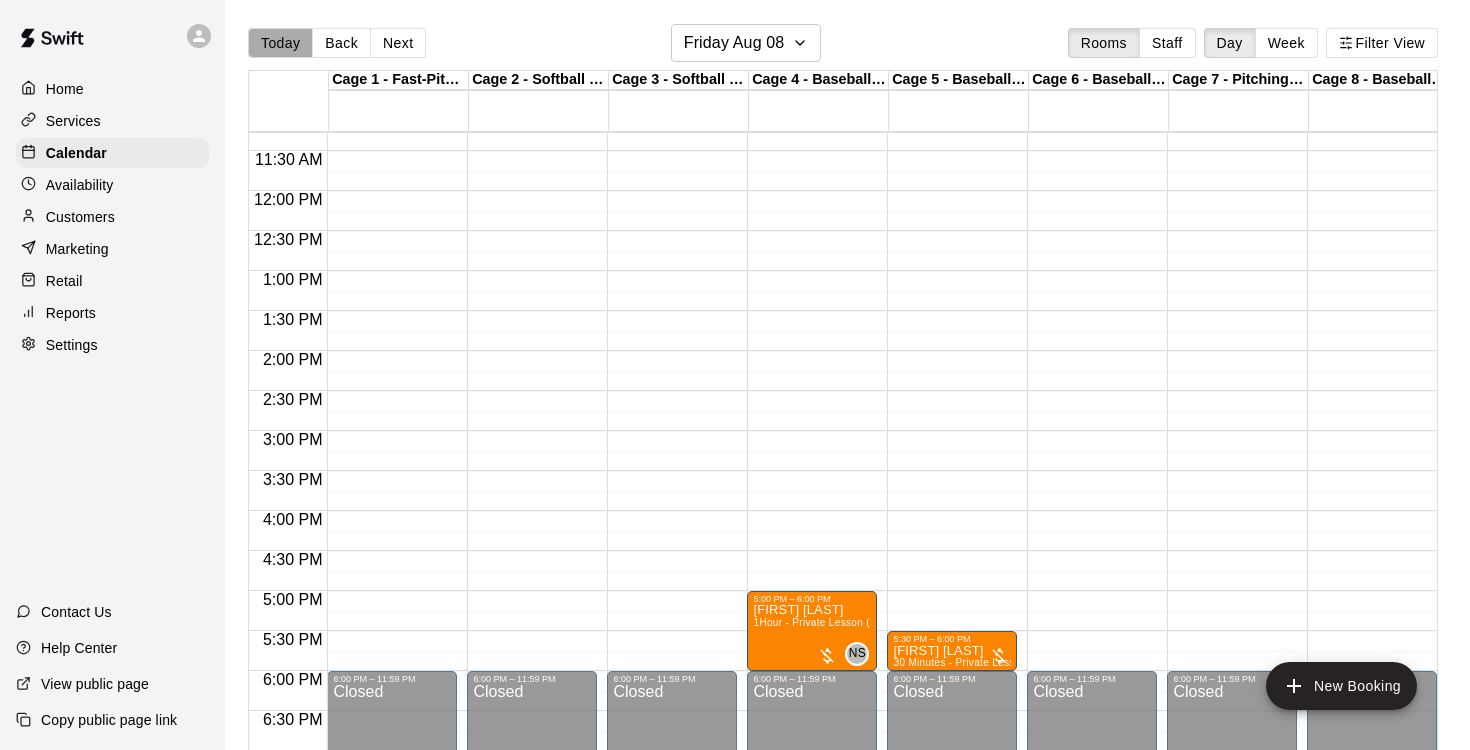 click on "Today" at bounding box center (280, 43) 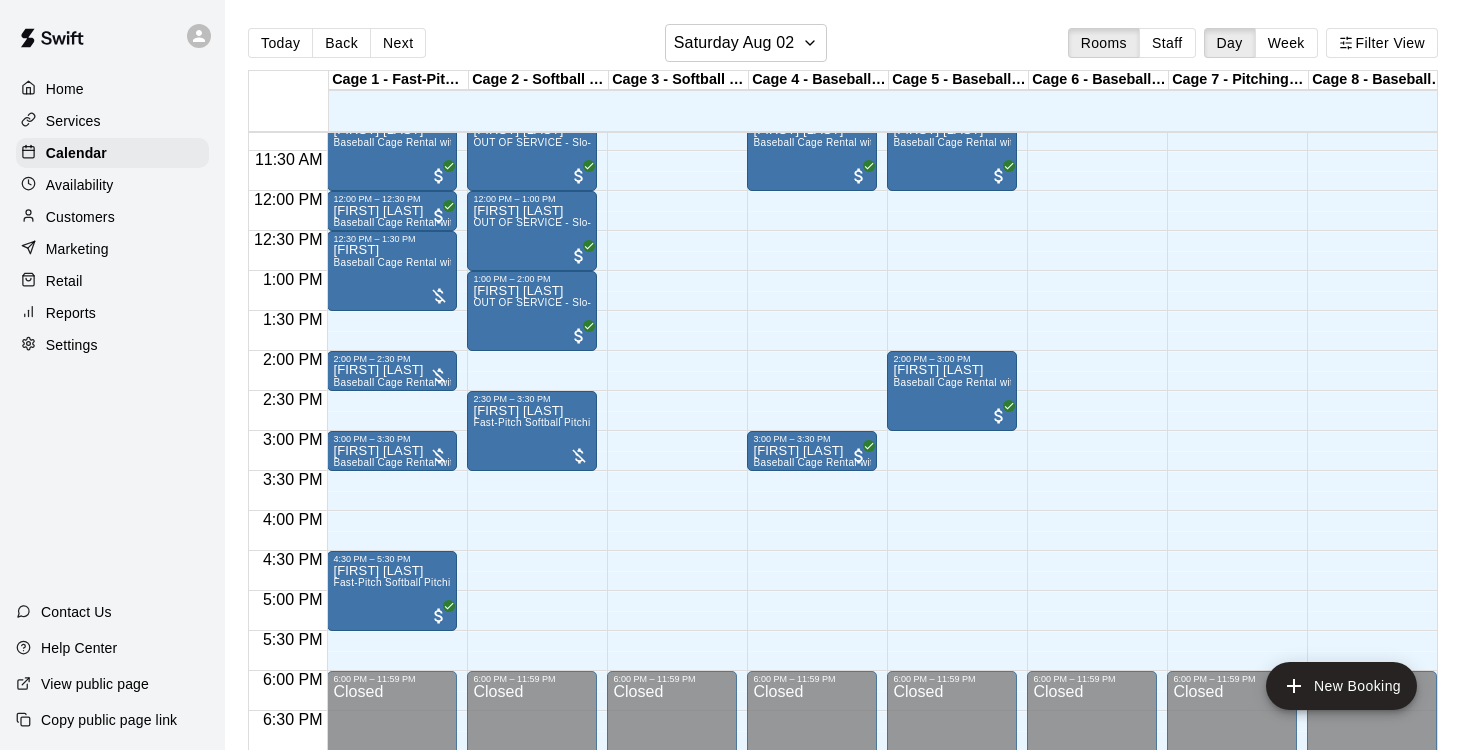 scroll, scrollTop: 938, scrollLeft: 0, axis: vertical 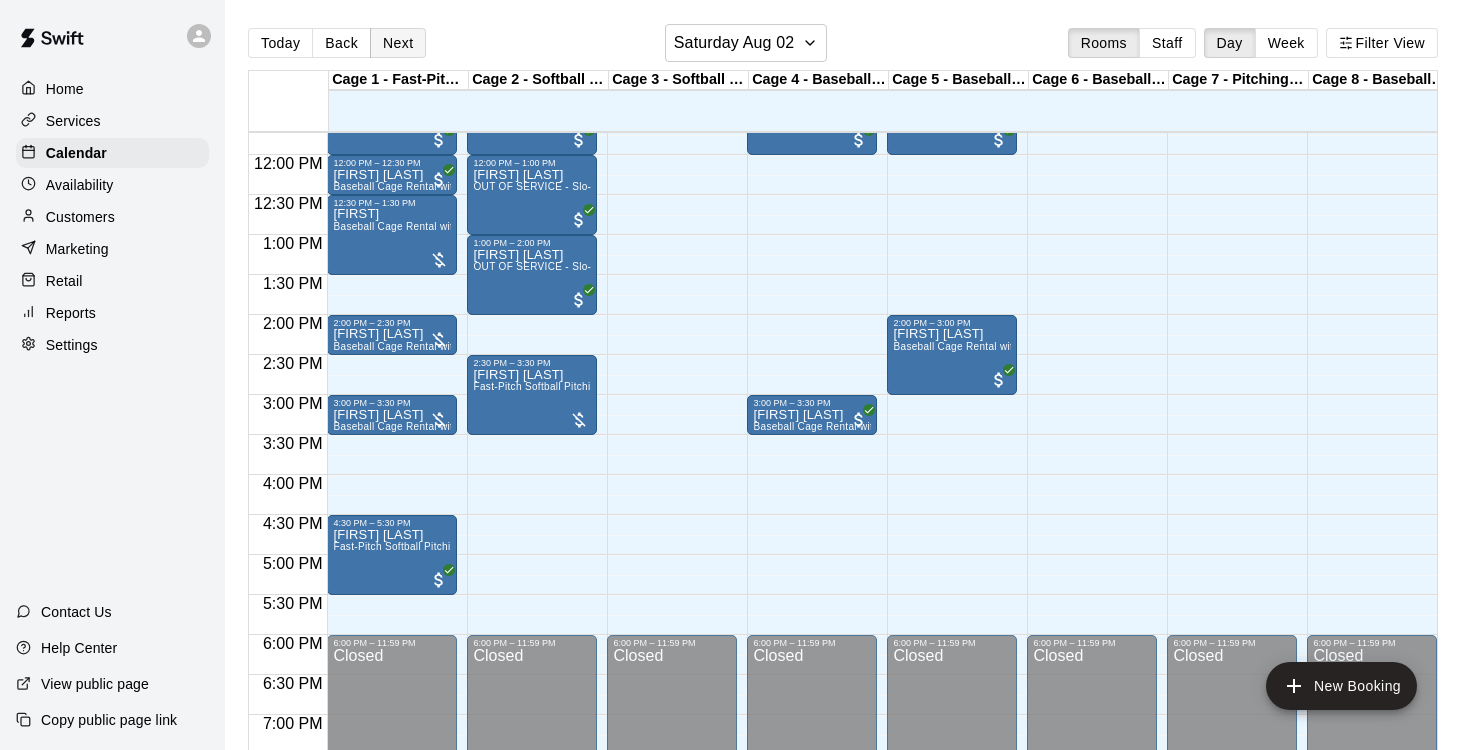 click on "Next" at bounding box center (398, 43) 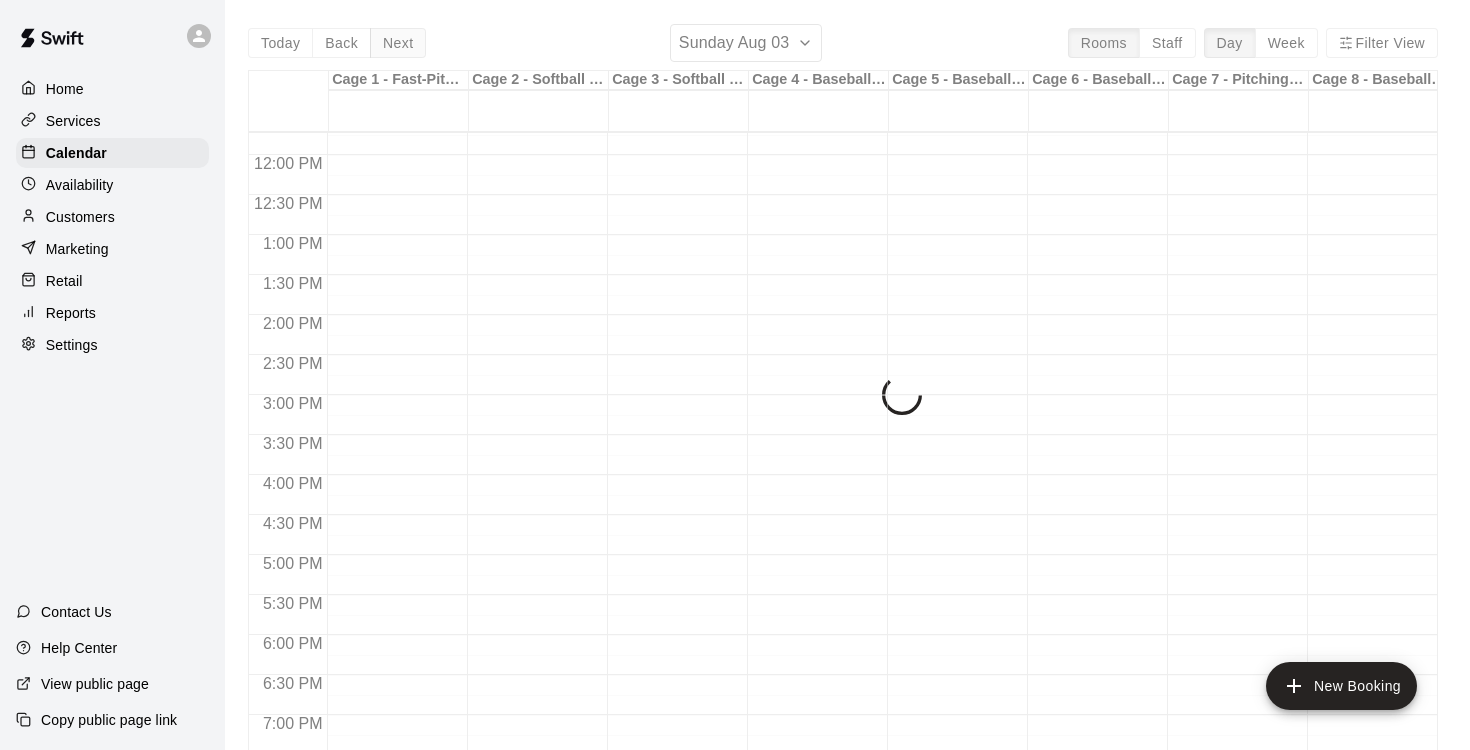 click on "[DATE] [DAY] [MONTH] [YEAR]" at bounding box center (843, 399) 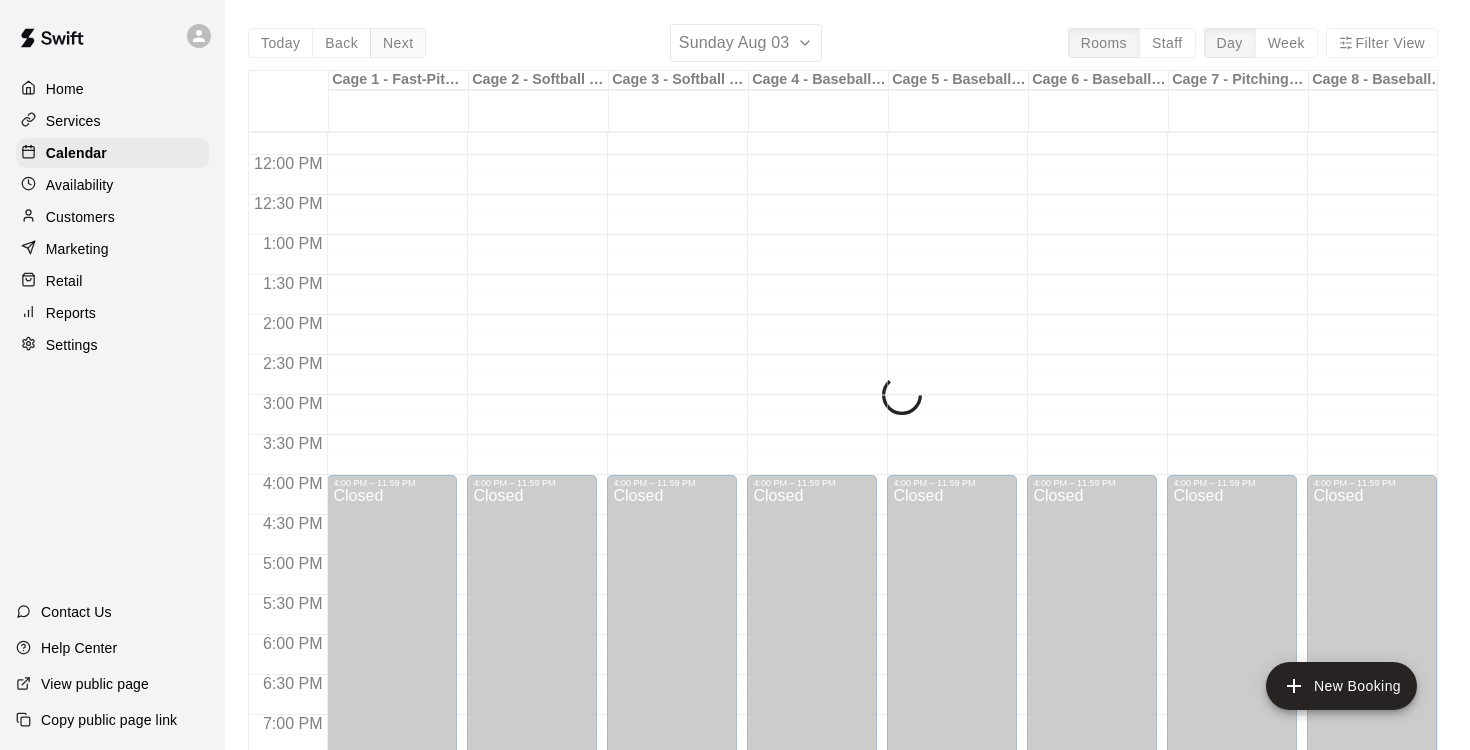 click on "[DATE] [DAY] [MONTH] [YEAR]" at bounding box center [843, 399] 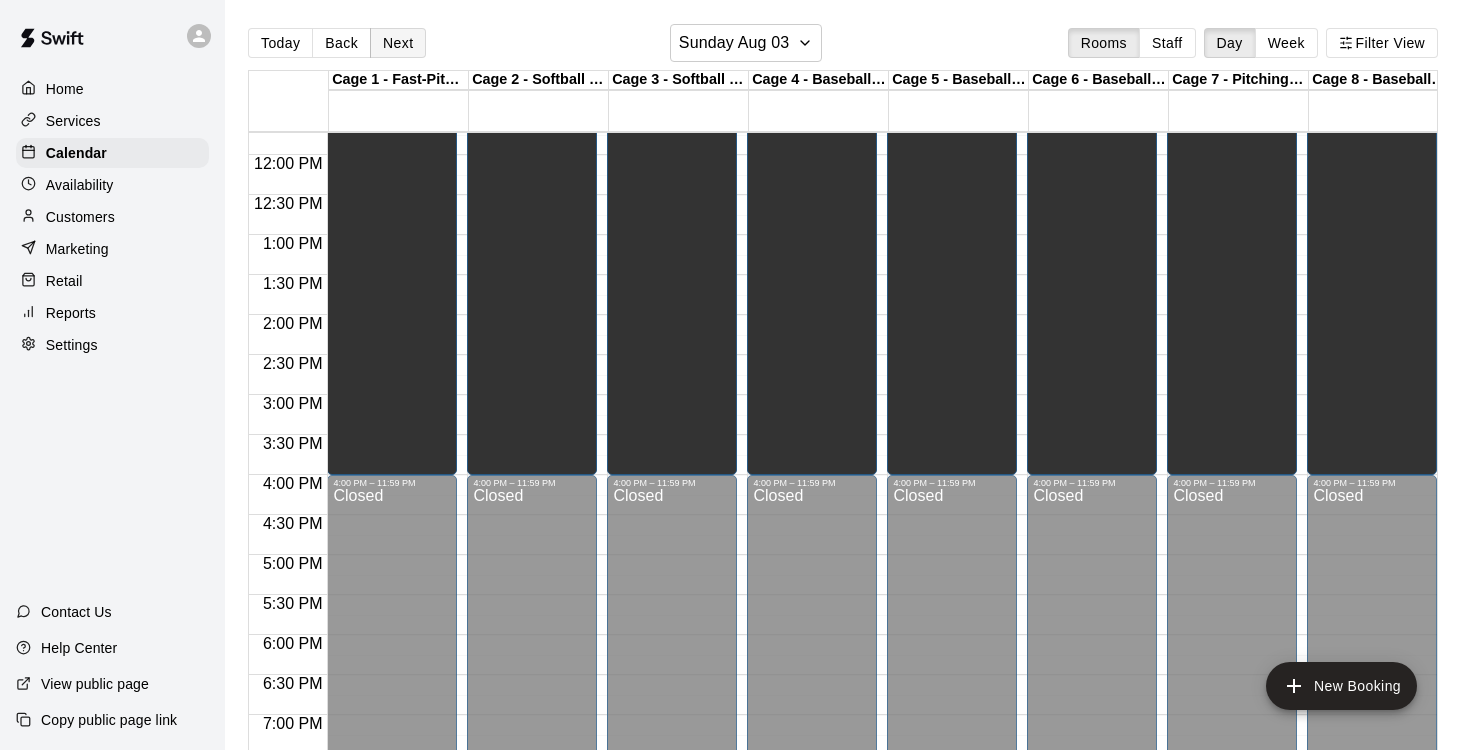 click on "Next" at bounding box center (398, 43) 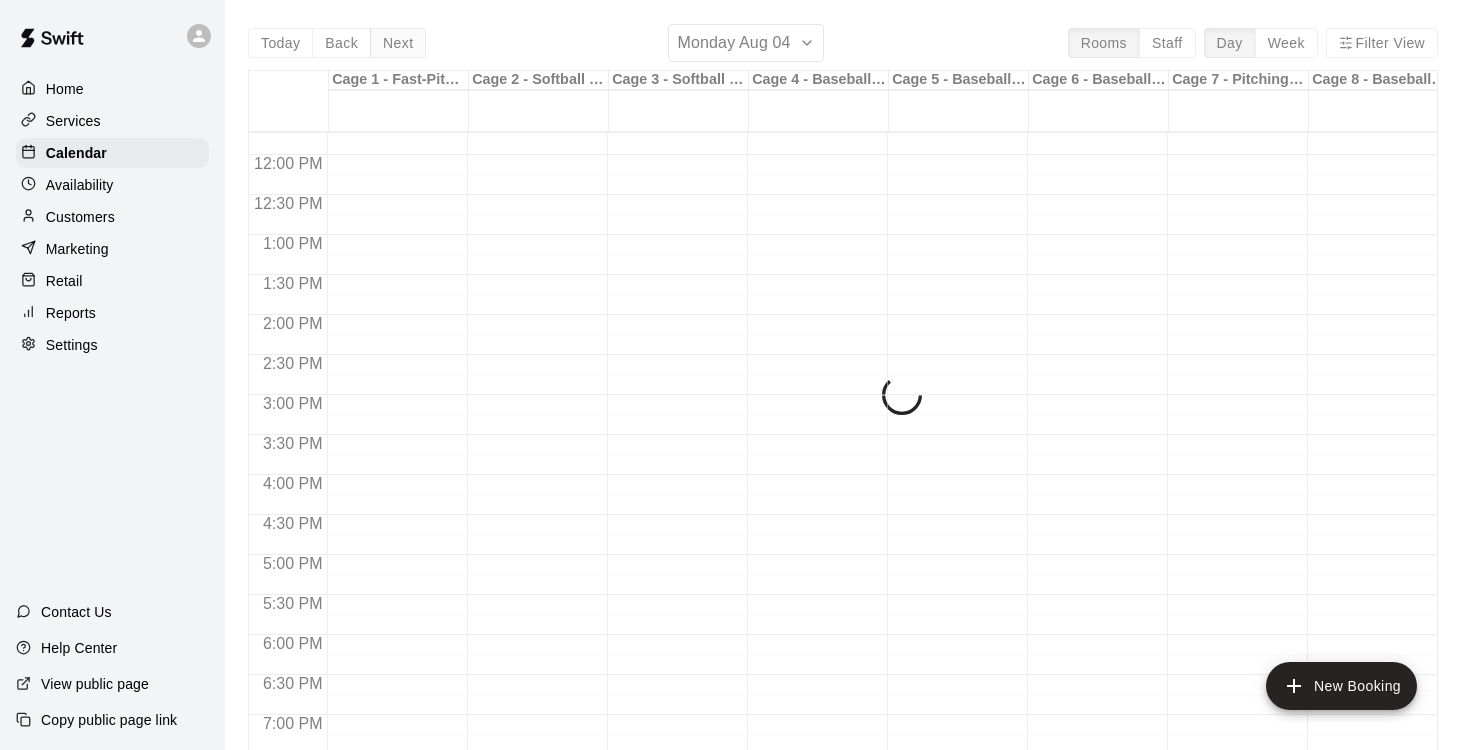 click on "Today Back Next Monday Aug 04 Rooms Staff Day Week Filter View Cage 1 - Fast-Pitch Machine and Automatic Baseball Hack Attack Pitching Machine 04 Mon Cage 2 - Softball Slo-pitch Iron Mike & Hack Attack Baseball Pitching Machine 04 Mon Cage 3 - Softball Slo-pitch Iron Mike & Baseball Pitching Machine 04 Mon Cage 4 - Baseball Pitching Machine 04 Mon Cage 5 - Baseball Pitching Machine 04 Mon Cage 6 - Baseball Pitching Machine 04 Mon Cage 7 - Pitching Mound 04 Mon Cage 8 - Baseball Pitching Machine 04 Mon Cage 9 - Baseball Pitching Machine / Pitching Mound 04 Mon Cage 10 - Pitching Mound 04 Mon High Performance Lane 04 Mon Gym 04 Mon Party/Meeting Room 04 Mon 12:00 AM 12:30 AM 1:00 AM 1:30 AM 2:00 AM 2:30 AM 3:00 AM 3:30 AM 4:00 AM 4:30 AM 5:00 AM 5:30 AM 6:00 AM 6:30 AM 7:00 AM 7:30 AM 8:00 AM 8:30 AM 9:00 AM 9:30 AM 10:00 AM 10:30 AM 11:00 AM 11:30 AM 12:00 PM 12:30 PM 1:00 PM 1:30 PM 2:00 PM 2:30 PM 3:00 PM 3:30 PM 4:00 PM 4:30 PM 5:00 PM 5:30 PM 6:00 PM 6:30 PM 7:00 PM 7:30 PM 8:00 PM 8:30 PM 9:00 PM 9:30 PM" at bounding box center (843, 399) 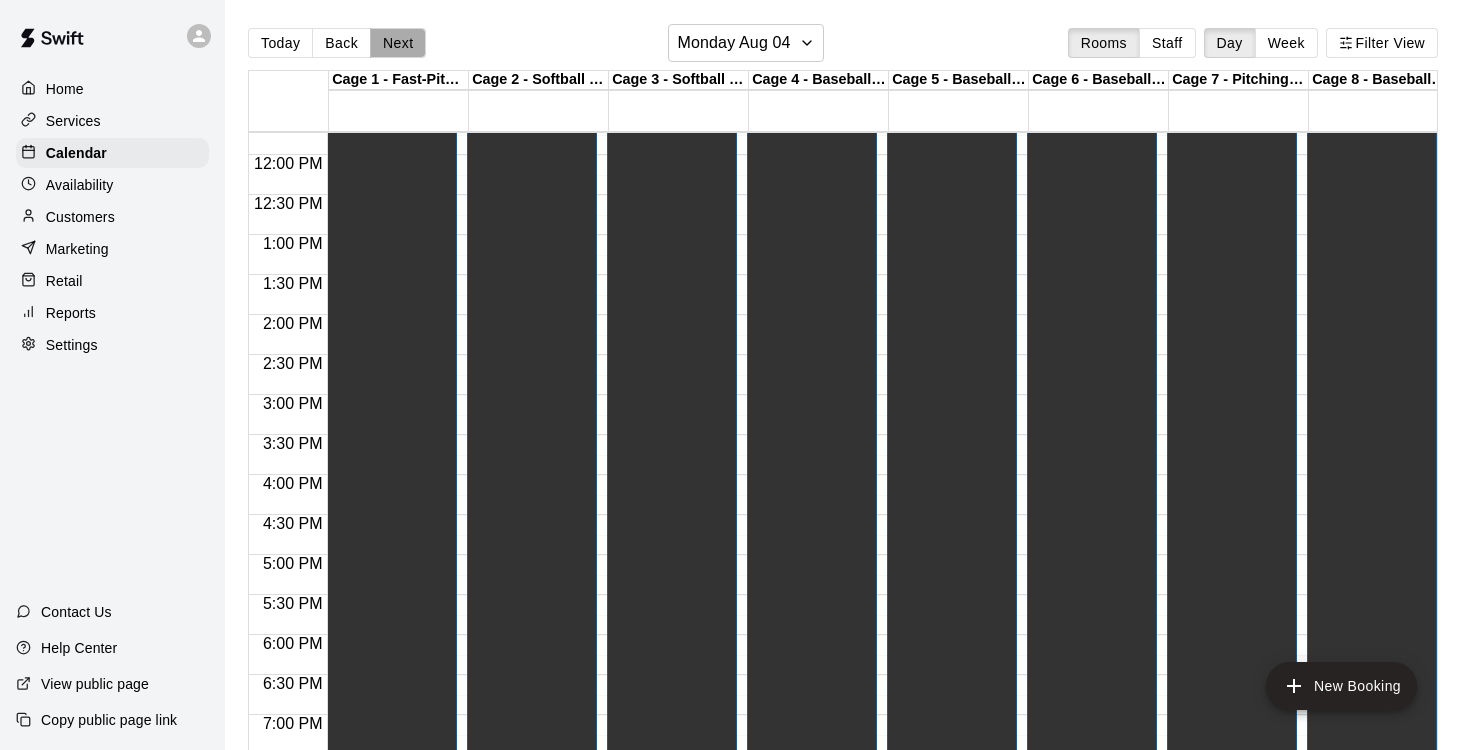 click on "Next" at bounding box center [398, 43] 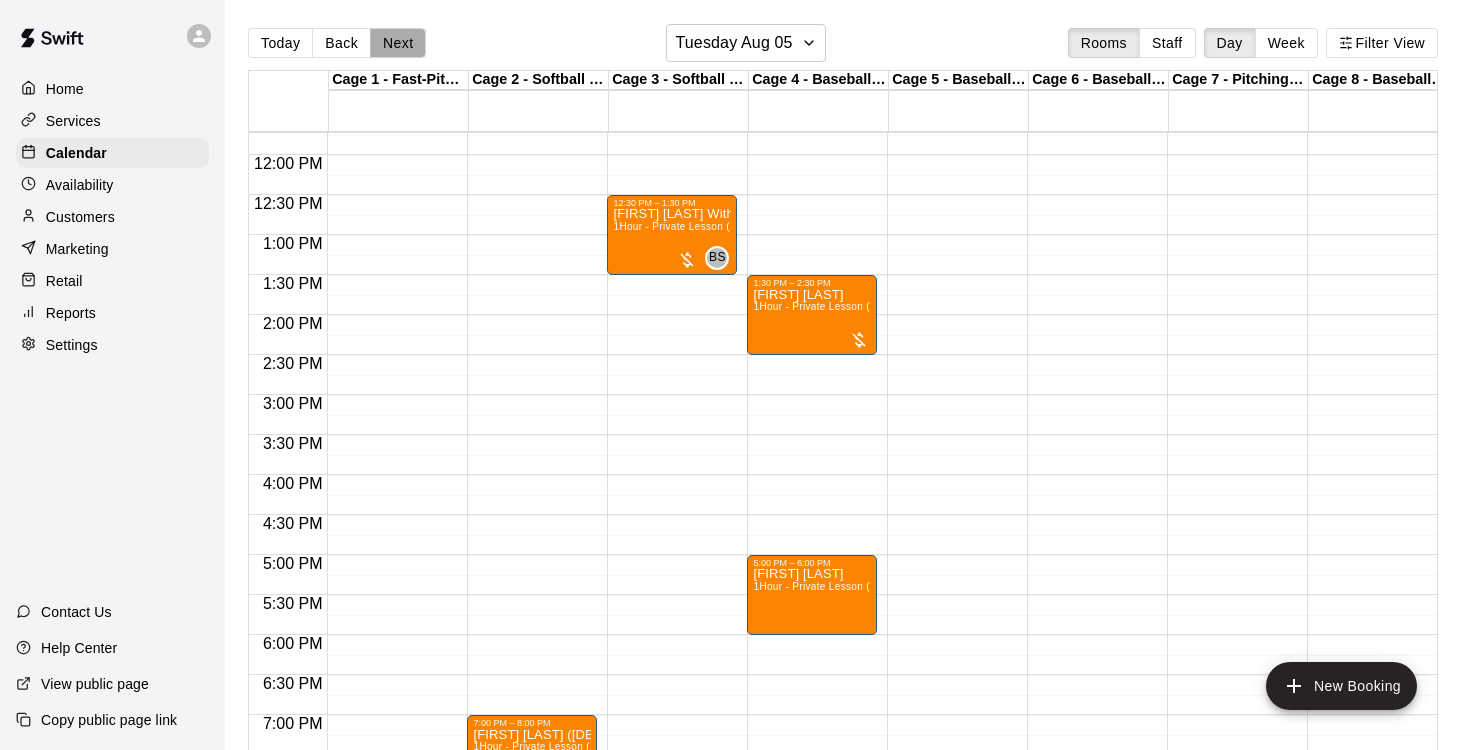 click on "Next" at bounding box center [398, 43] 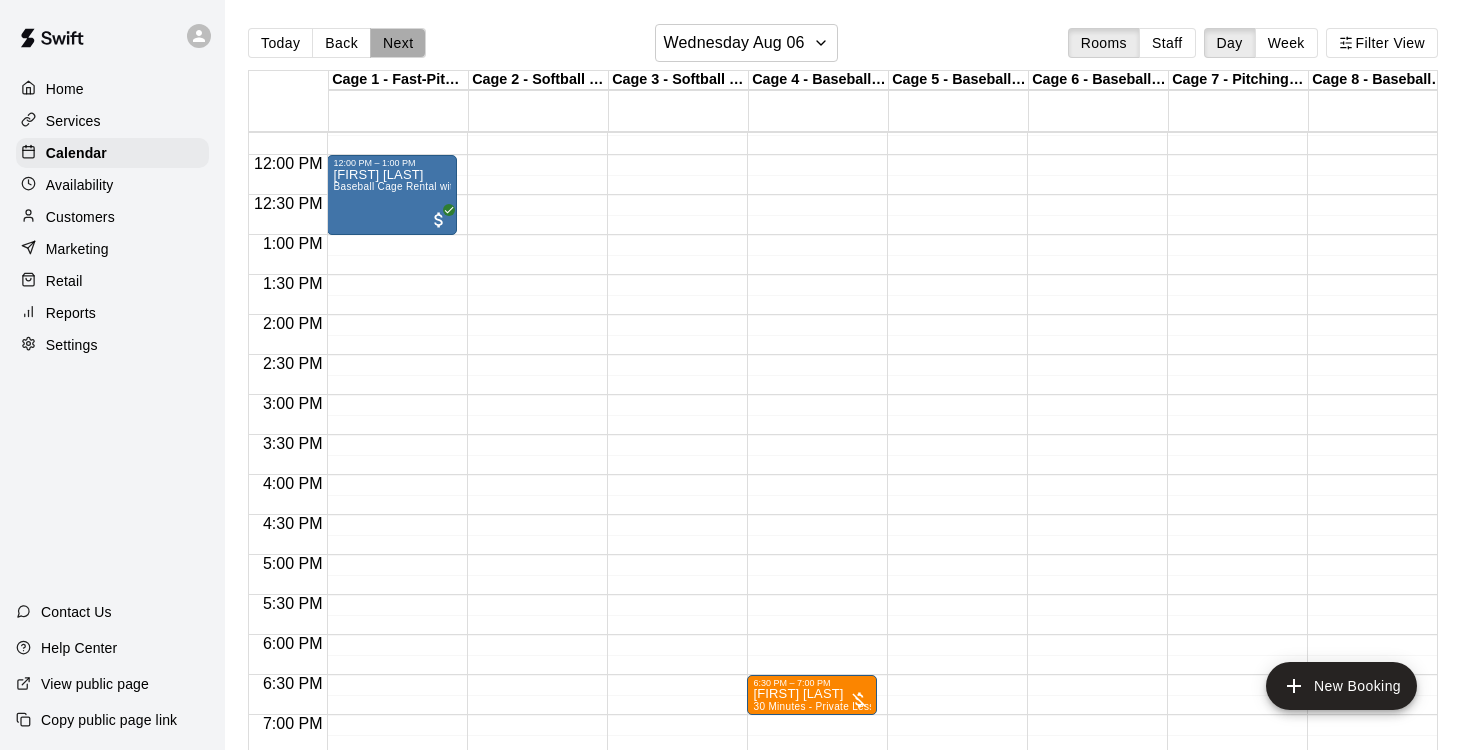 click on "Next" at bounding box center [398, 43] 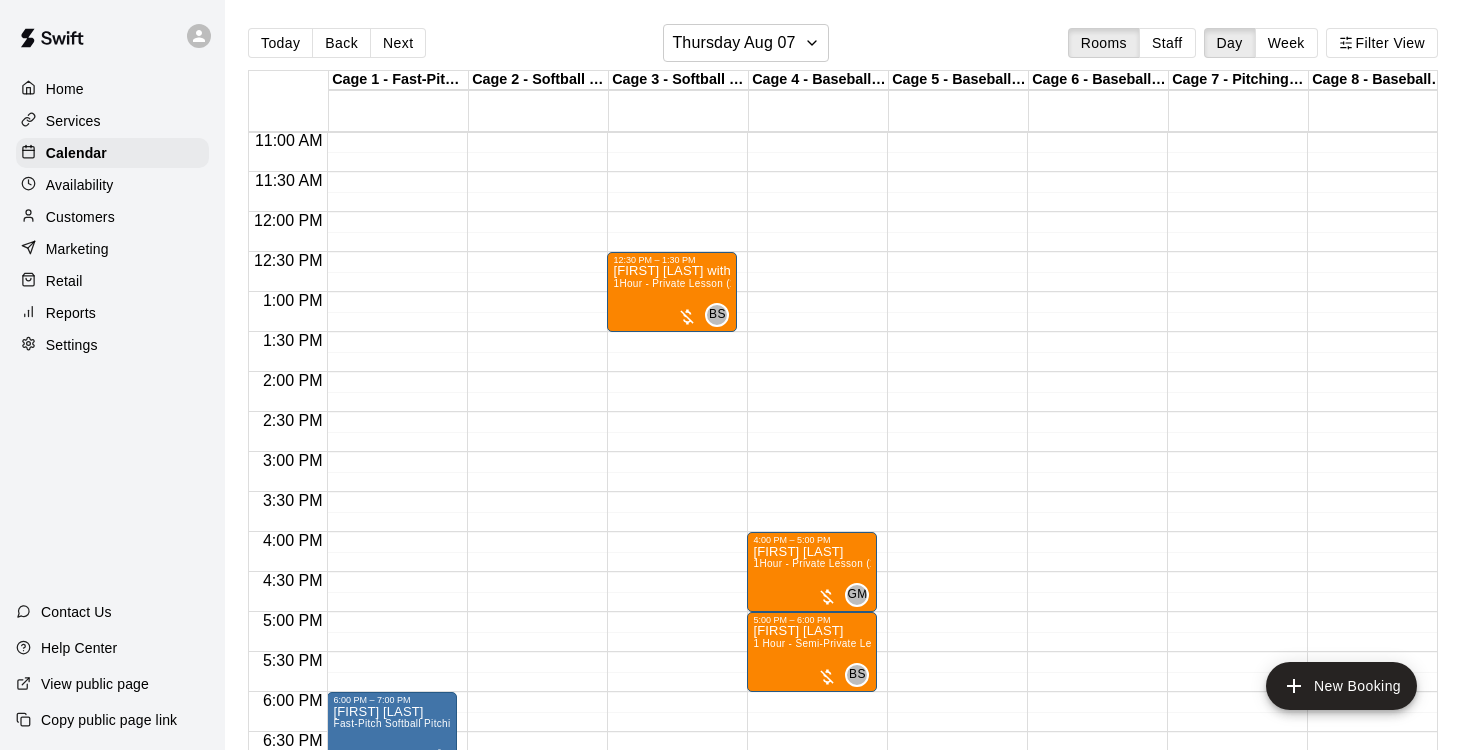 scroll, scrollTop: 972, scrollLeft: 0, axis: vertical 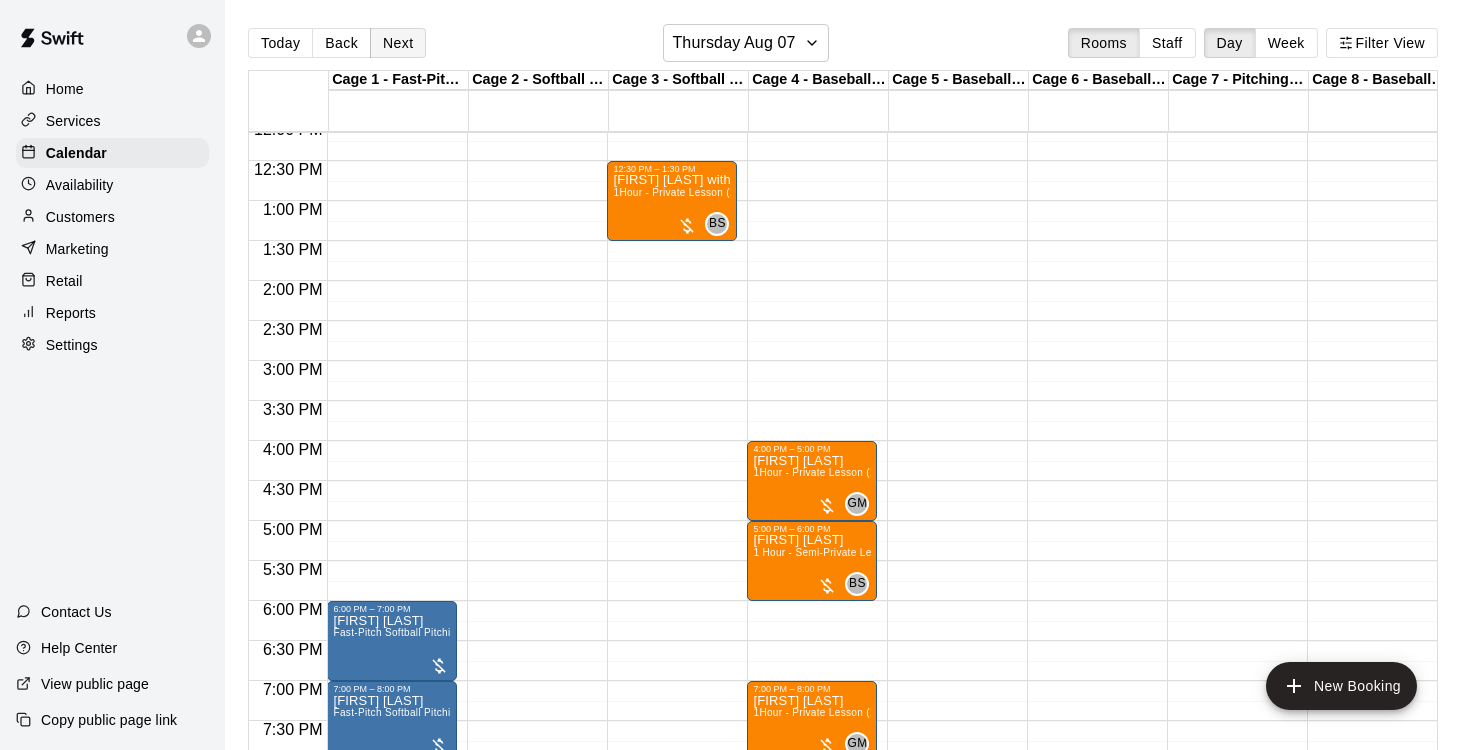 click on "Next" at bounding box center [398, 43] 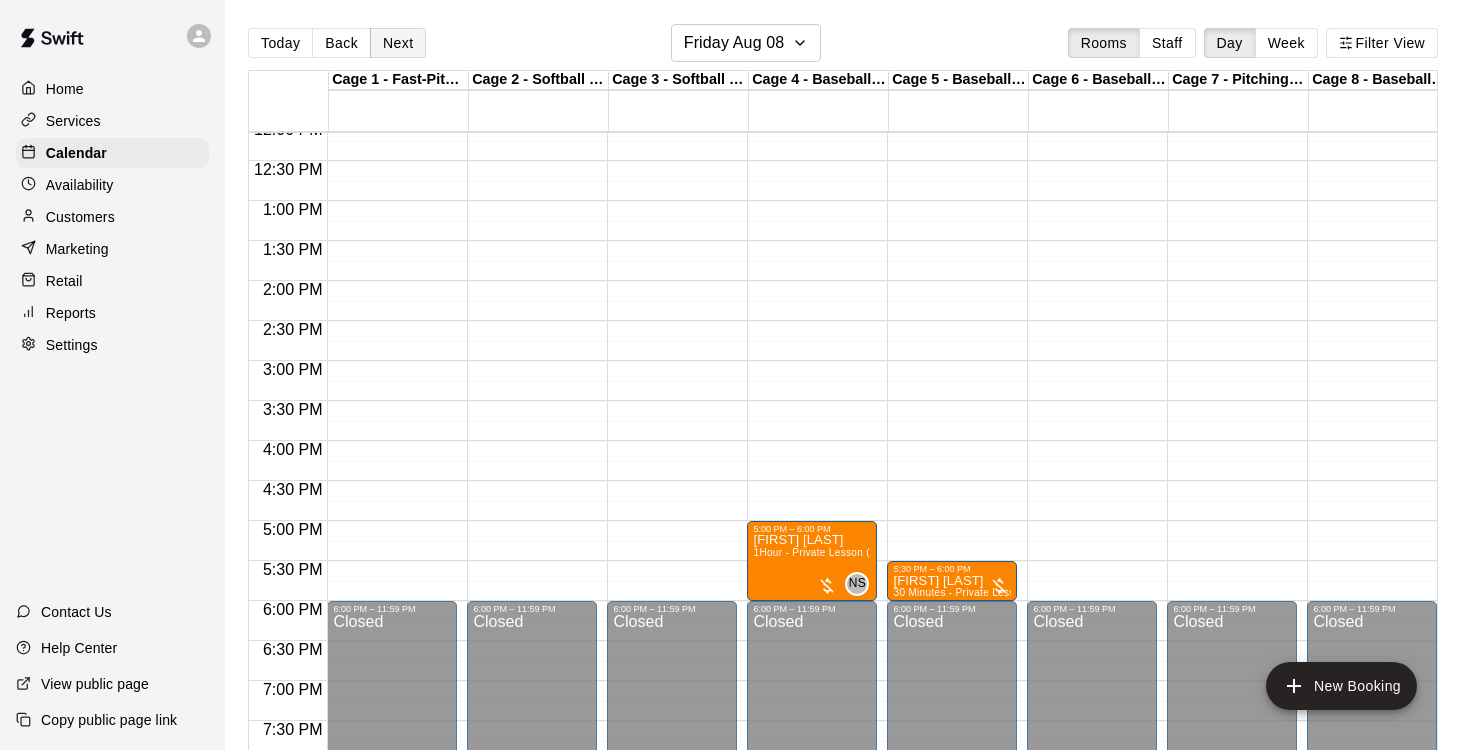 click on "Next" at bounding box center [398, 43] 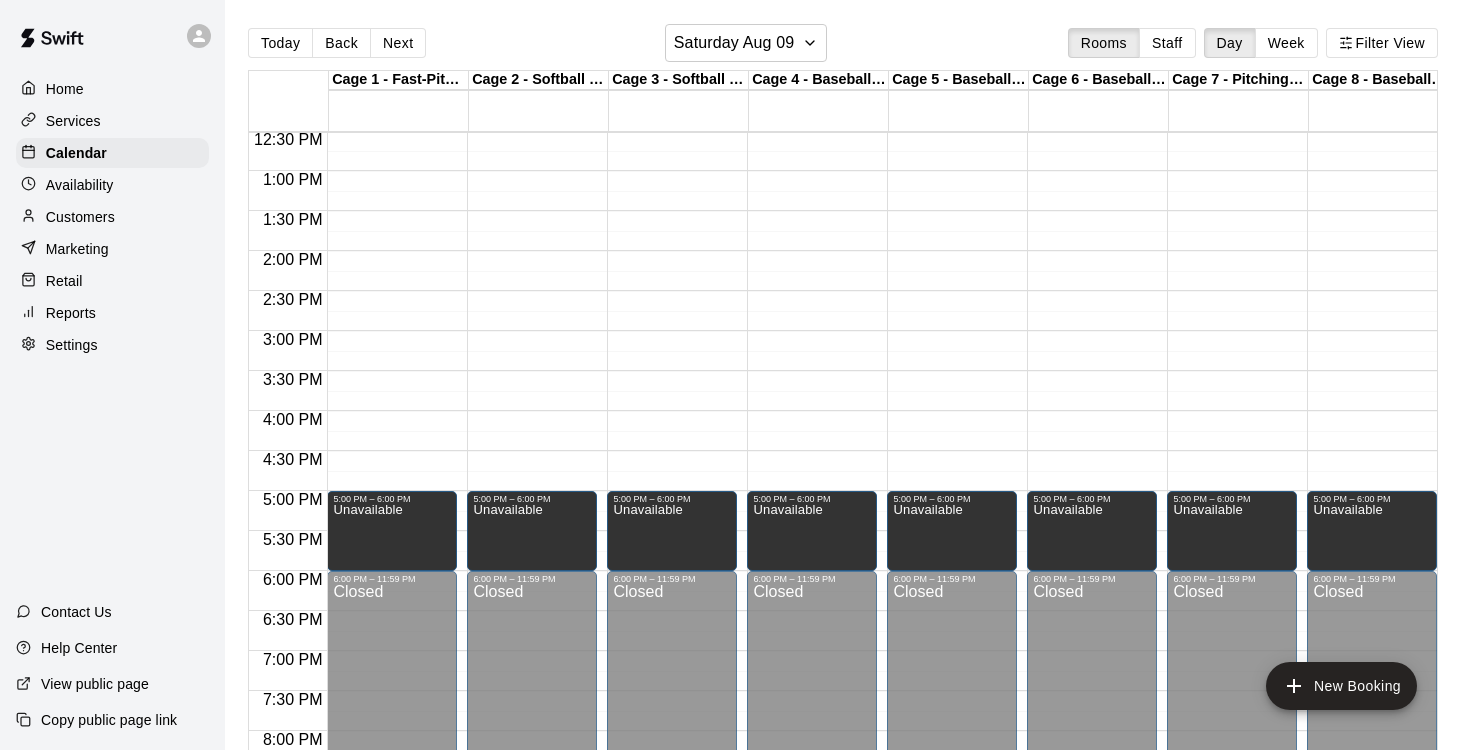 scroll, scrollTop: 1048, scrollLeft: 0, axis: vertical 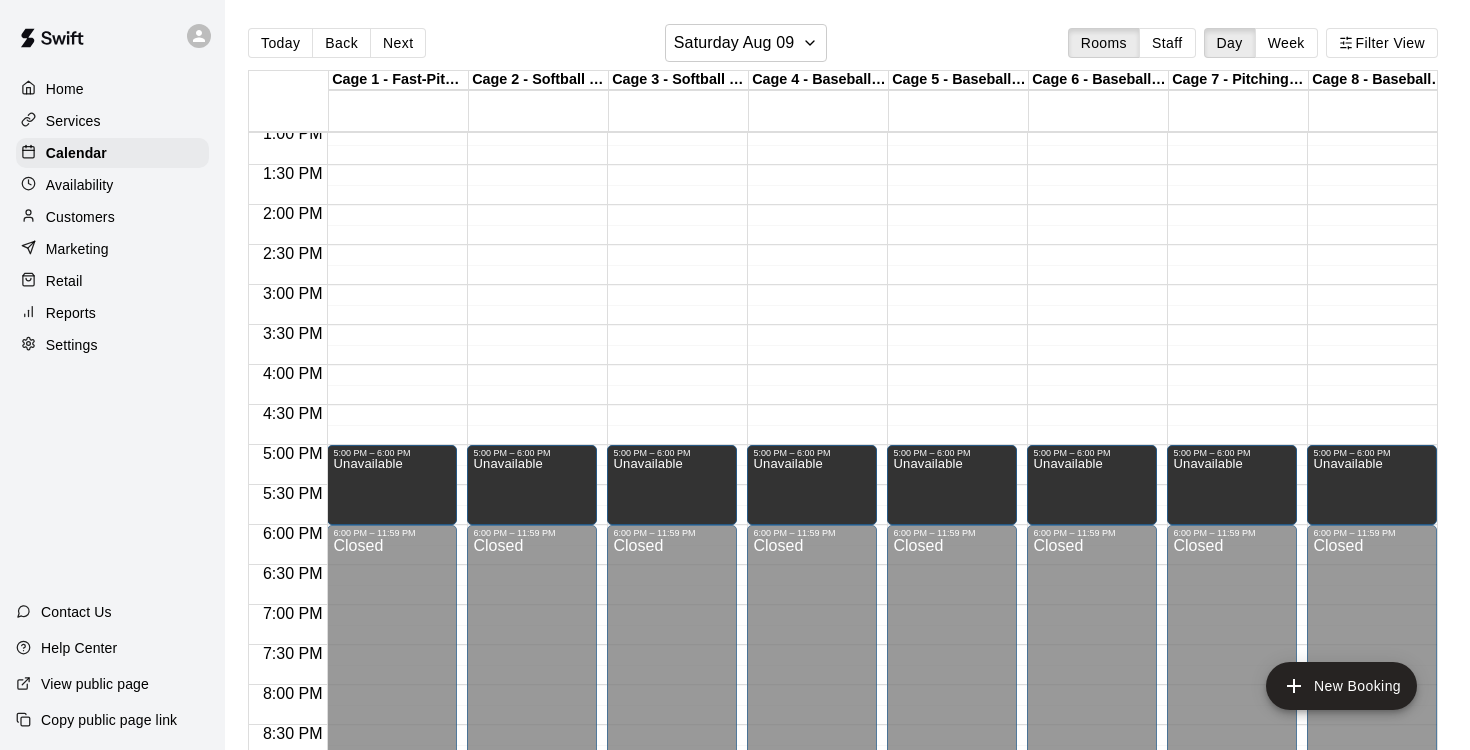 type 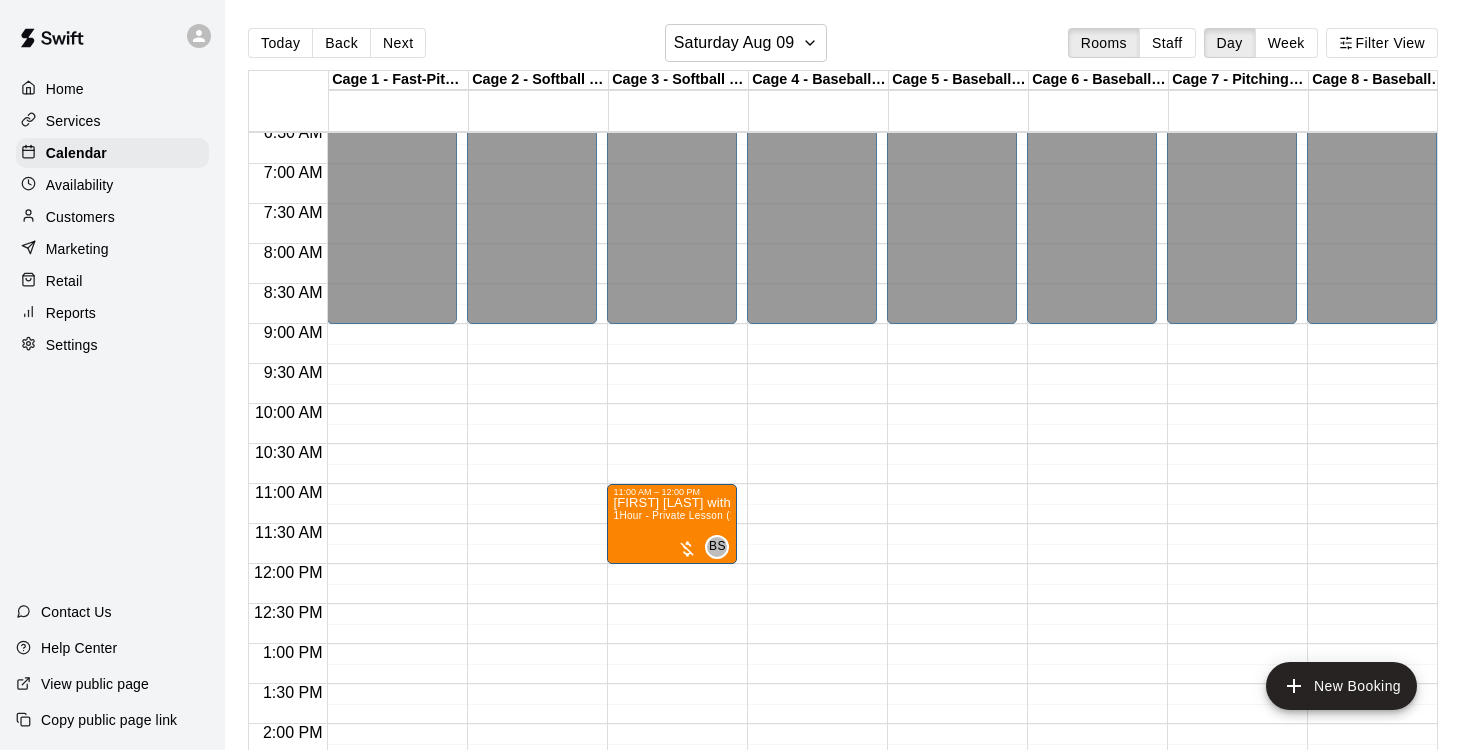 scroll, scrollTop: 530, scrollLeft: 0, axis: vertical 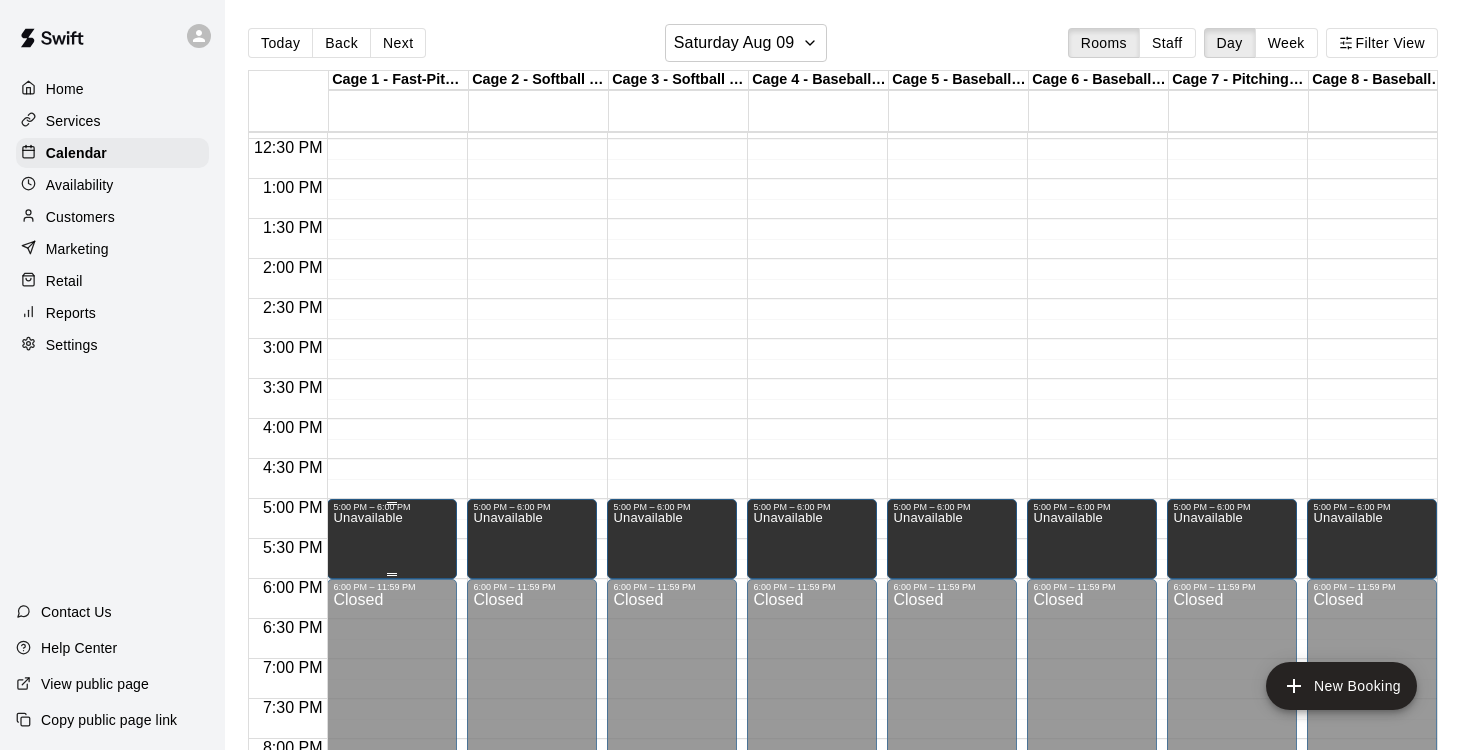 click on "5:00 PM – 6:00 PM" at bounding box center (392, 507) 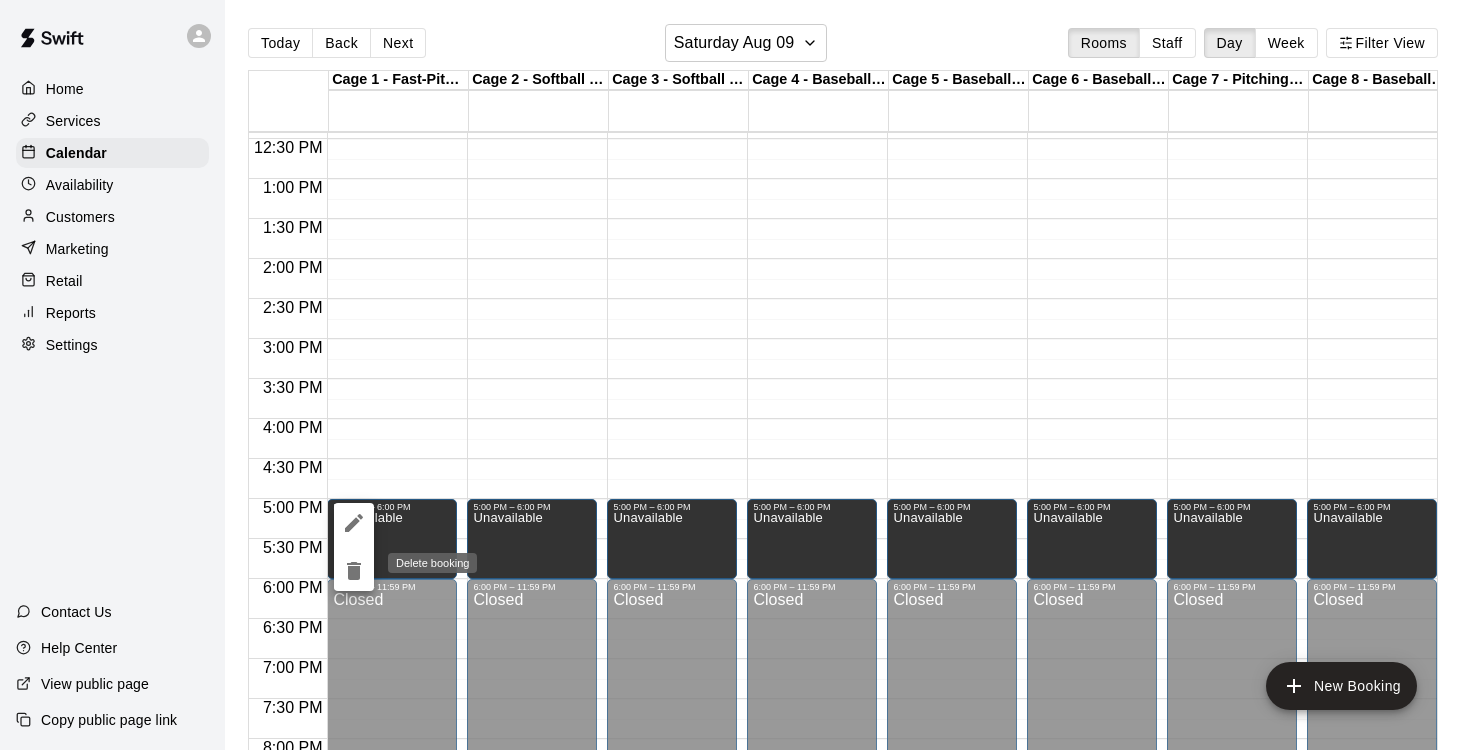 click 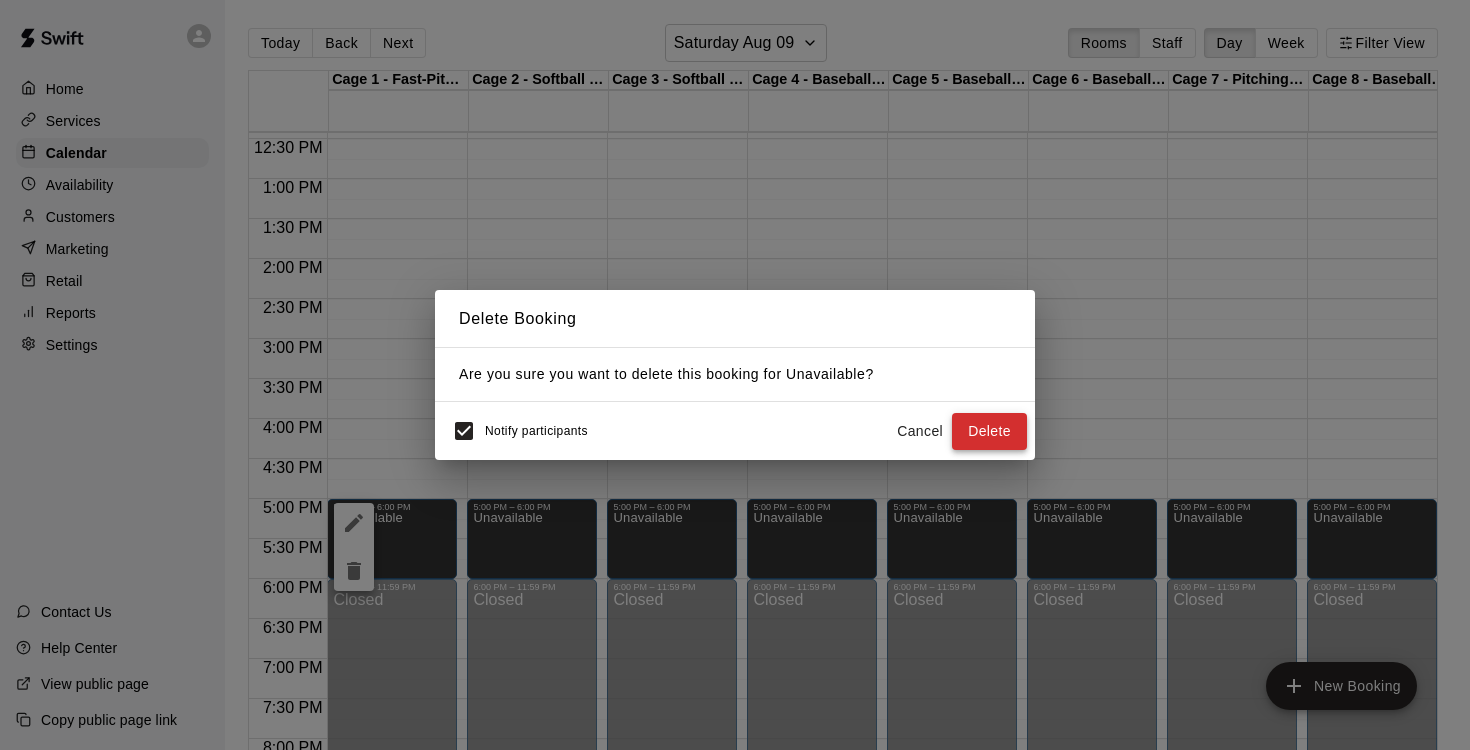 click on "Delete" at bounding box center [989, 431] 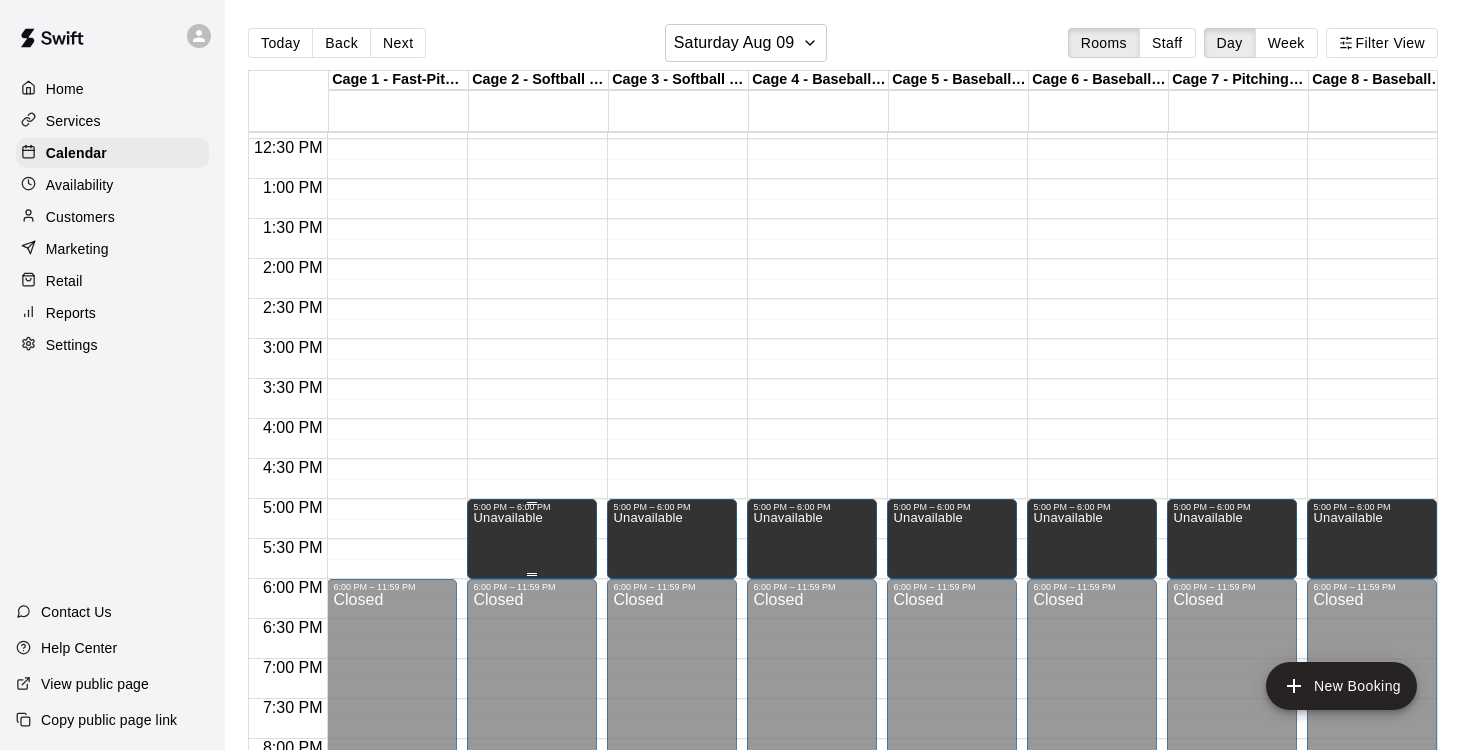 click on "Unavailable" at bounding box center (507, 887) 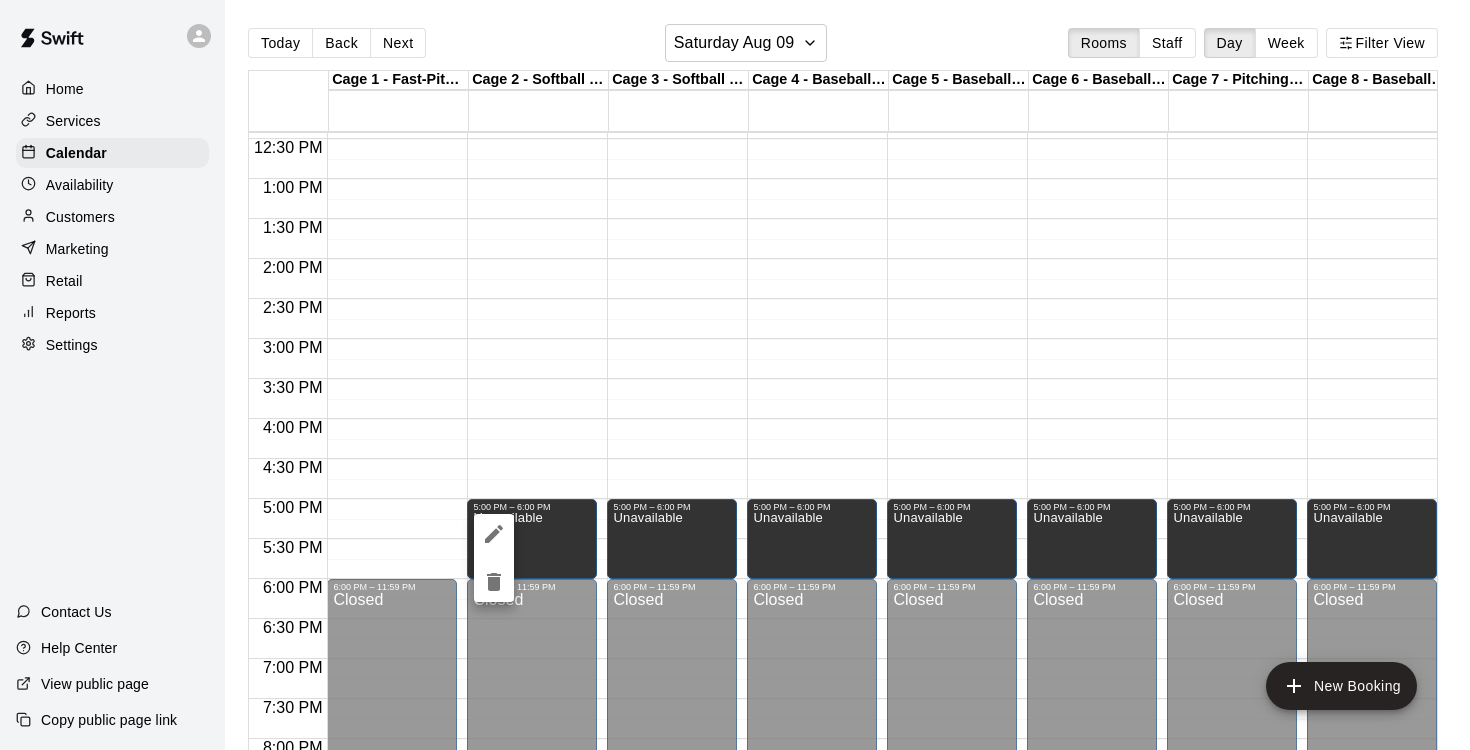 click 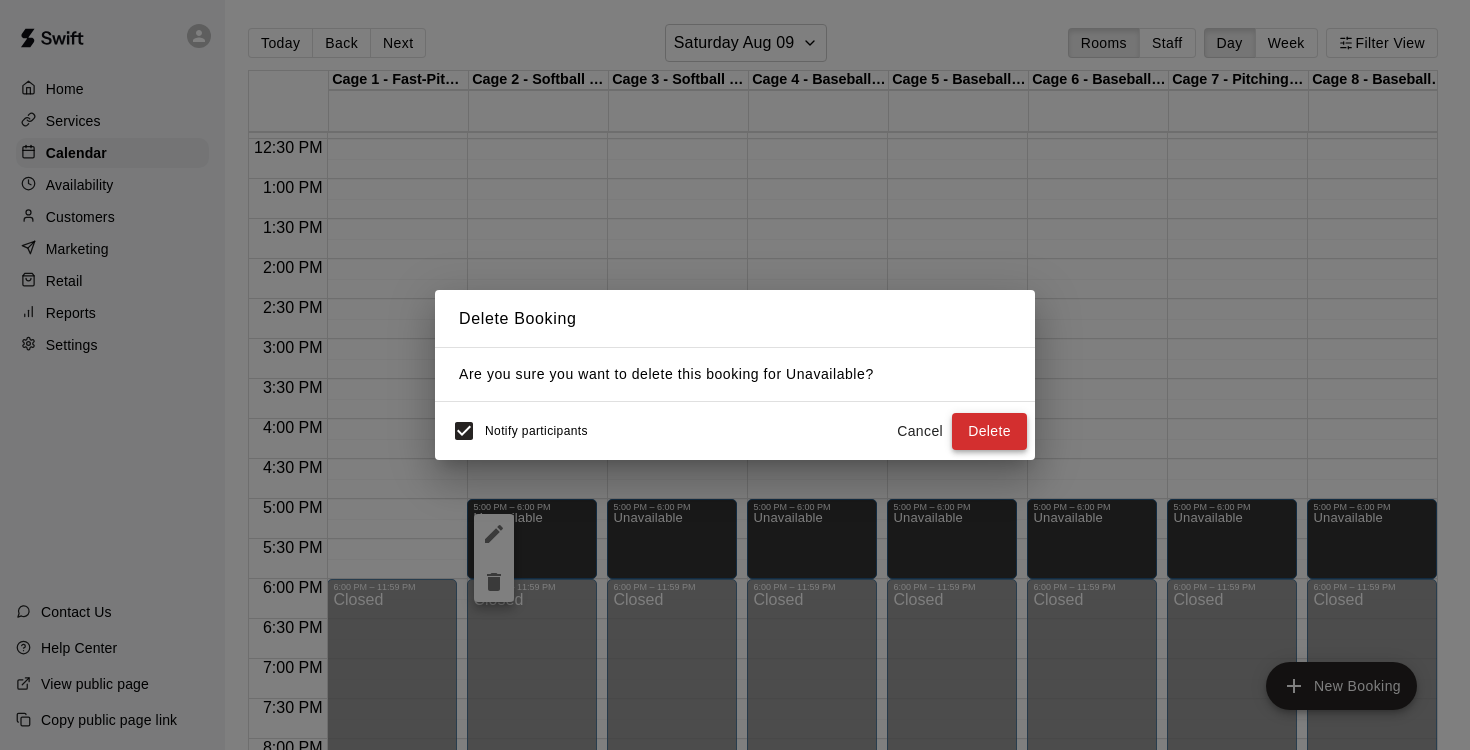 click on "Delete" at bounding box center (989, 431) 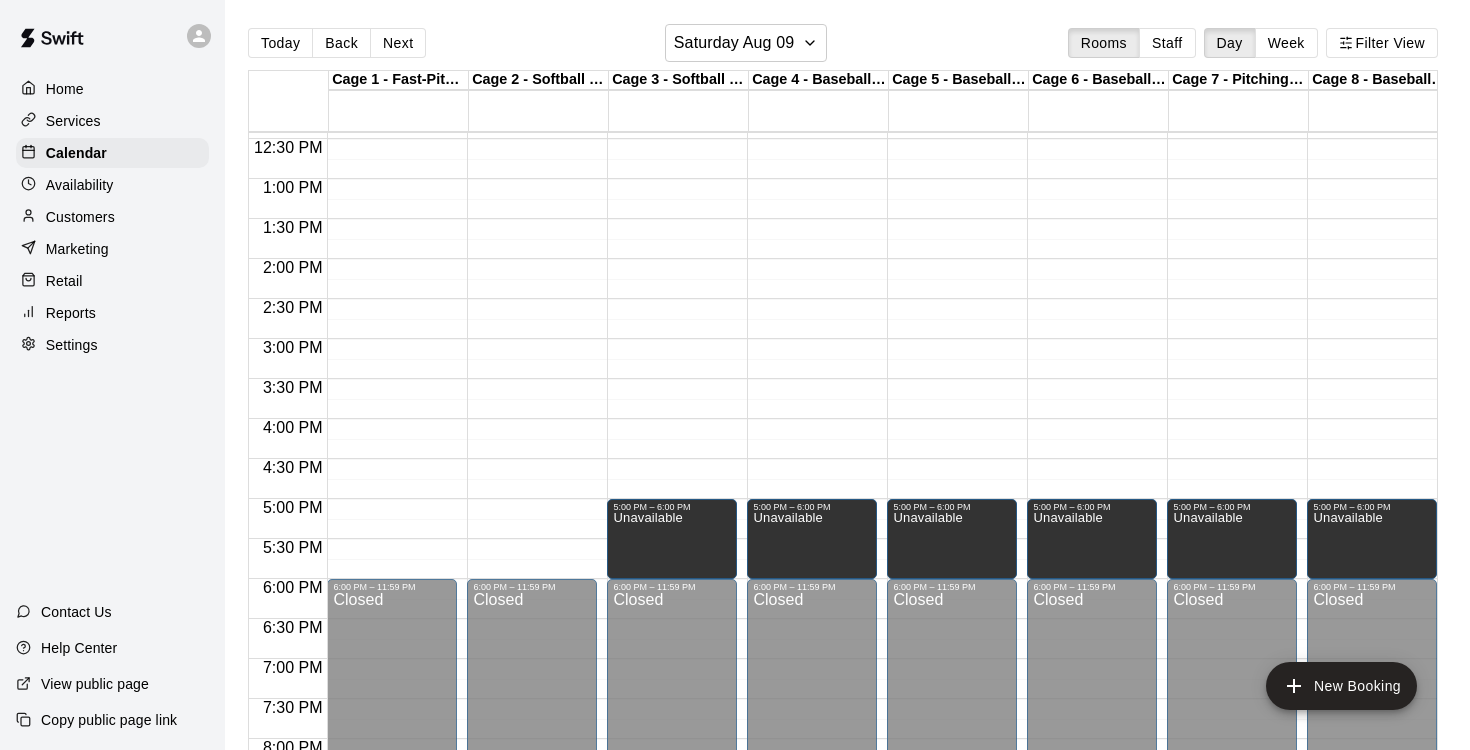 click on "Unavailable" at bounding box center [647, 887] 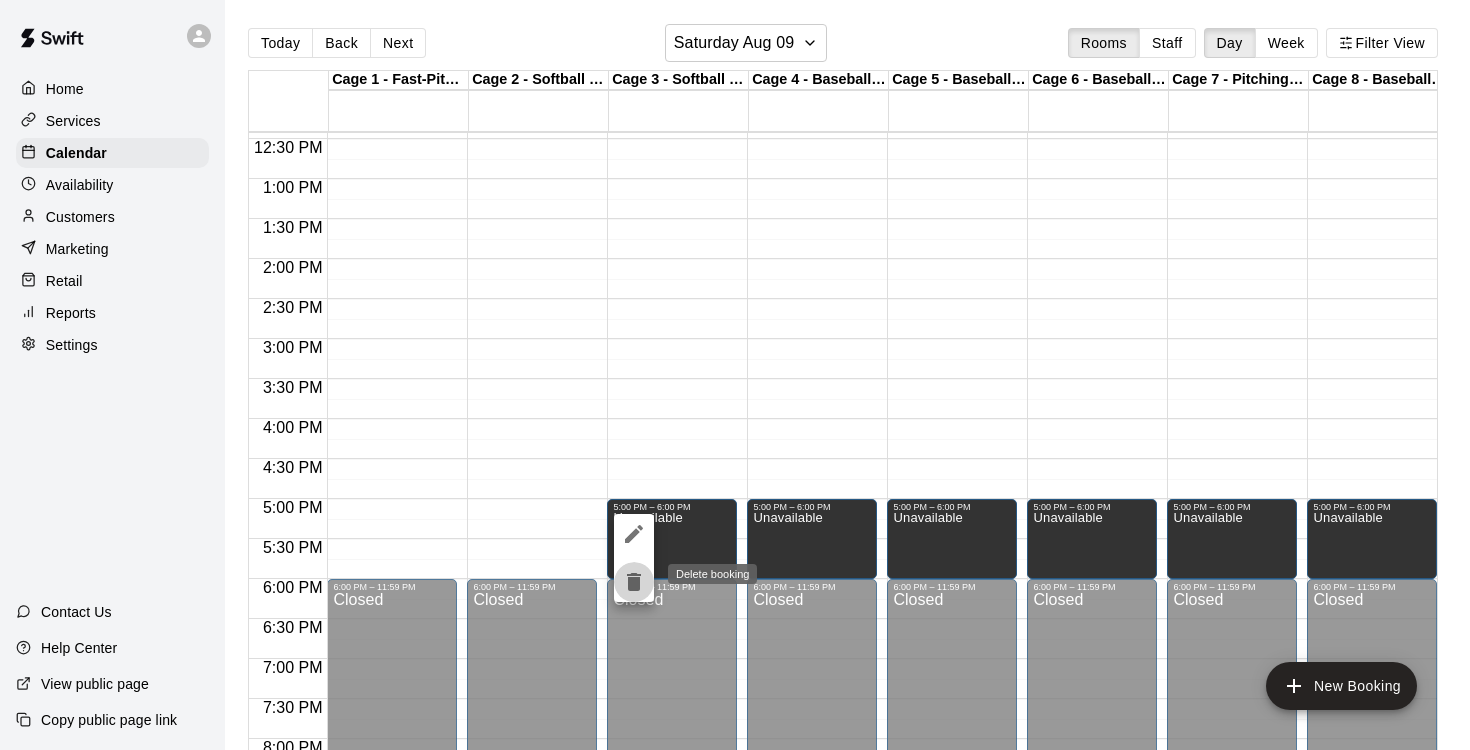 click 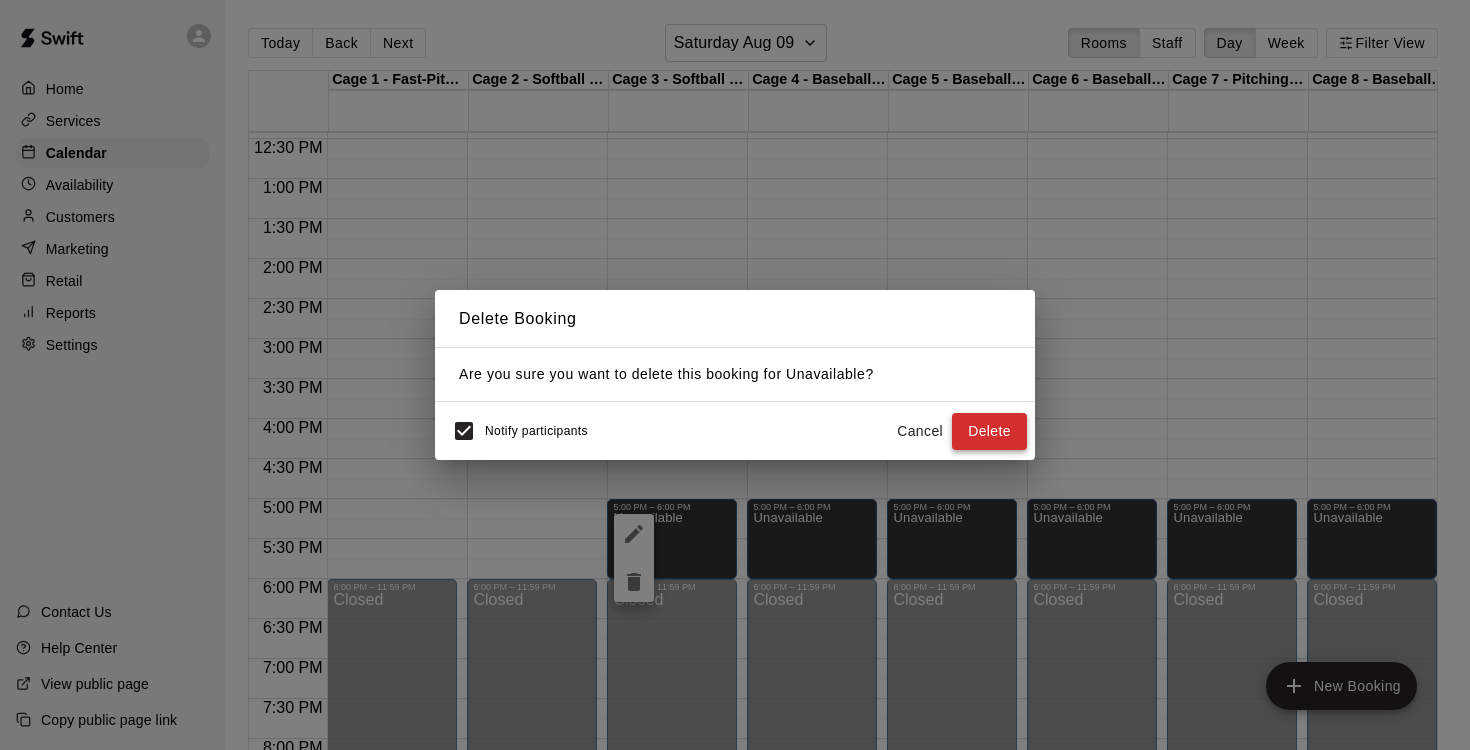 click on "Delete" at bounding box center (989, 431) 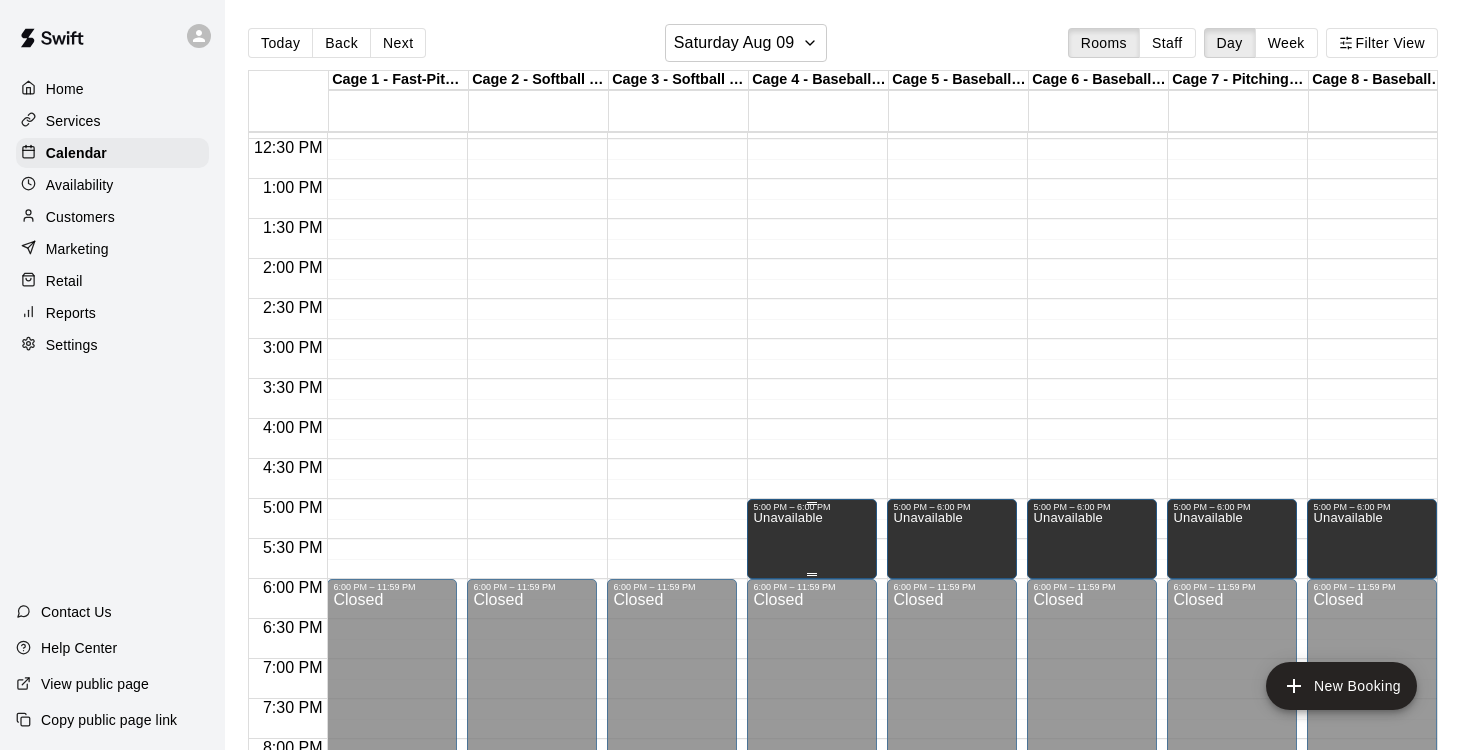 click on "Unavailable" at bounding box center (787, 518) 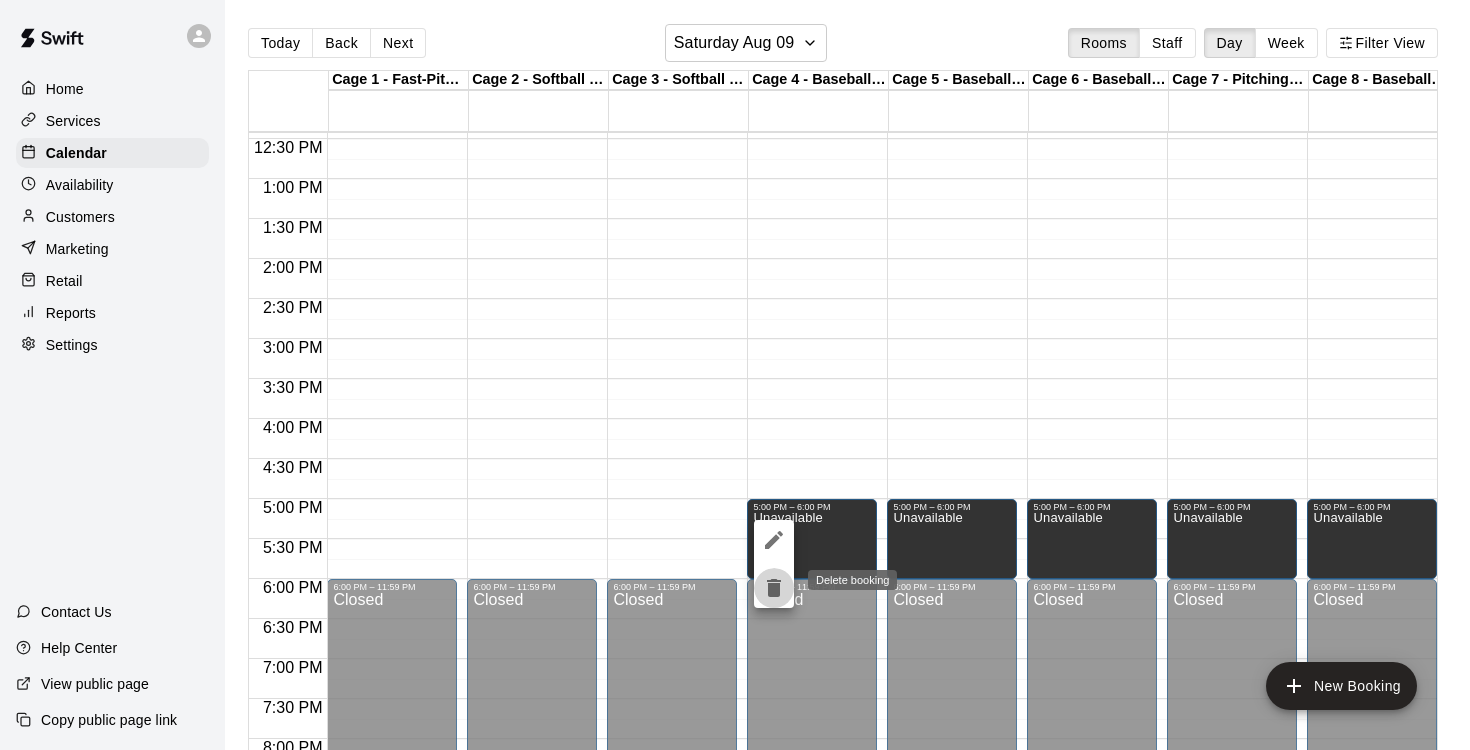 click 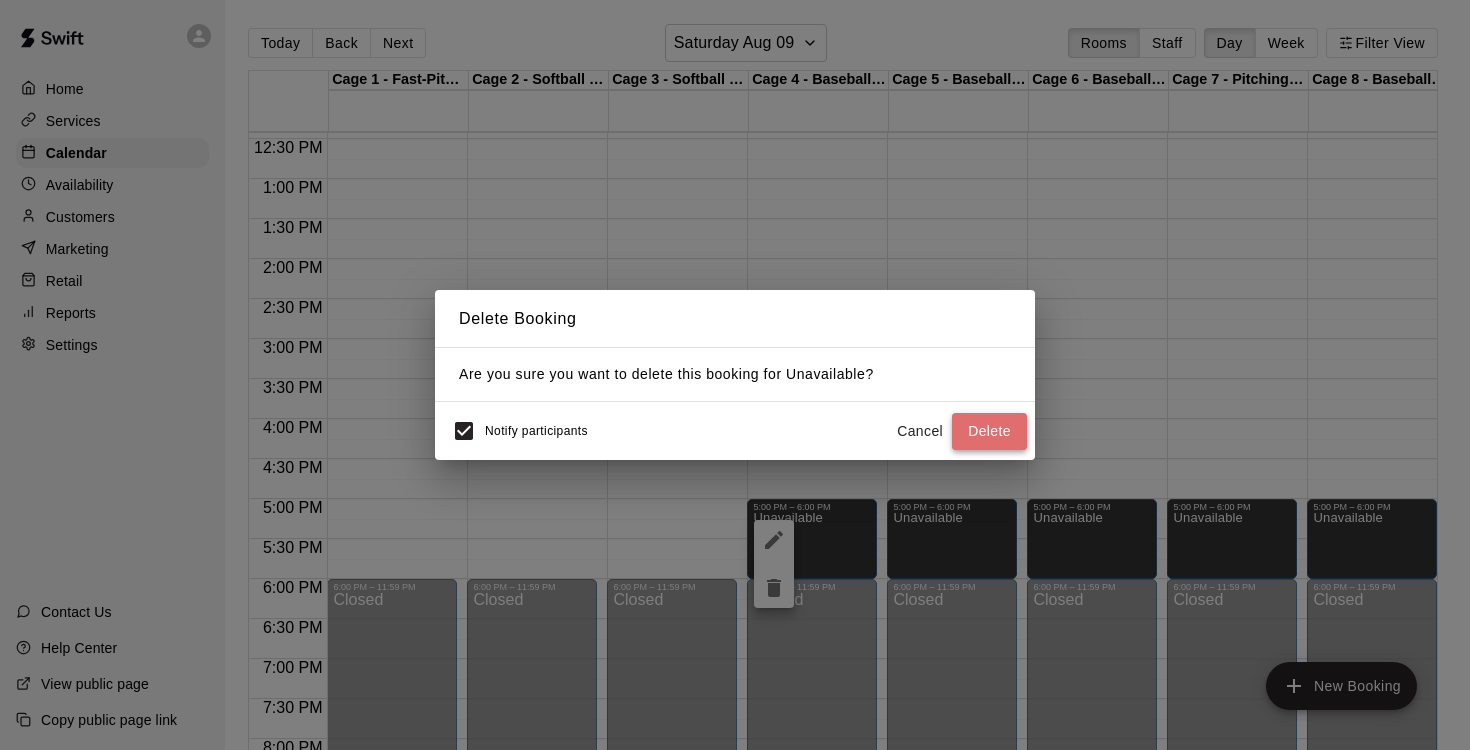click on "Delete" at bounding box center [989, 431] 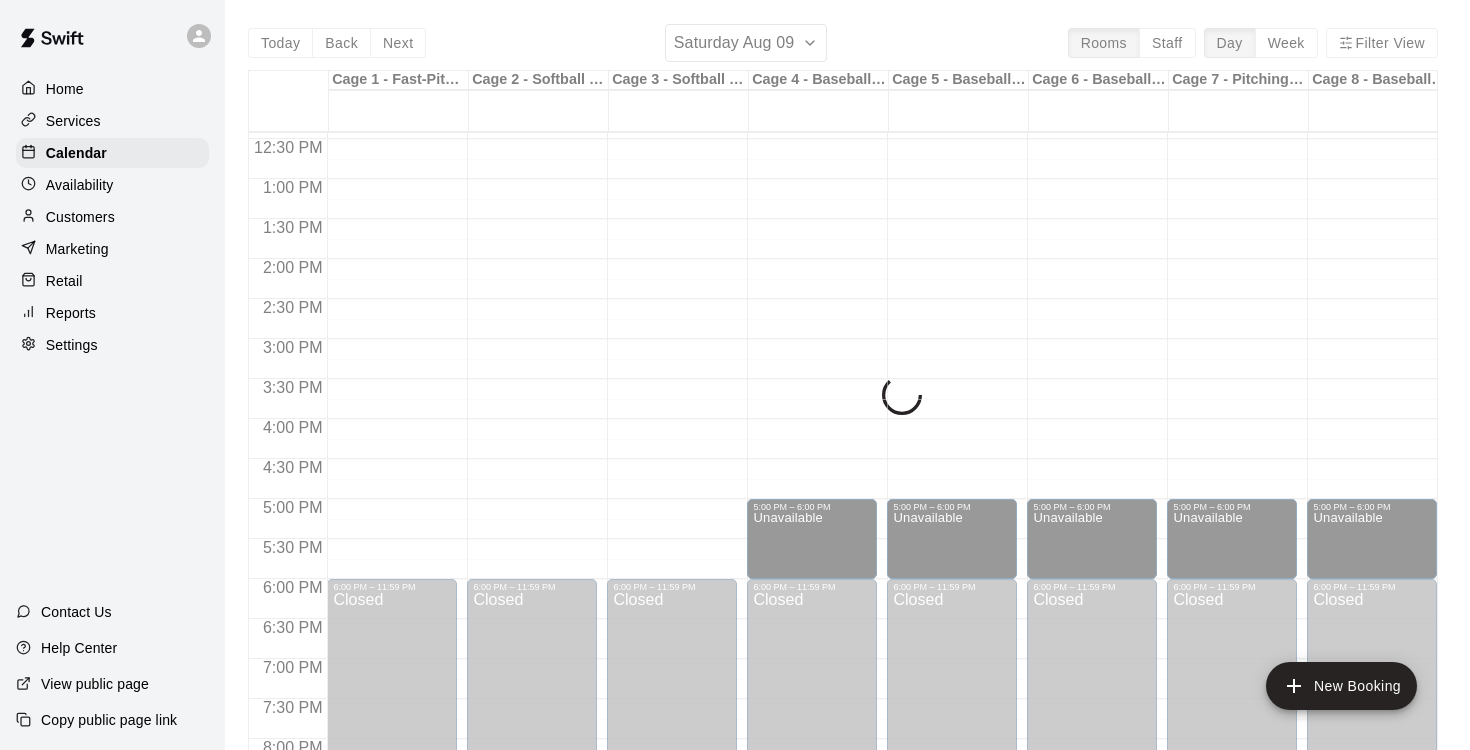 click on "Unavailable" at bounding box center [927, 887] 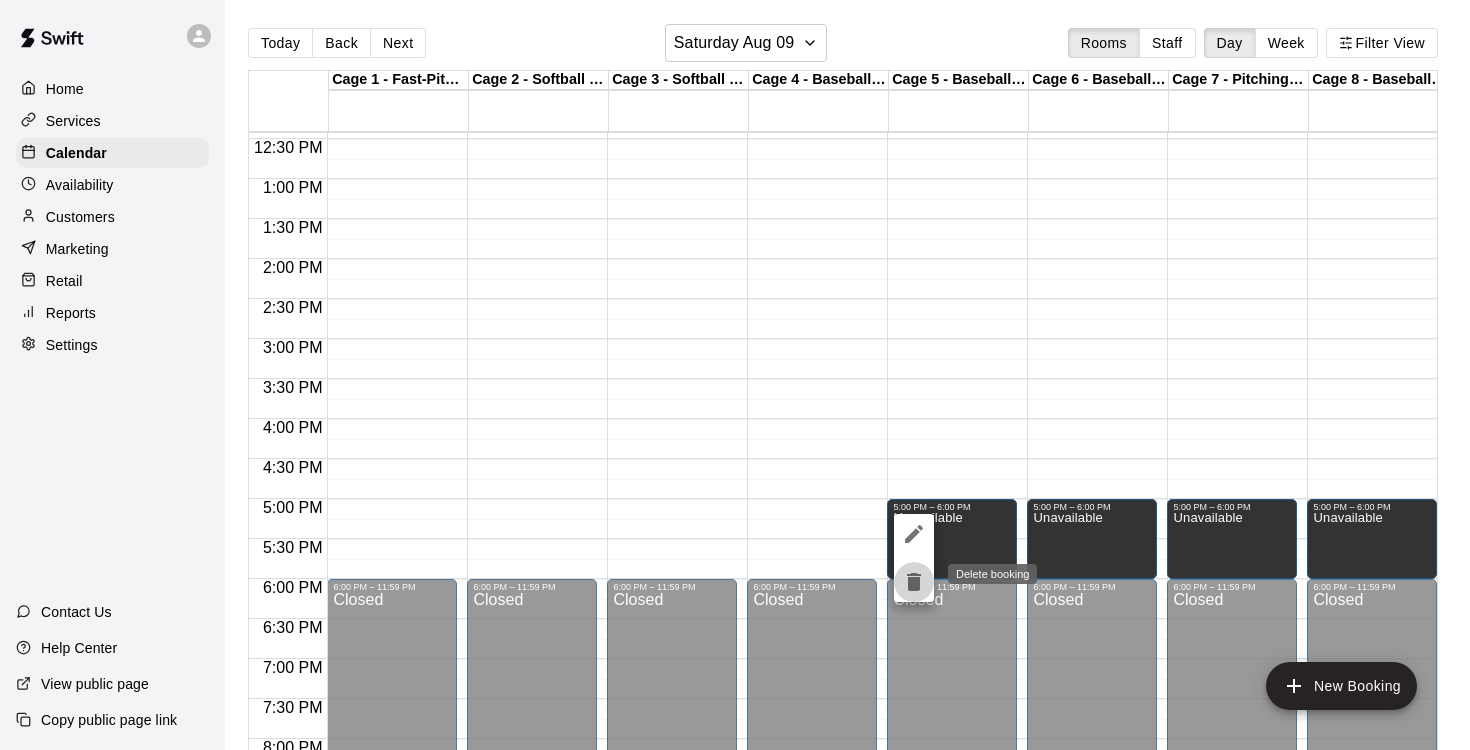 click 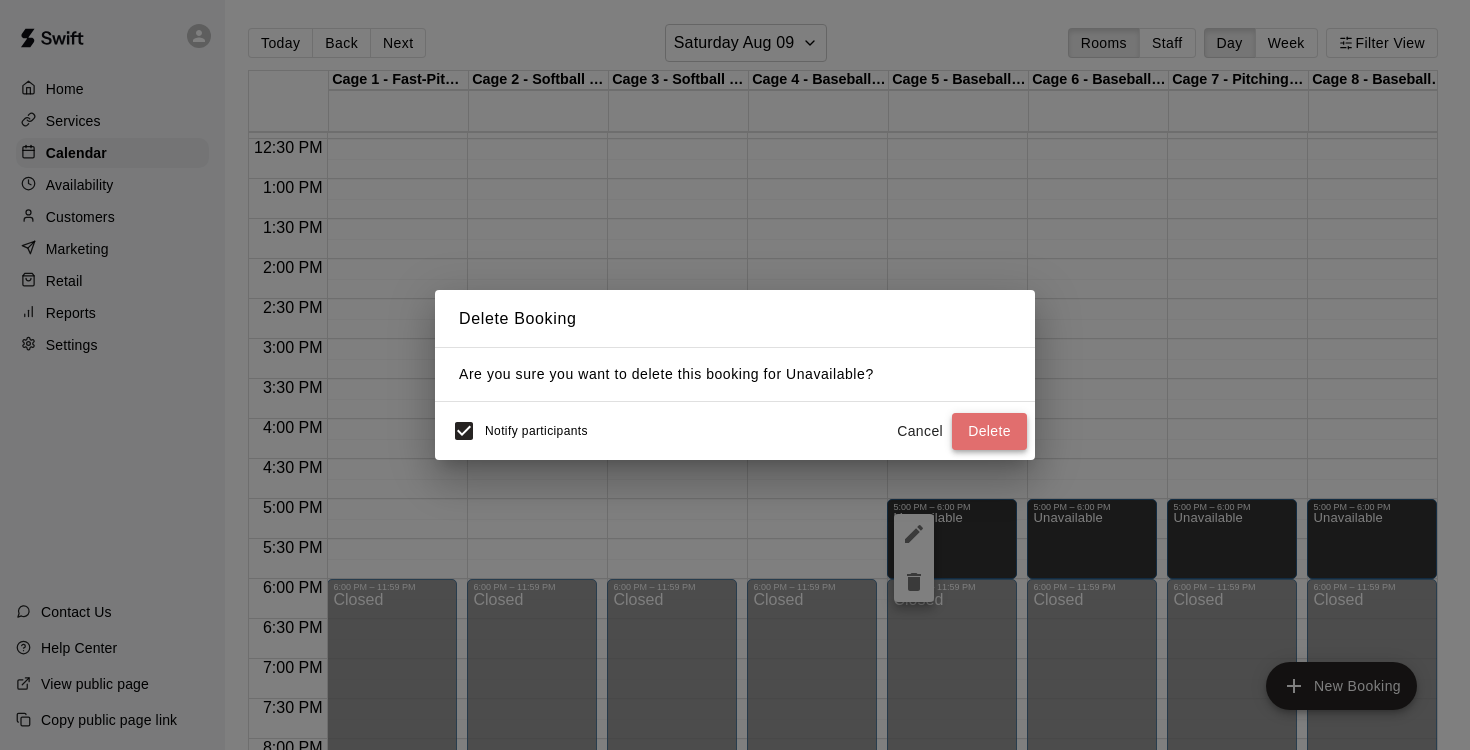 click on "Delete" at bounding box center (989, 431) 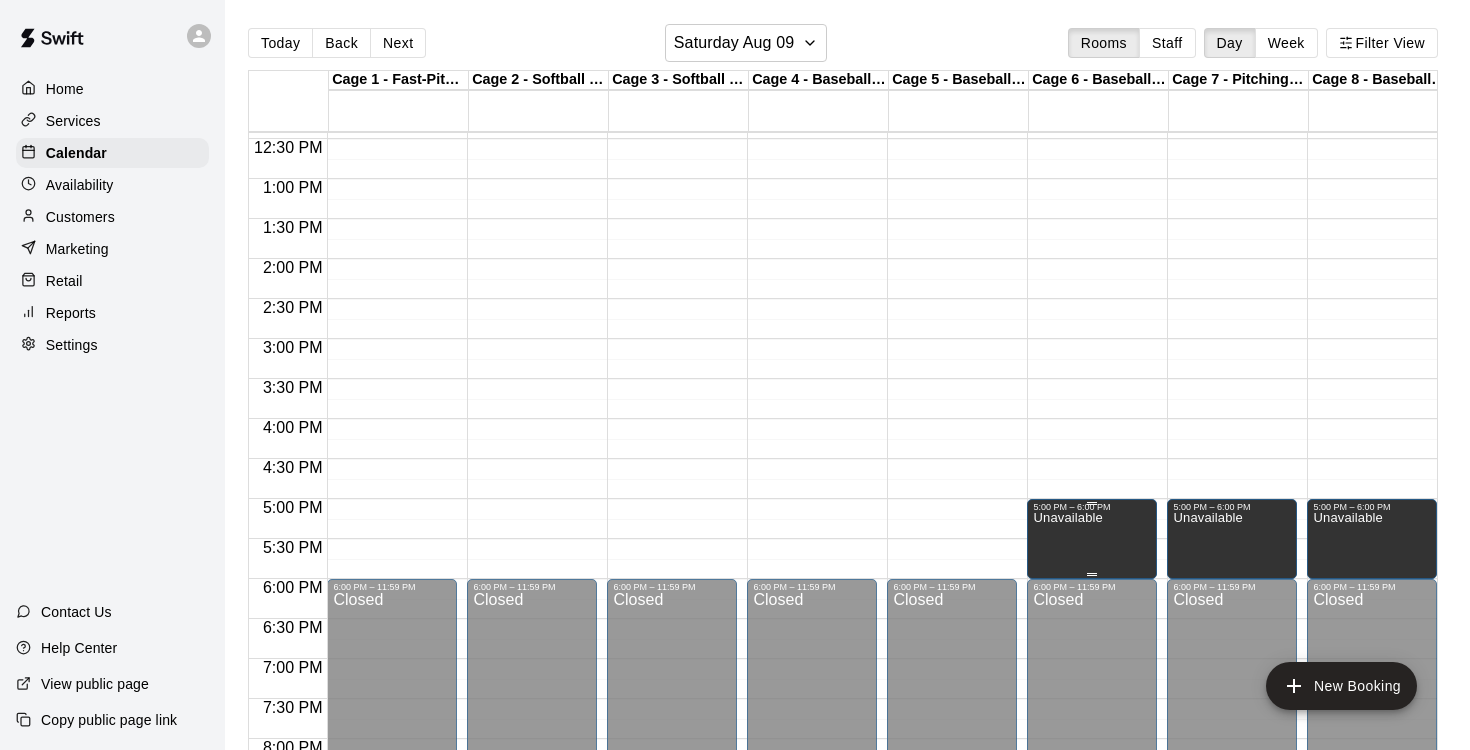 click on "Unavailable" at bounding box center (1067, 887) 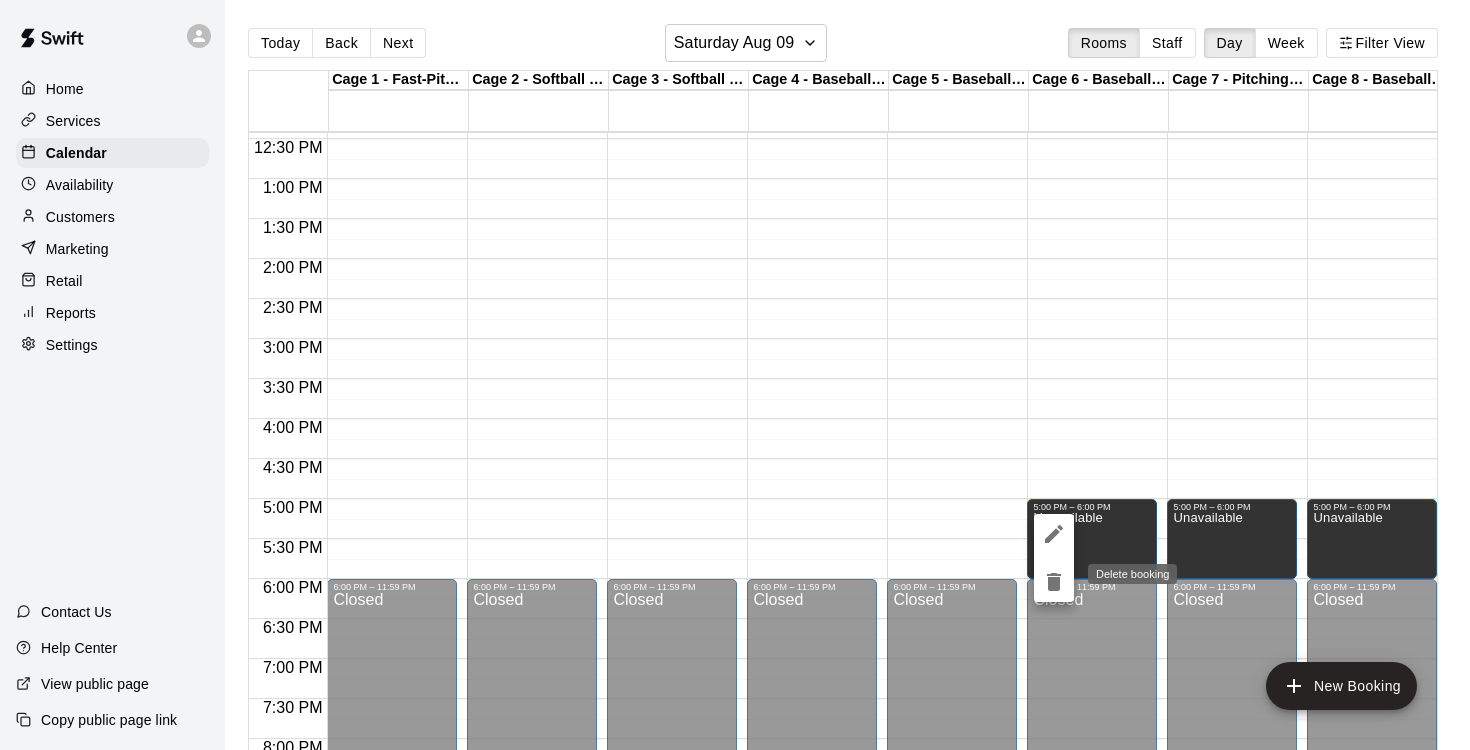 click 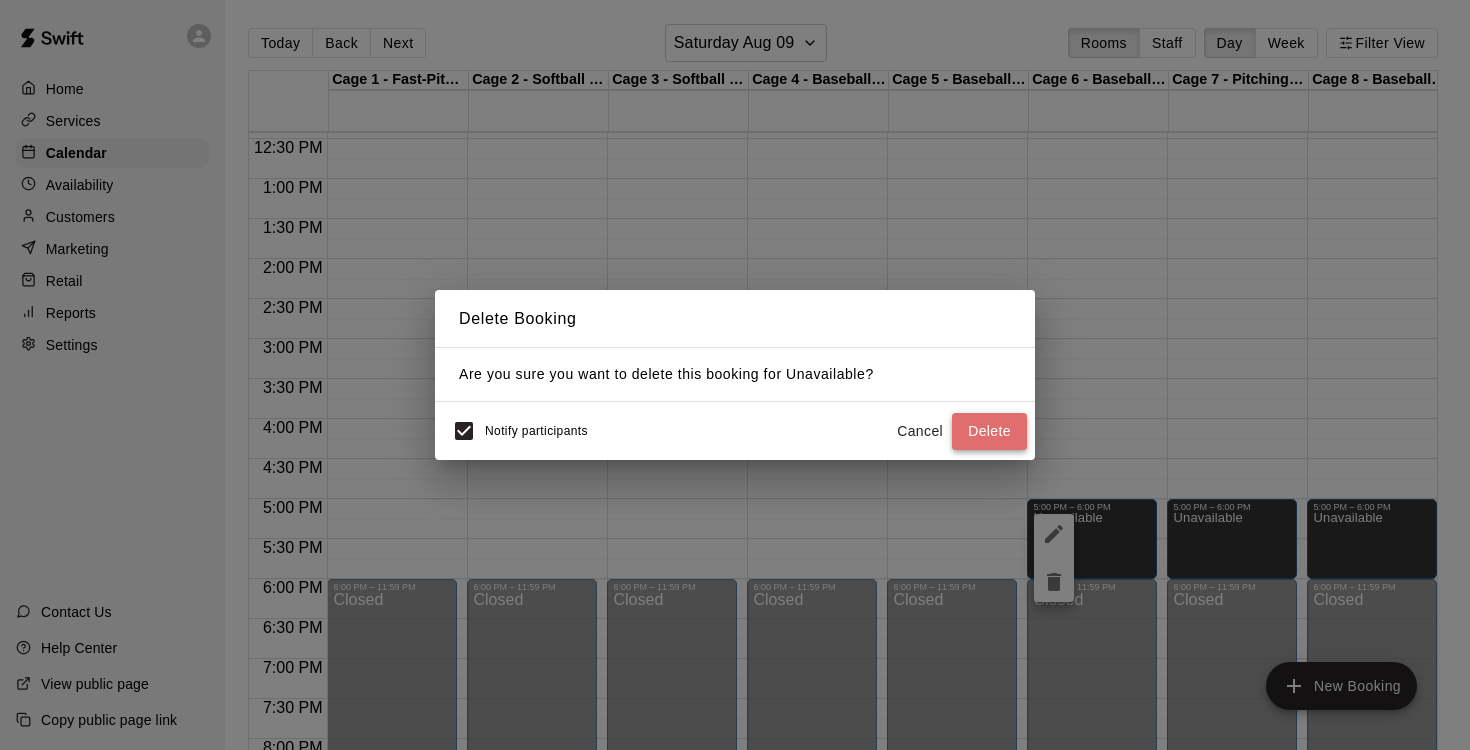 click on "Delete" at bounding box center [989, 431] 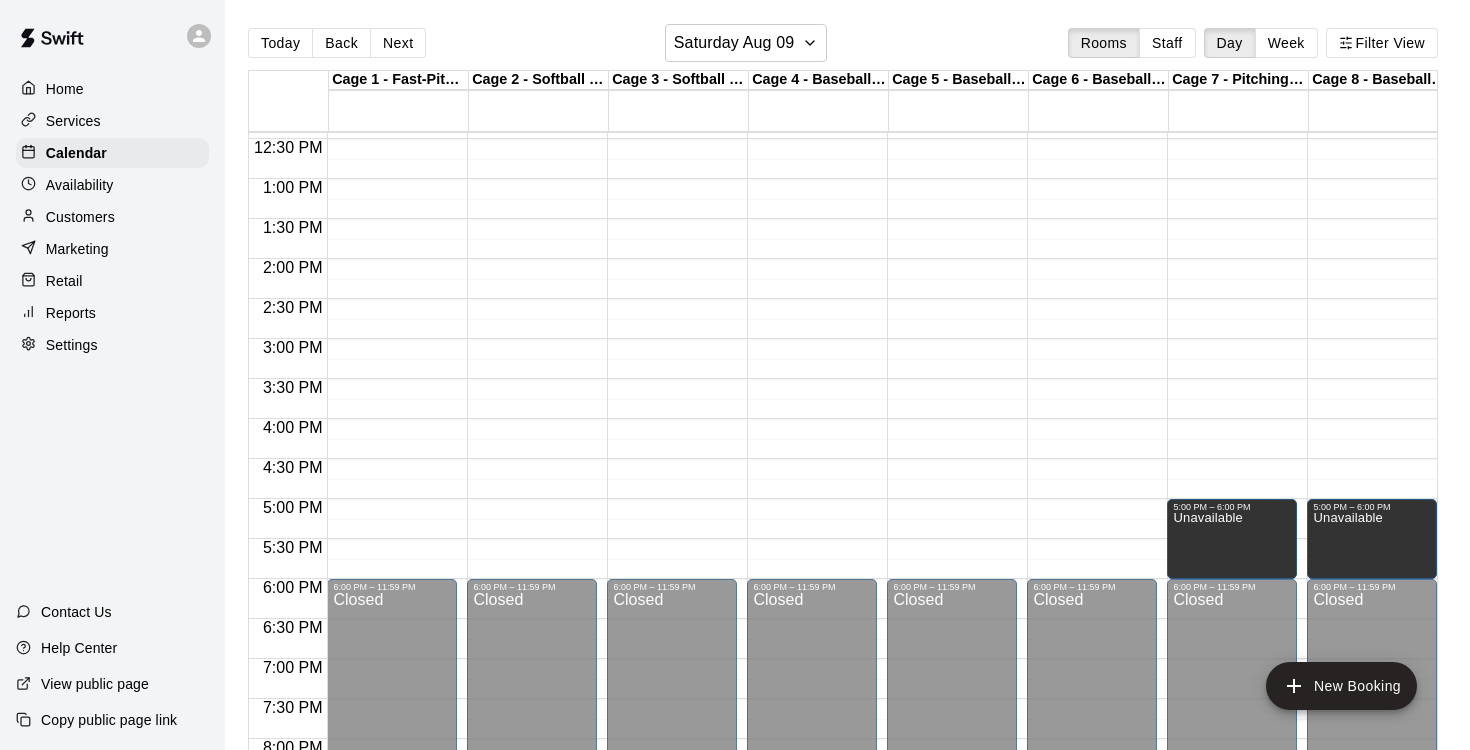scroll, scrollTop: 994, scrollLeft: 136, axis: both 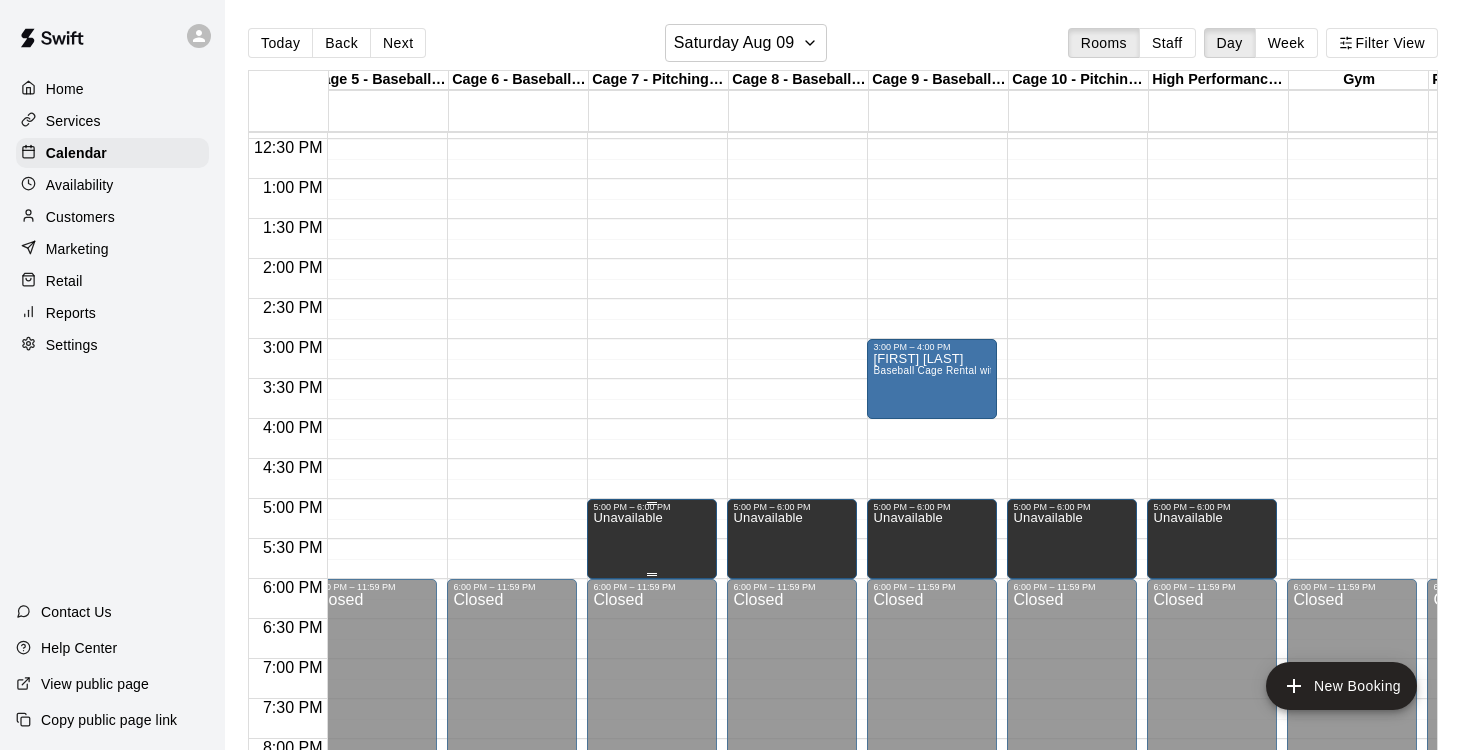 click on "Unavailable" at bounding box center (652, 887) 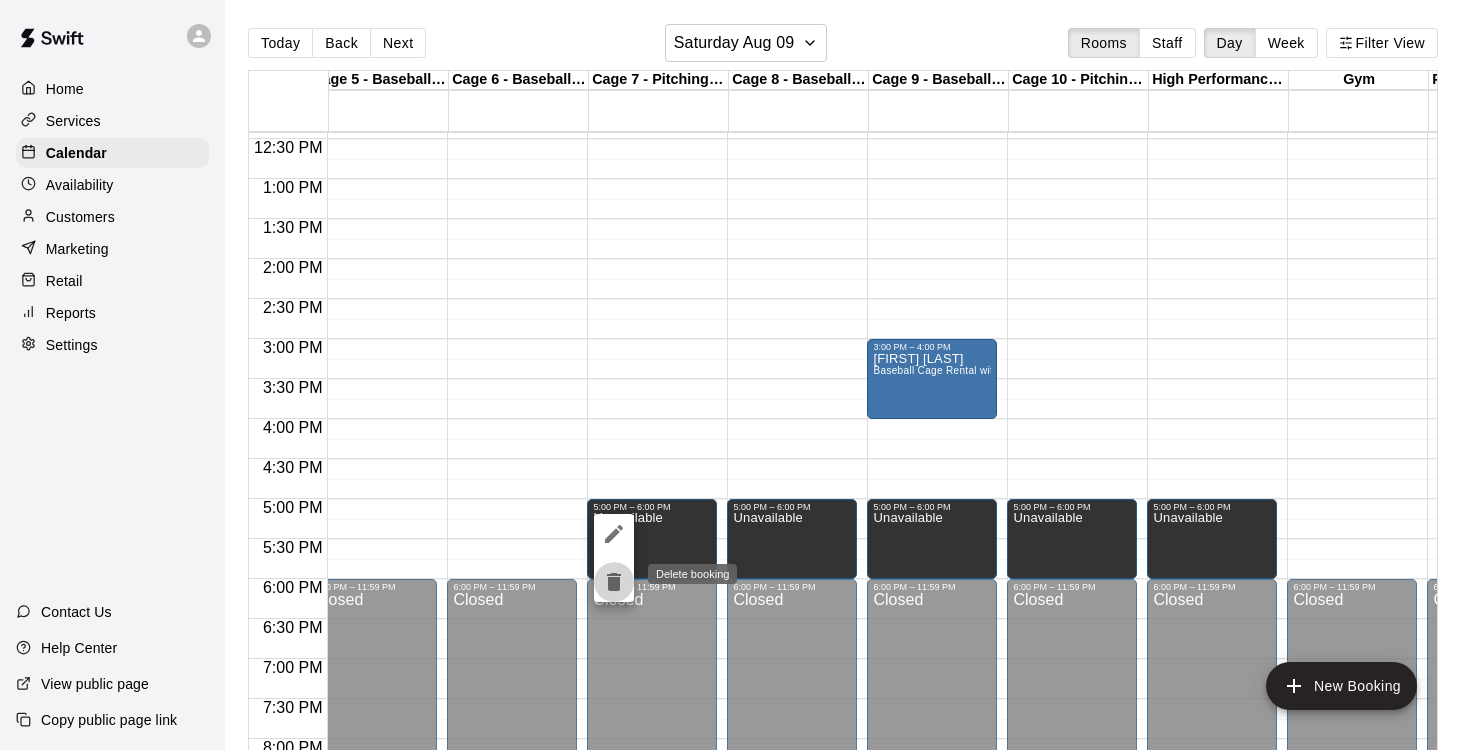 click 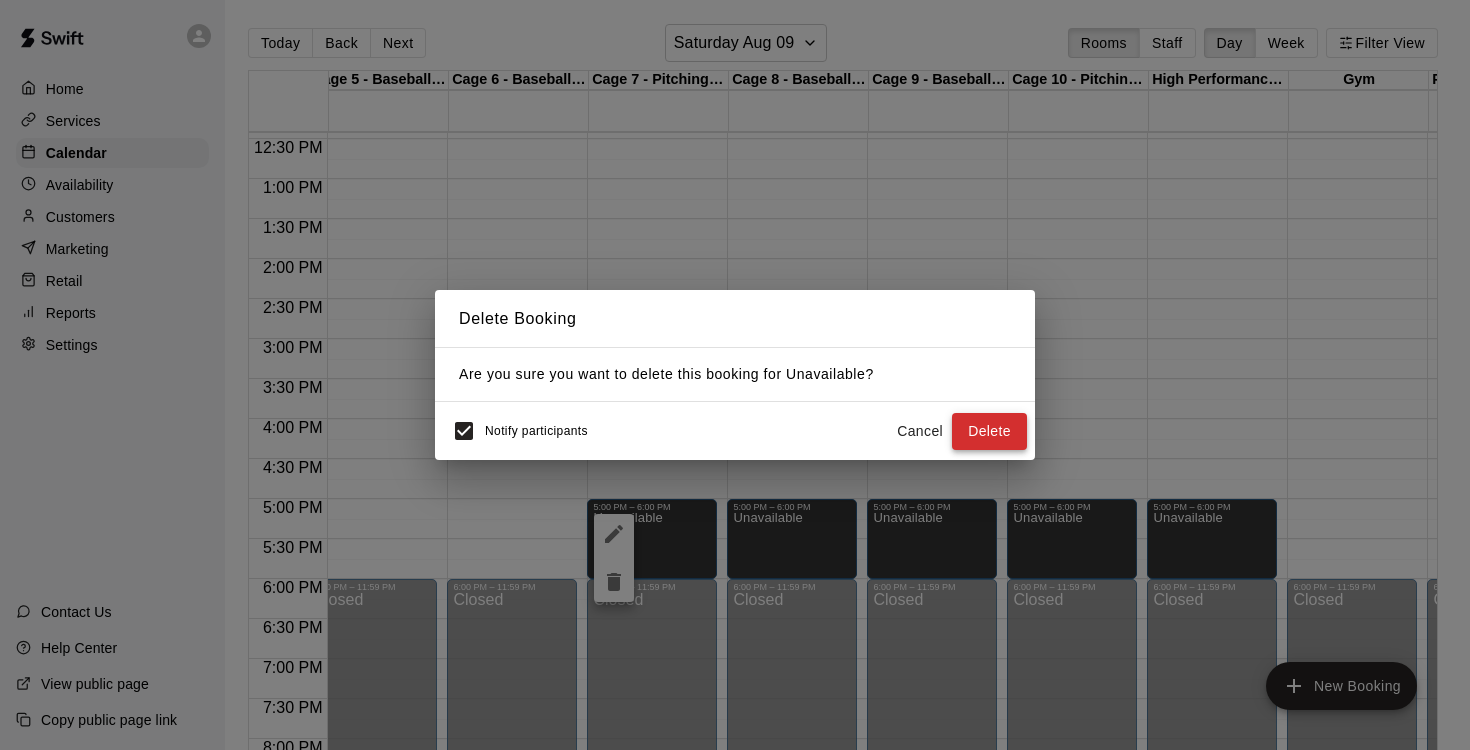 click on "Delete" at bounding box center [989, 431] 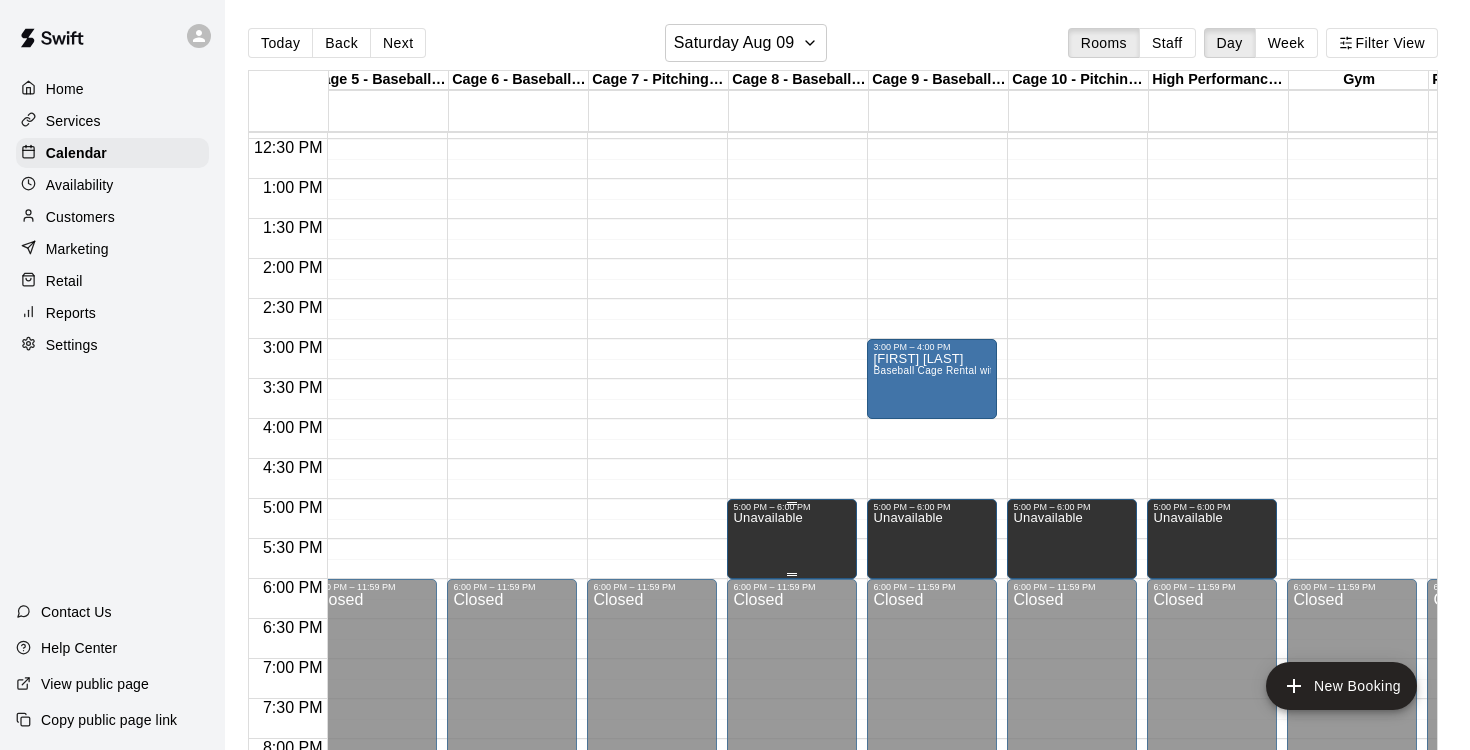 click on "Unavailable" at bounding box center [792, 887] 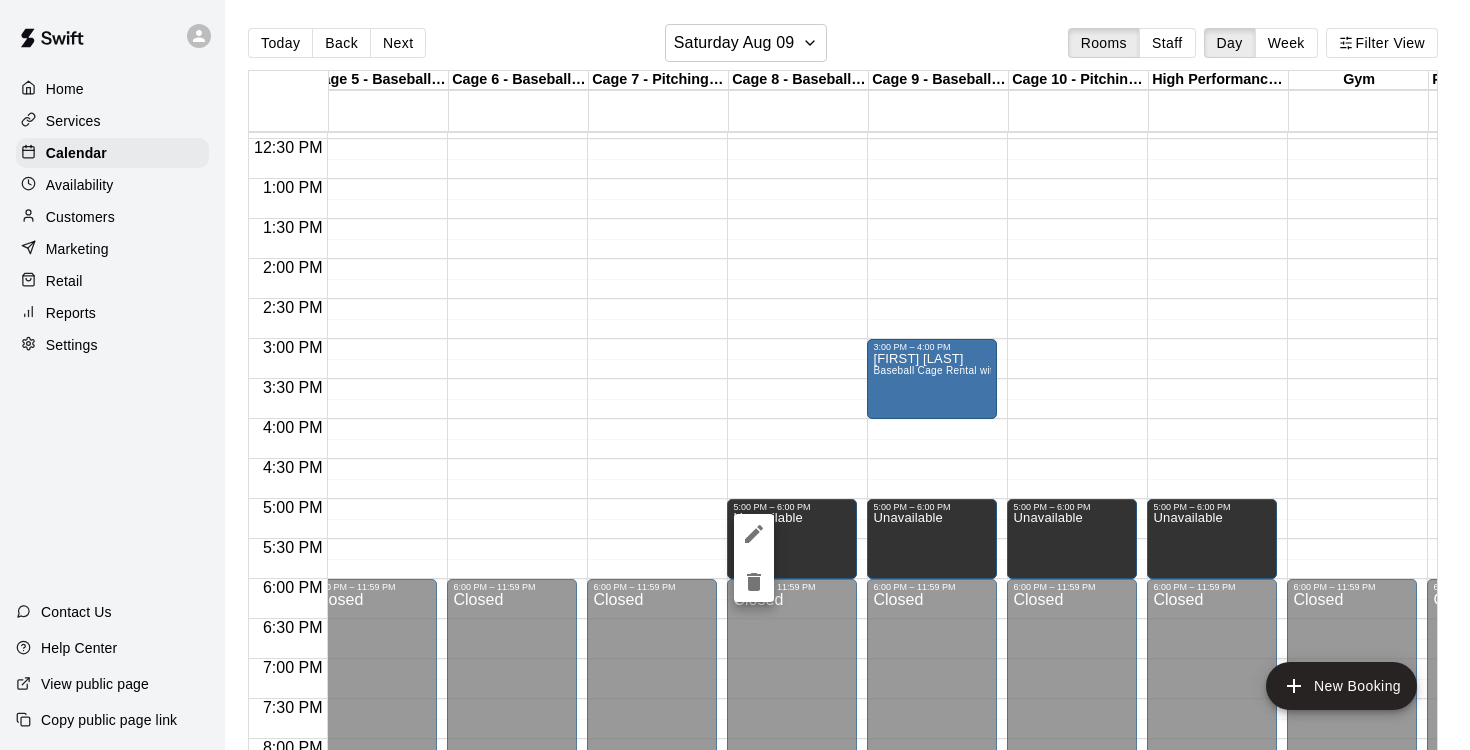 click 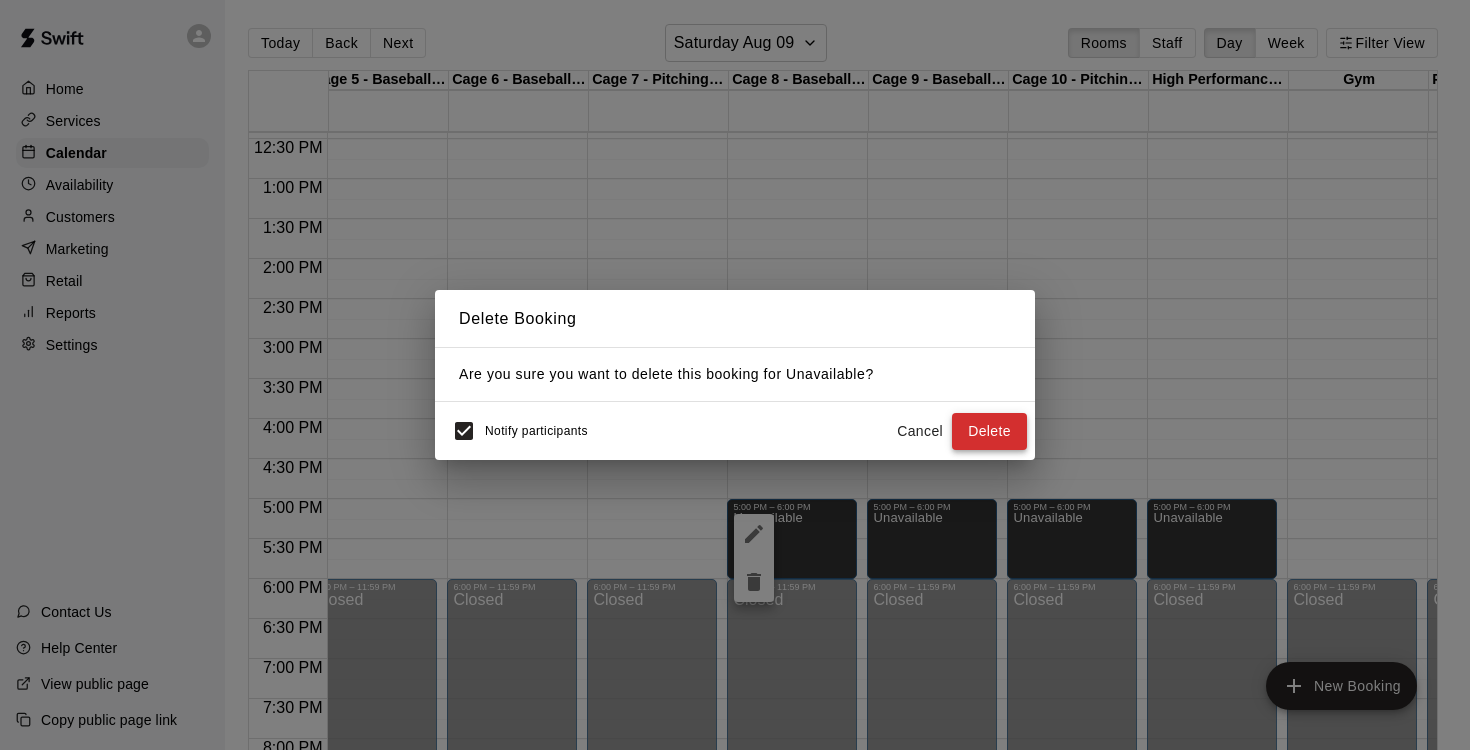 click on "Delete" at bounding box center (989, 431) 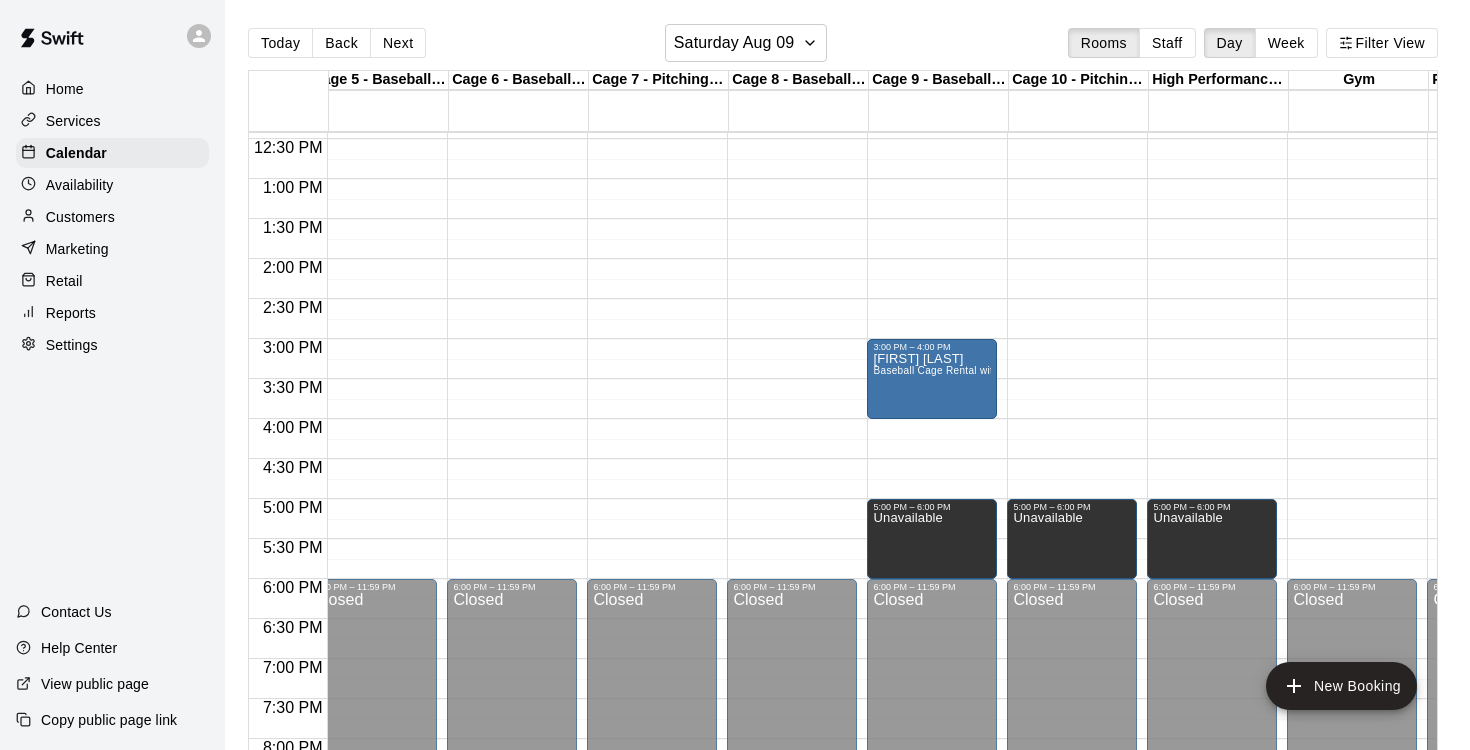 click on "Unavailable" at bounding box center (932, 887) 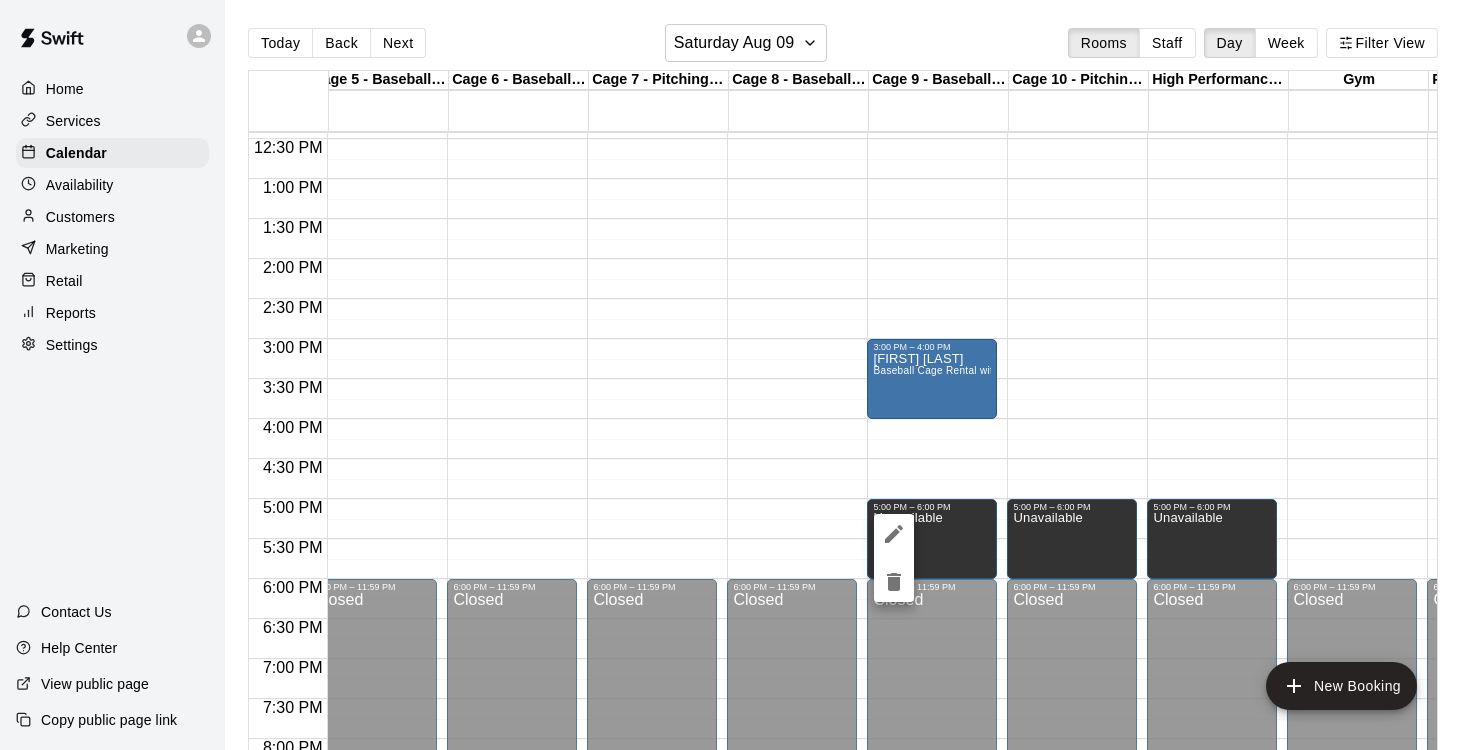 click 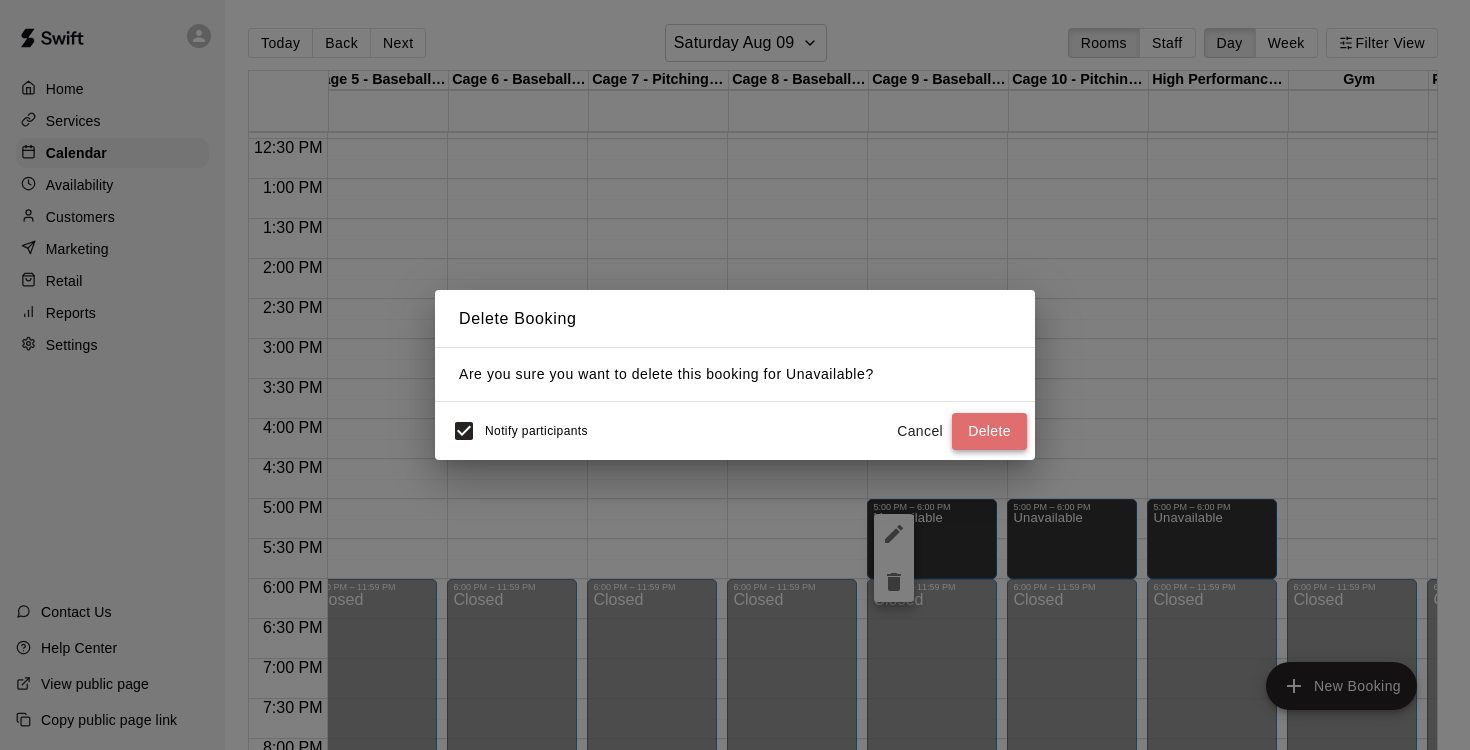 click on "Delete" at bounding box center [989, 431] 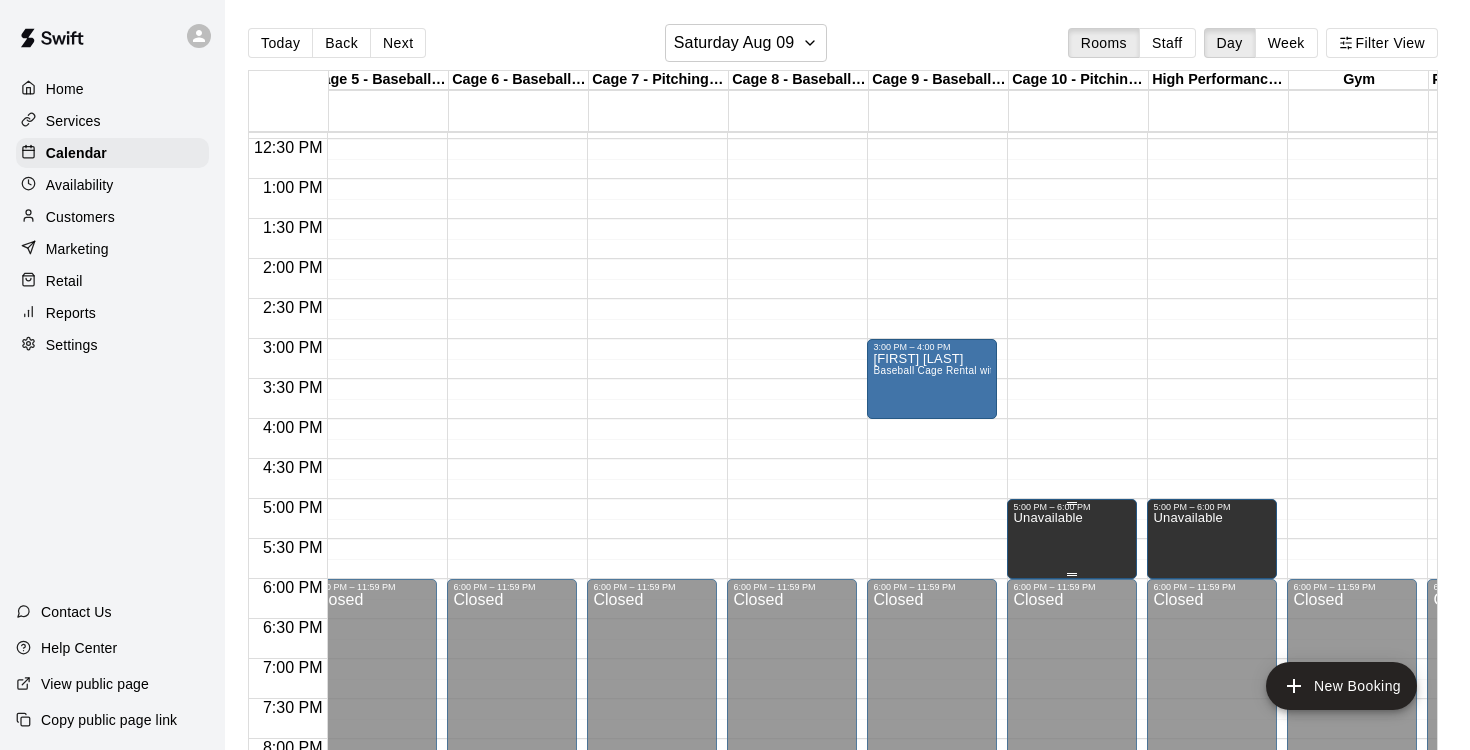 click on "Unavailable" at bounding box center (1047, 518) 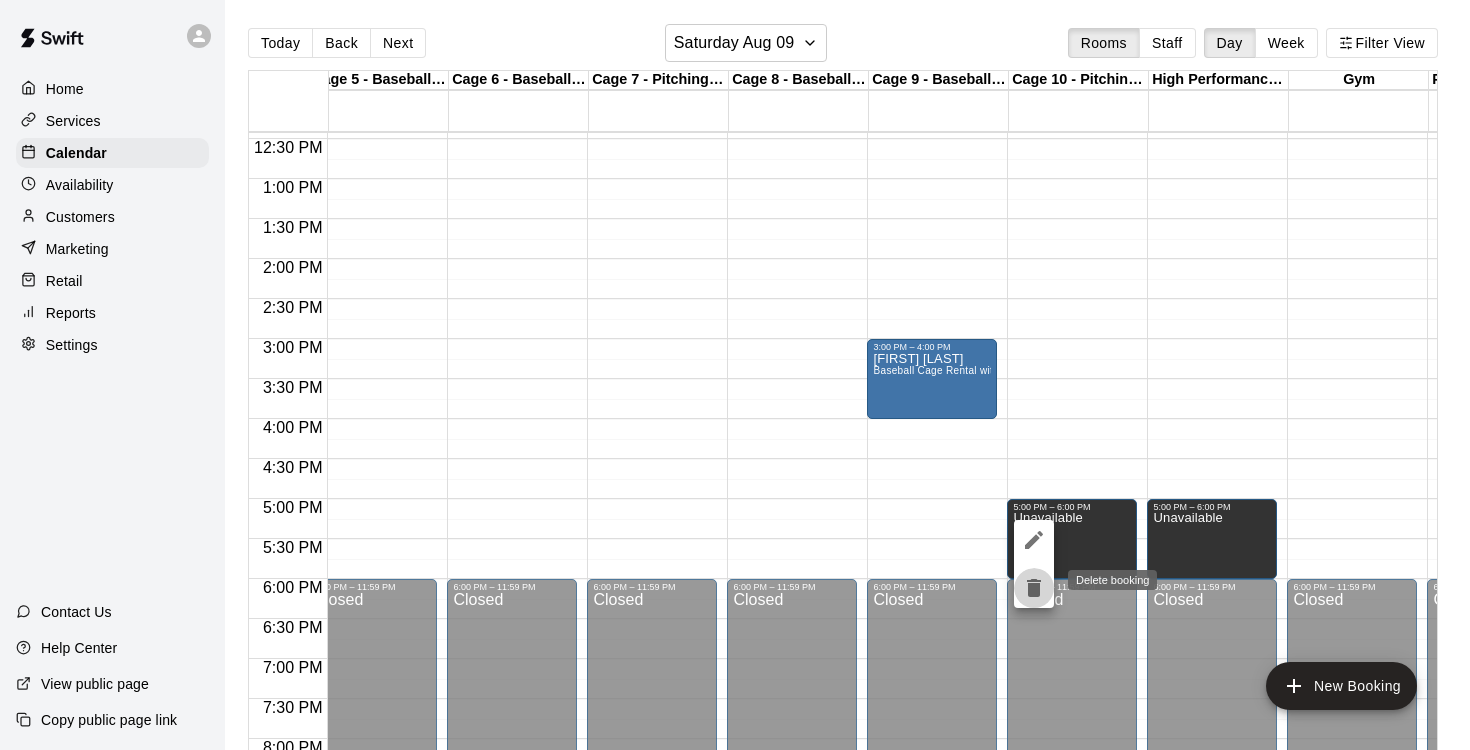 click 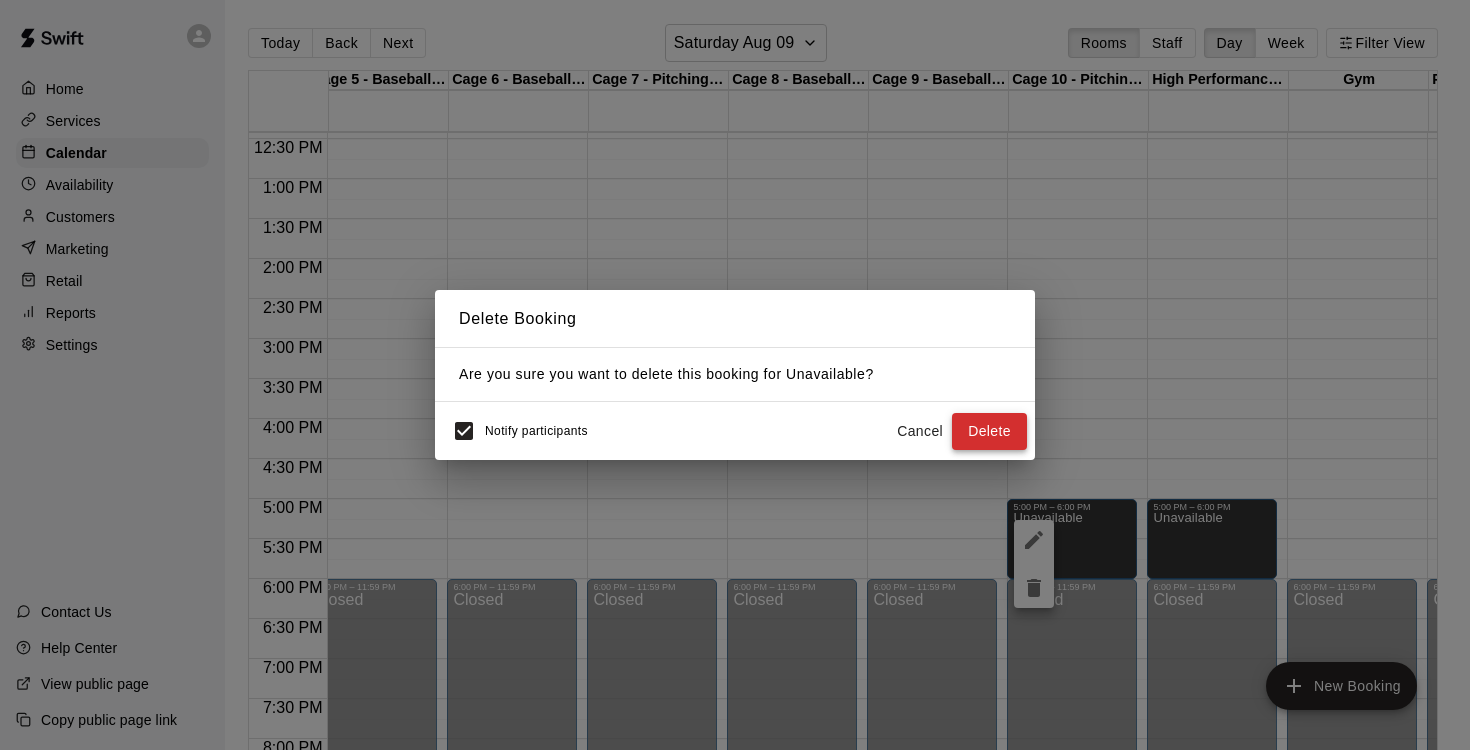 click on "Delete" at bounding box center [989, 431] 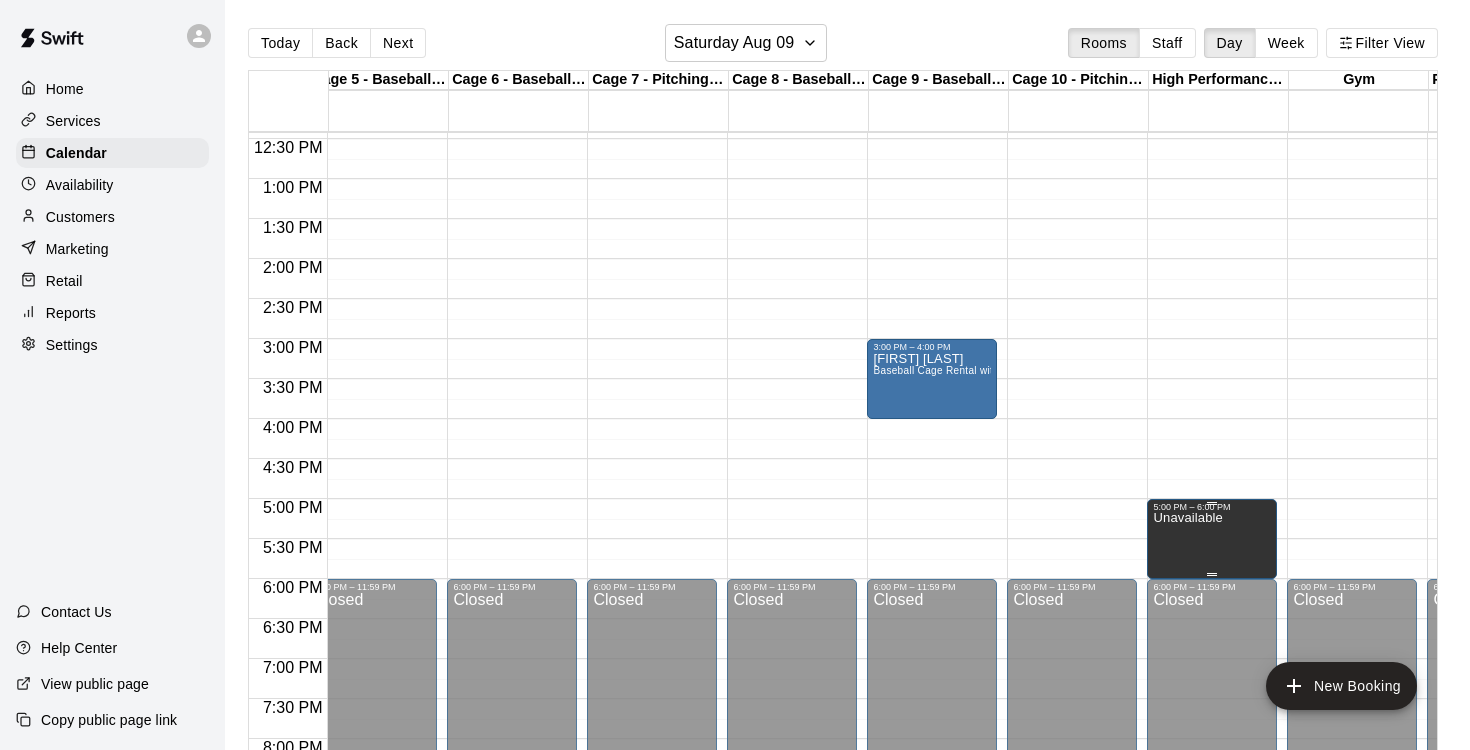 click on "Unavailable" at bounding box center (1187, 887) 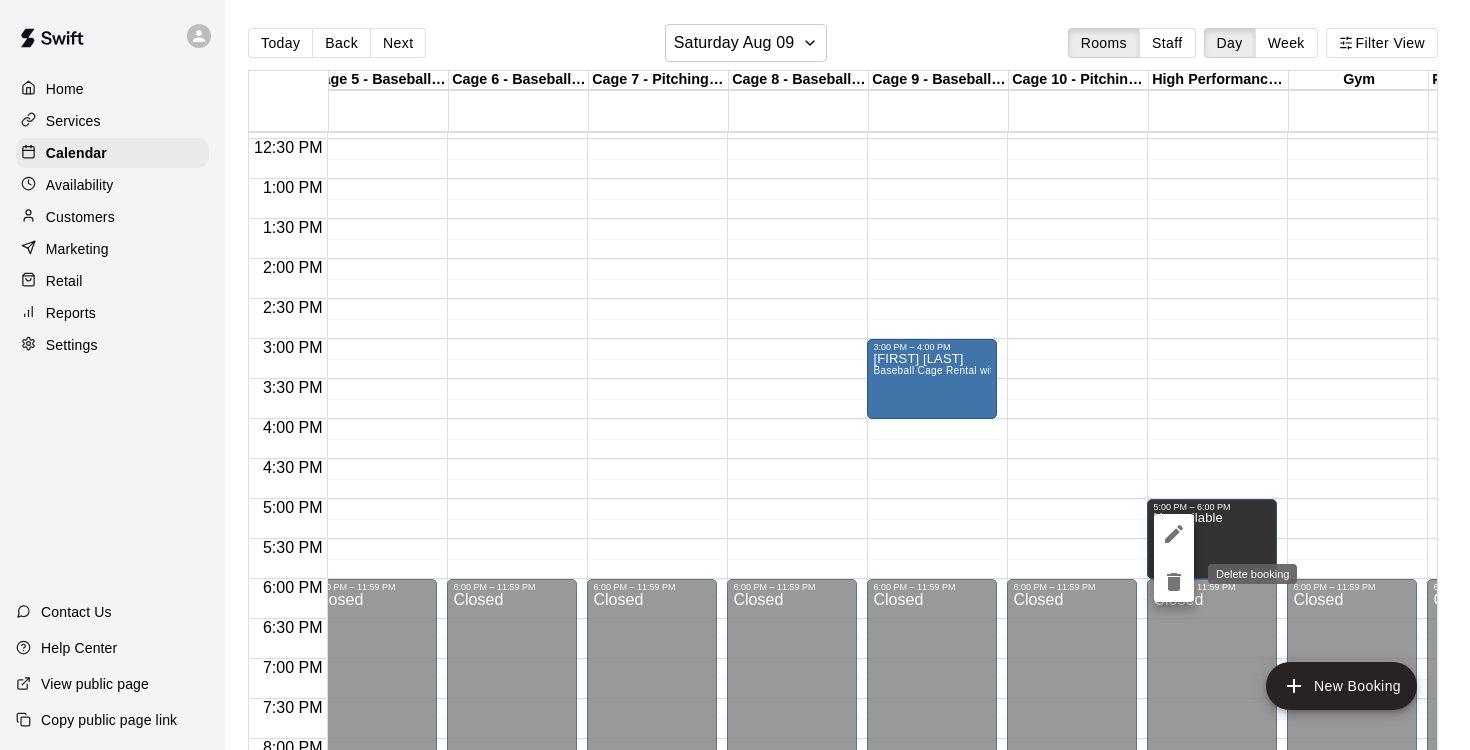 click 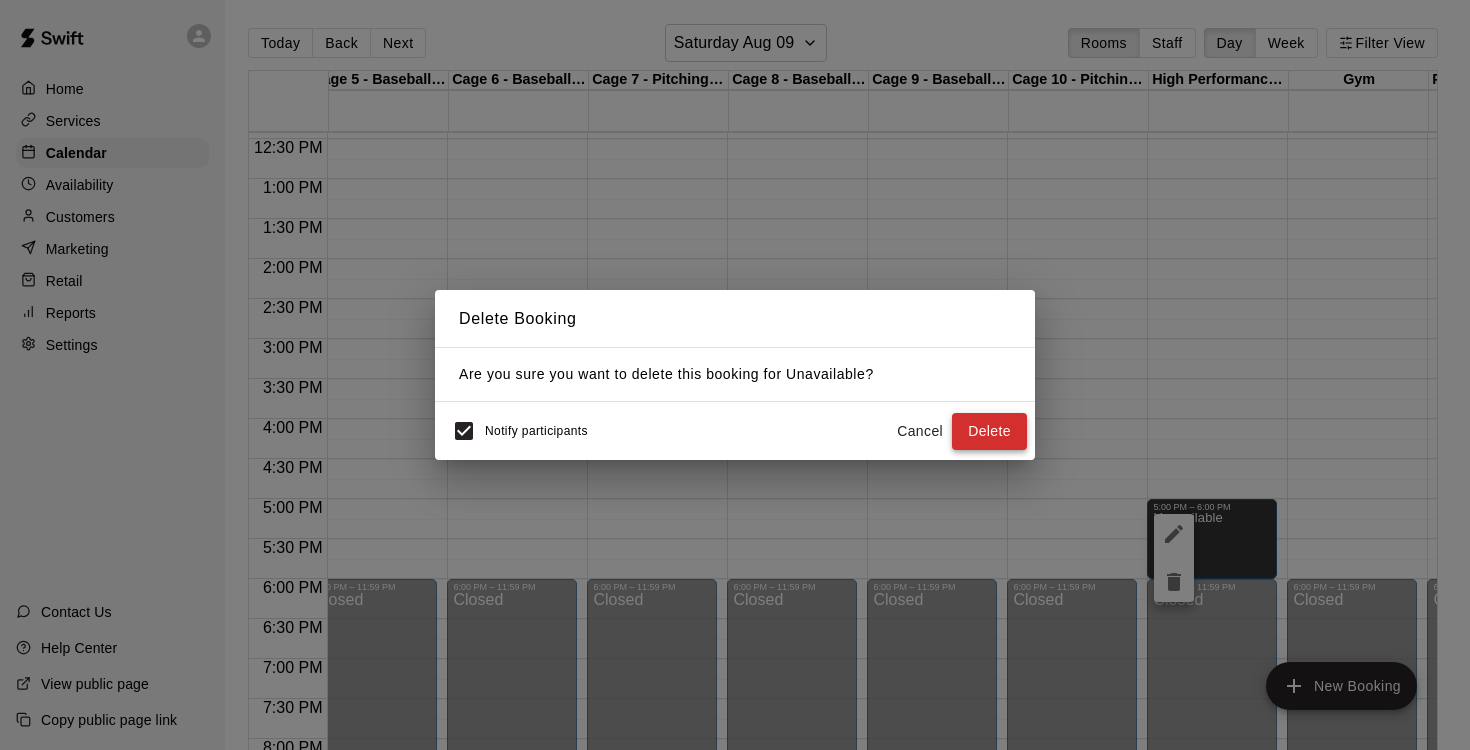 click on "Delete" at bounding box center [989, 431] 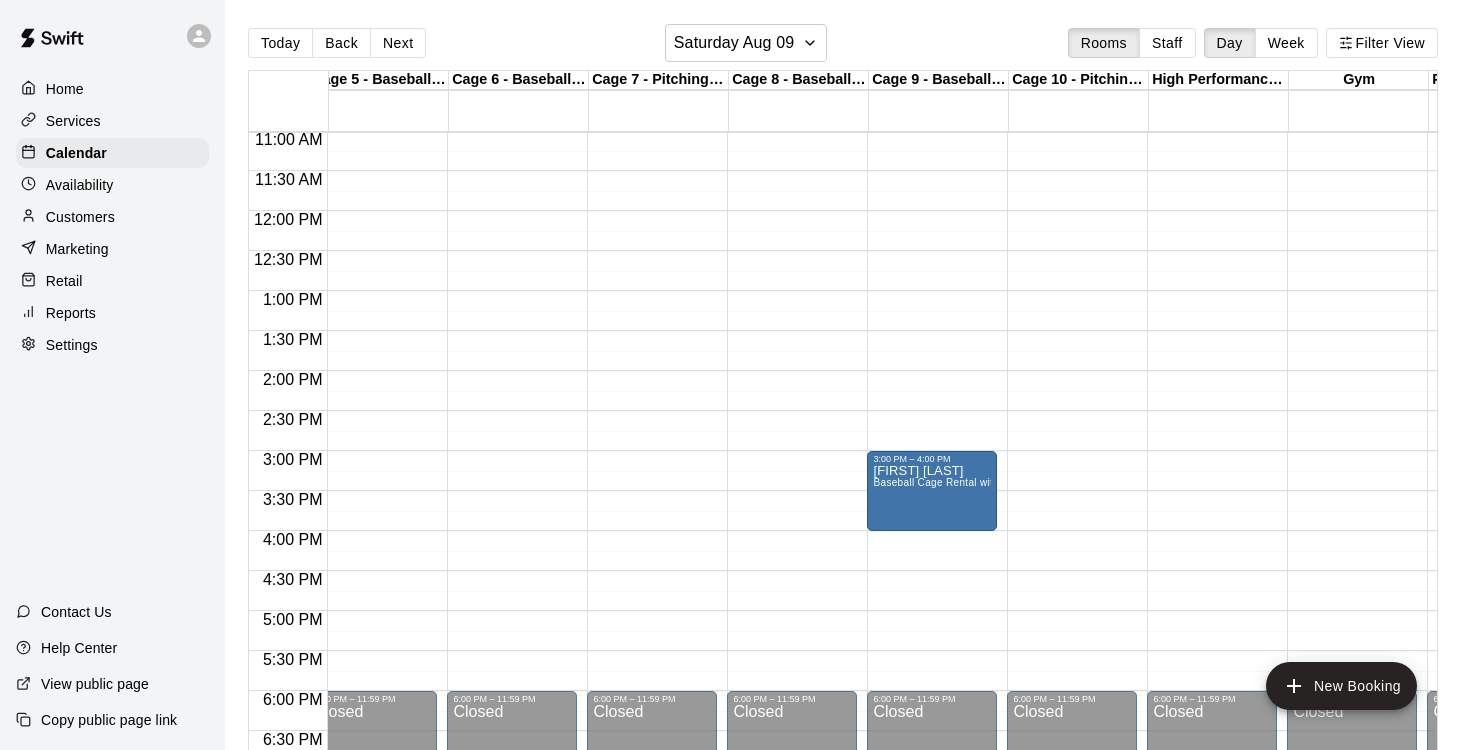scroll, scrollTop: 882, scrollLeft: 485, axis: both 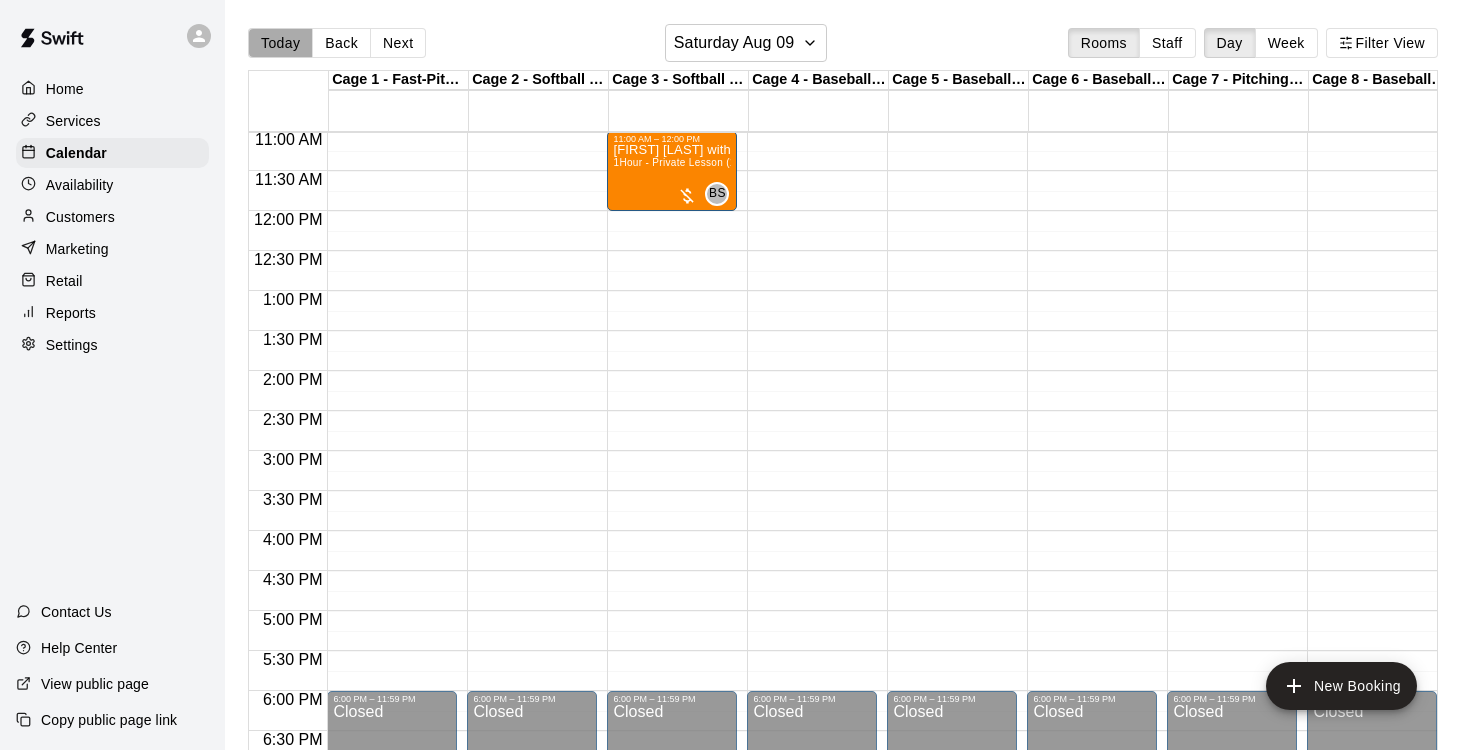 click on "Today" at bounding box center [280, 43] 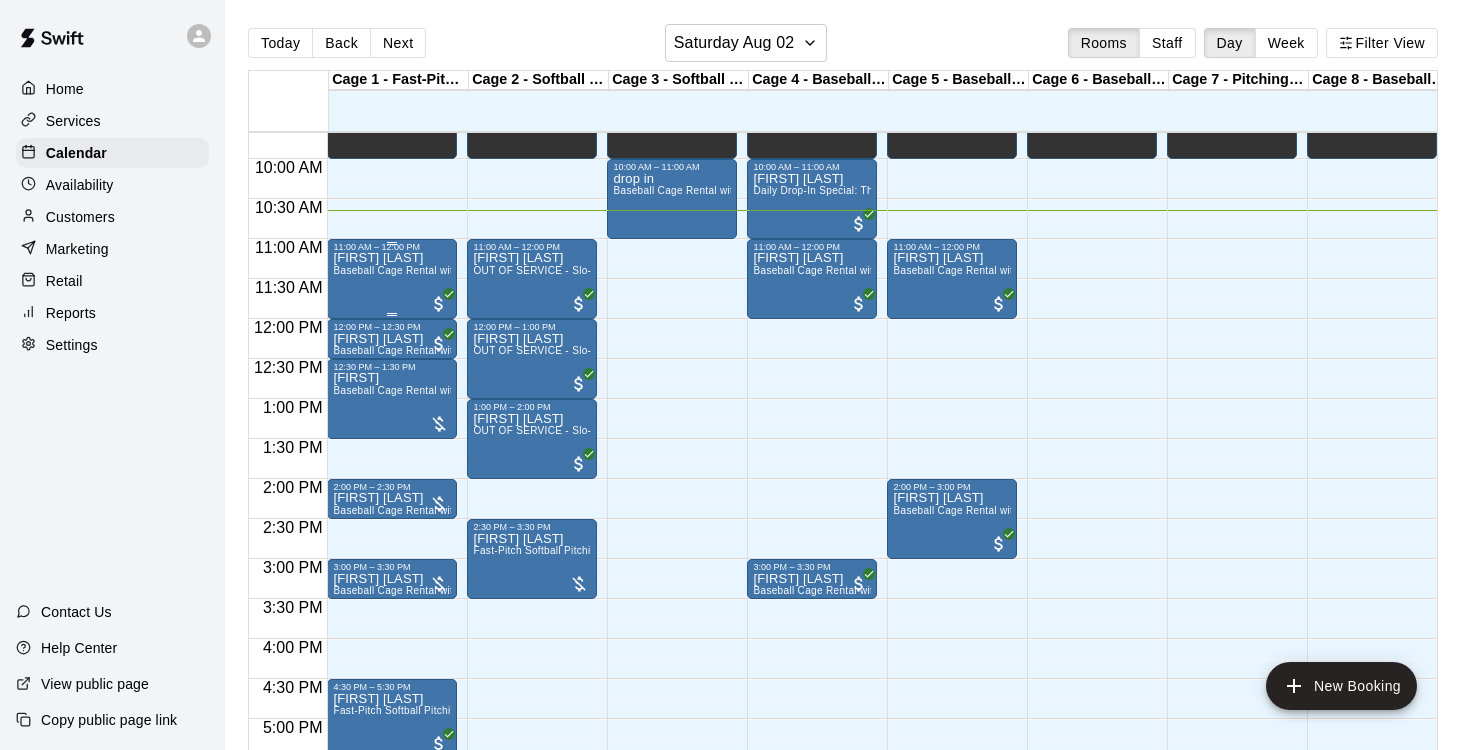 click on "[FIRST] [LAST] [PRODUCT]" at bounding box center (392, 627) 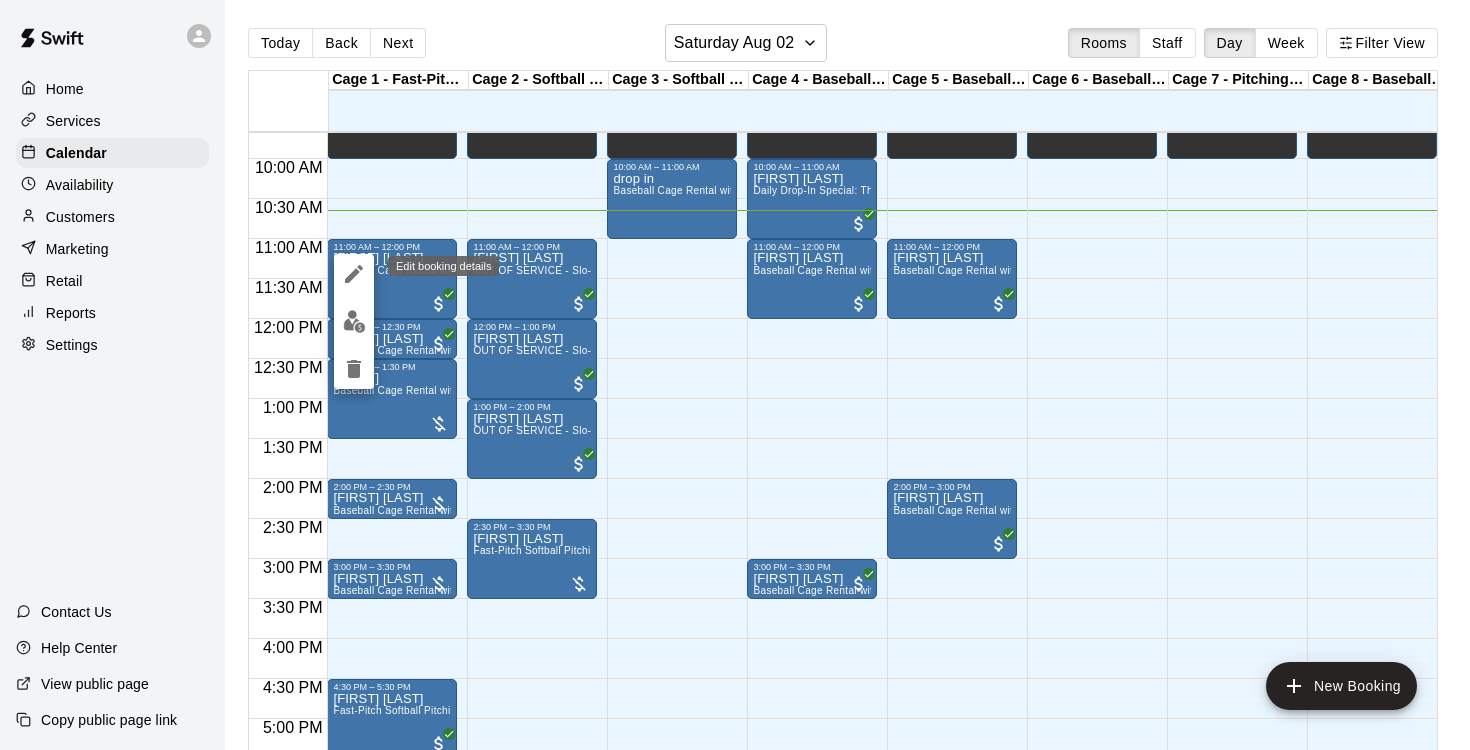 click 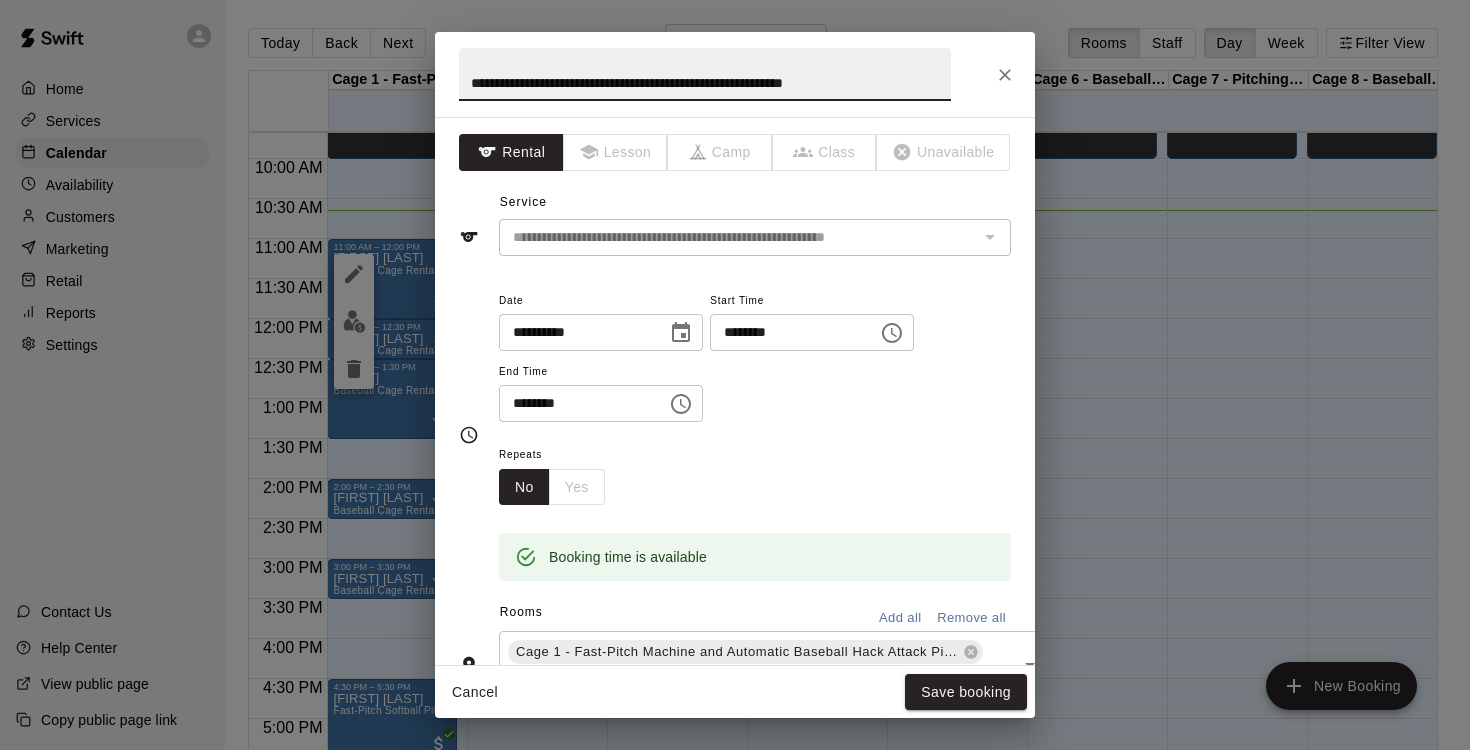 click 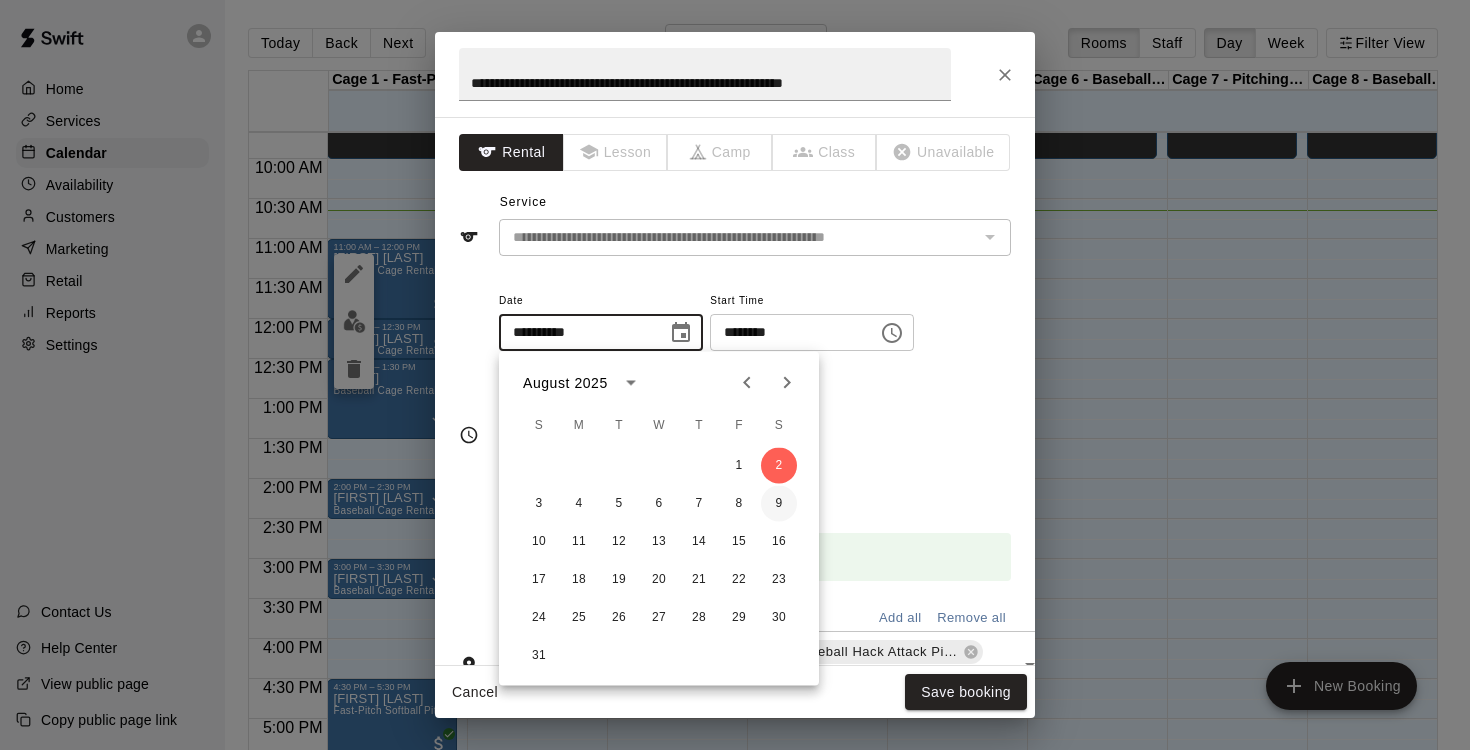 click on "9" at bounding box center (779, 504) 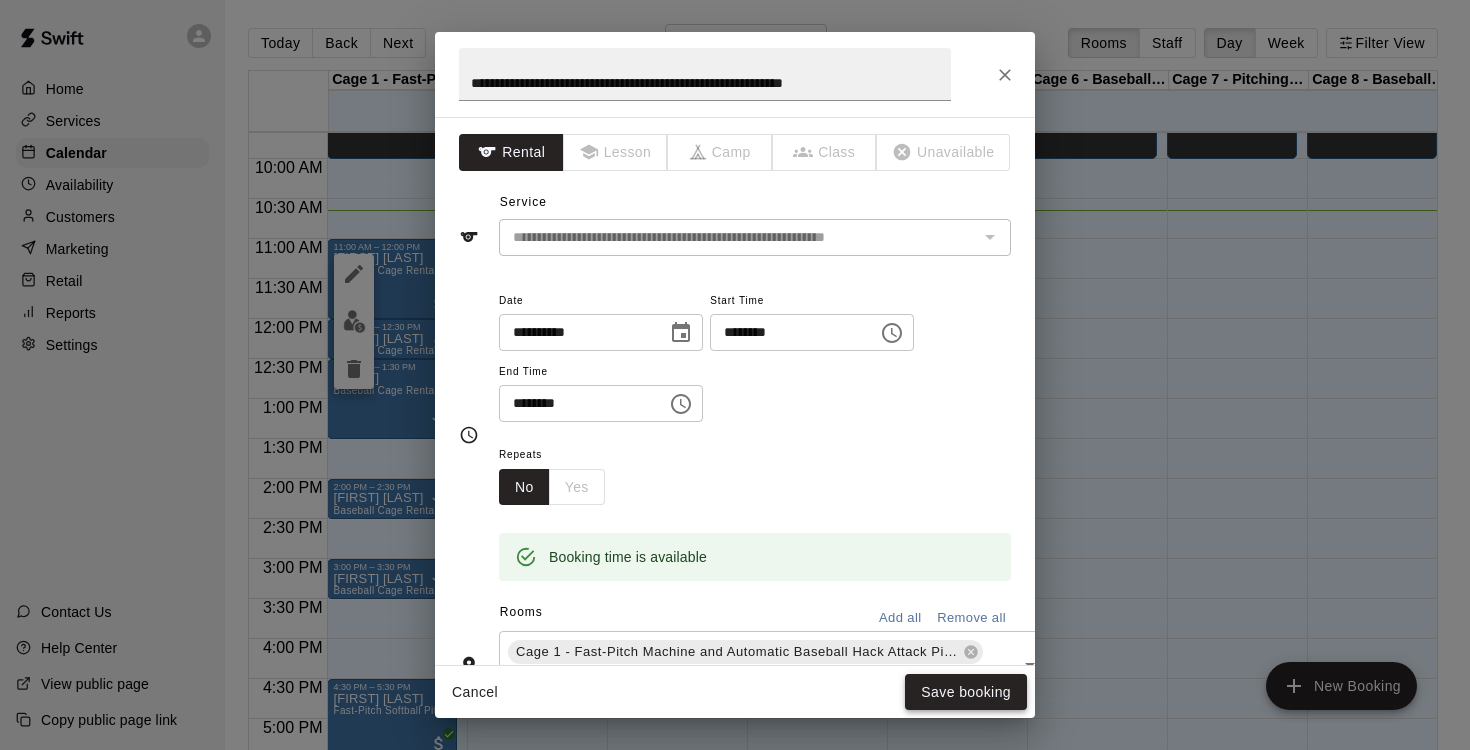 click on "Save booking" at bounding box center (966, 692) 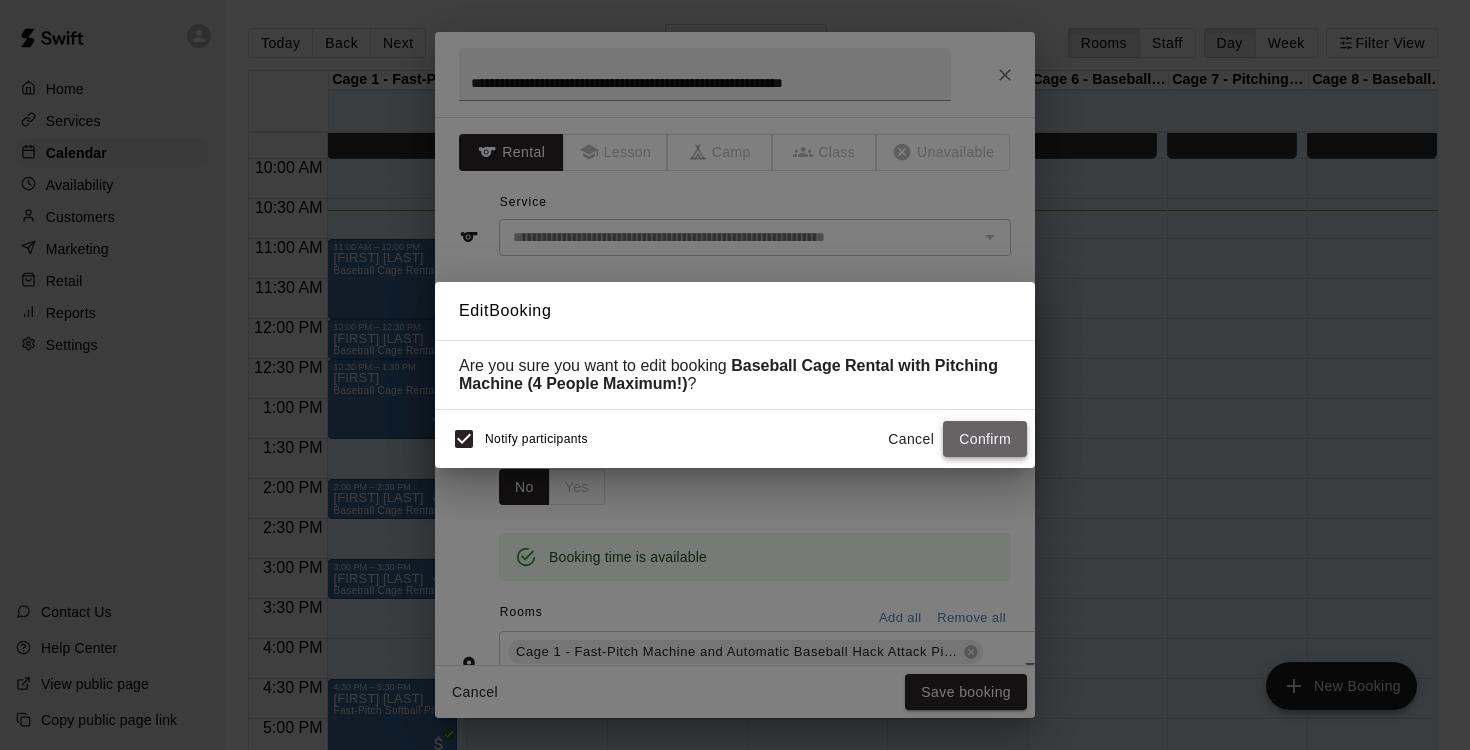 click on "Confirm" at bounding box center (985, 439) 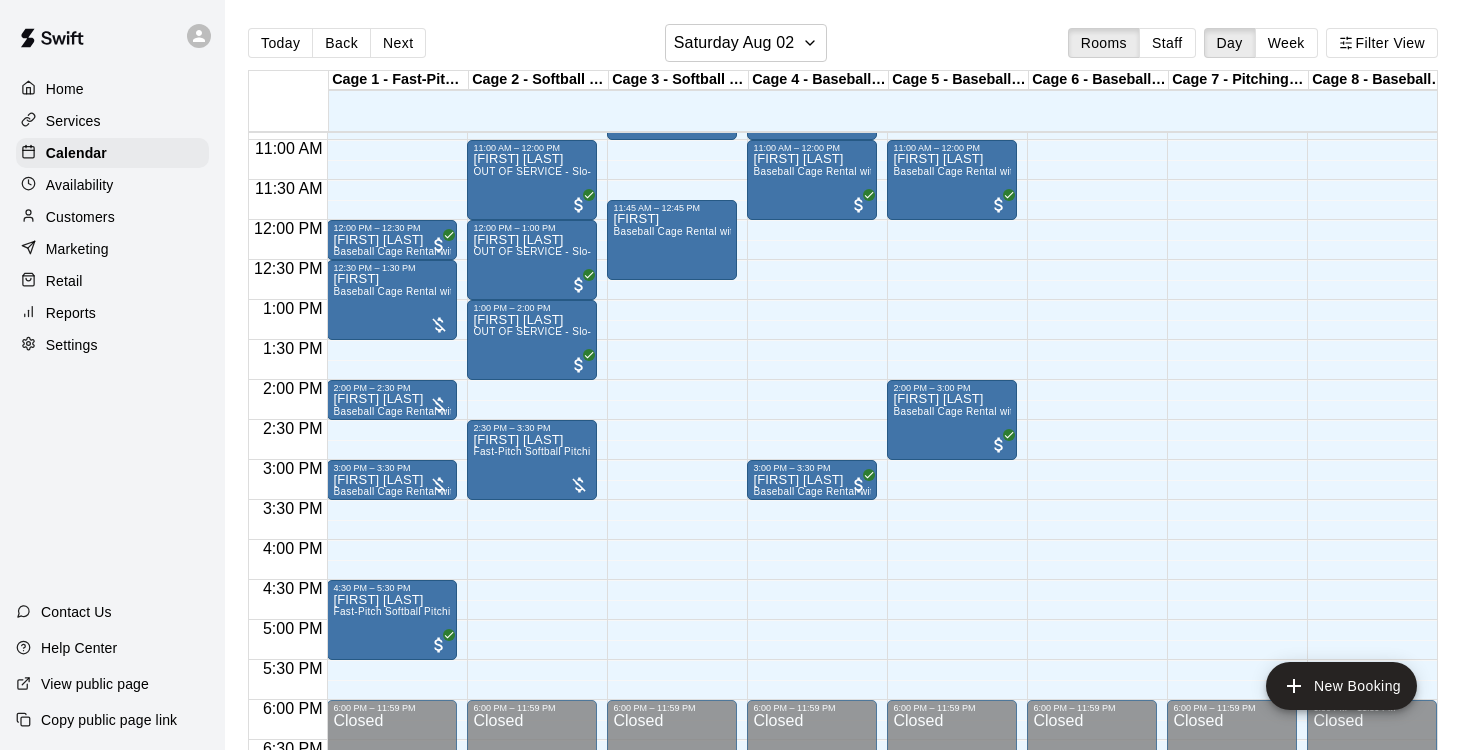 scroll, scrollTop: 875, scrollLeft: 3, axis: both 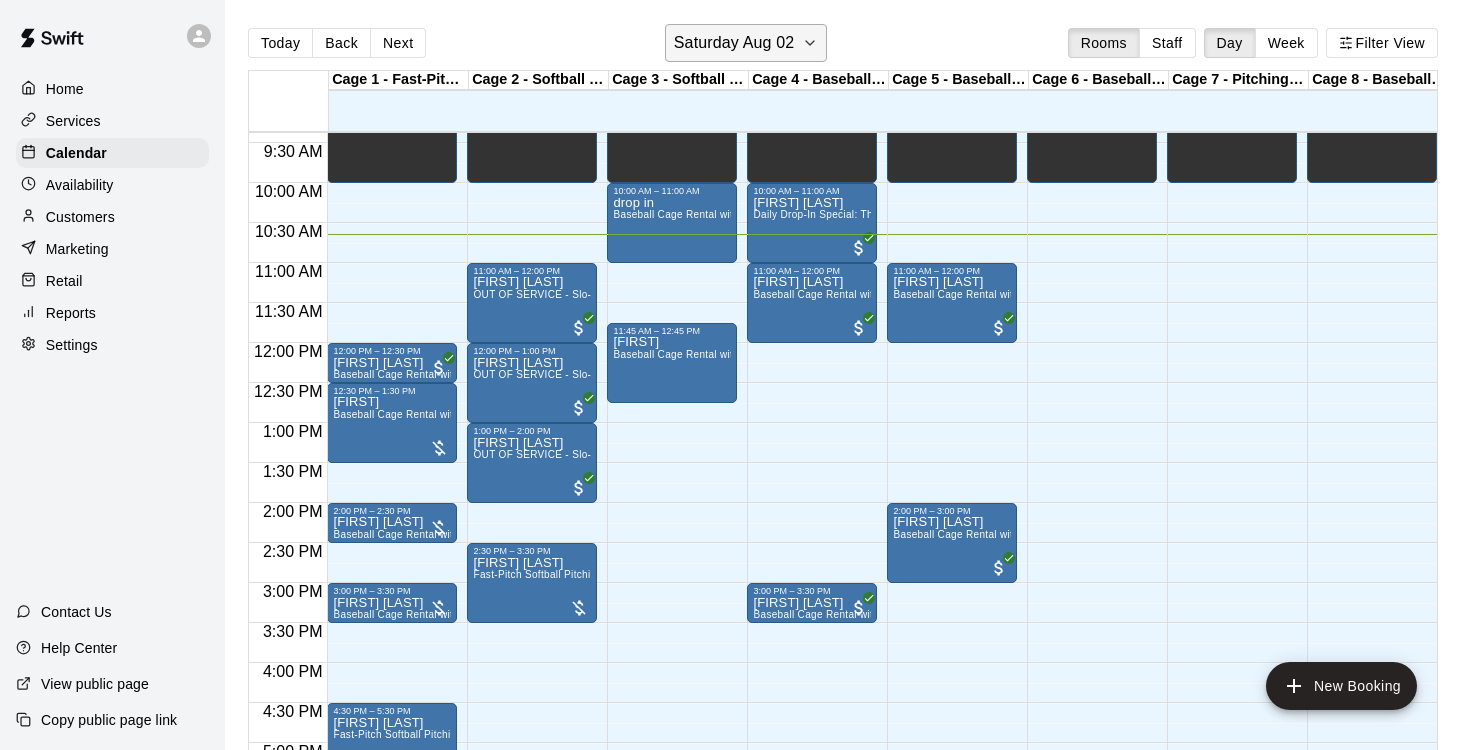 click 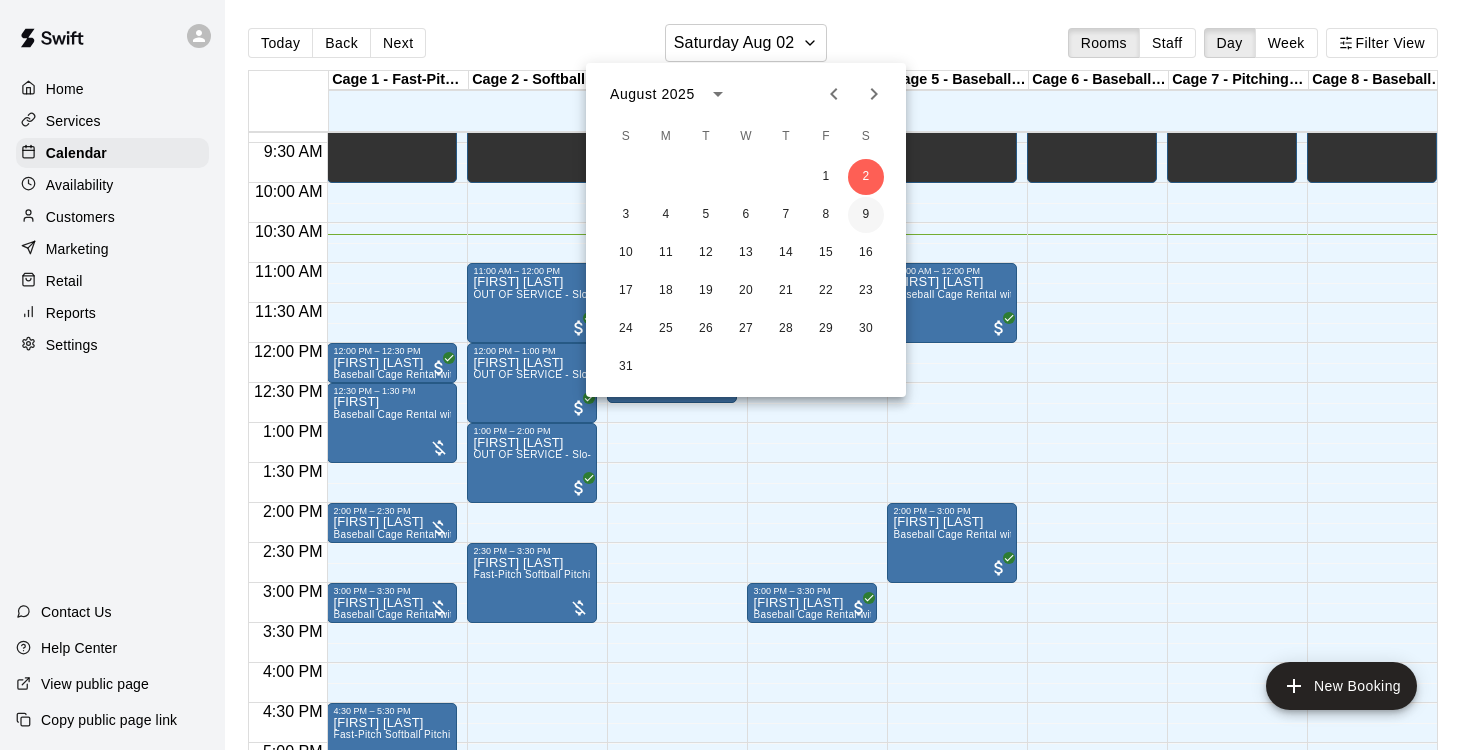 click on "9" at bounding box center (866, 215) 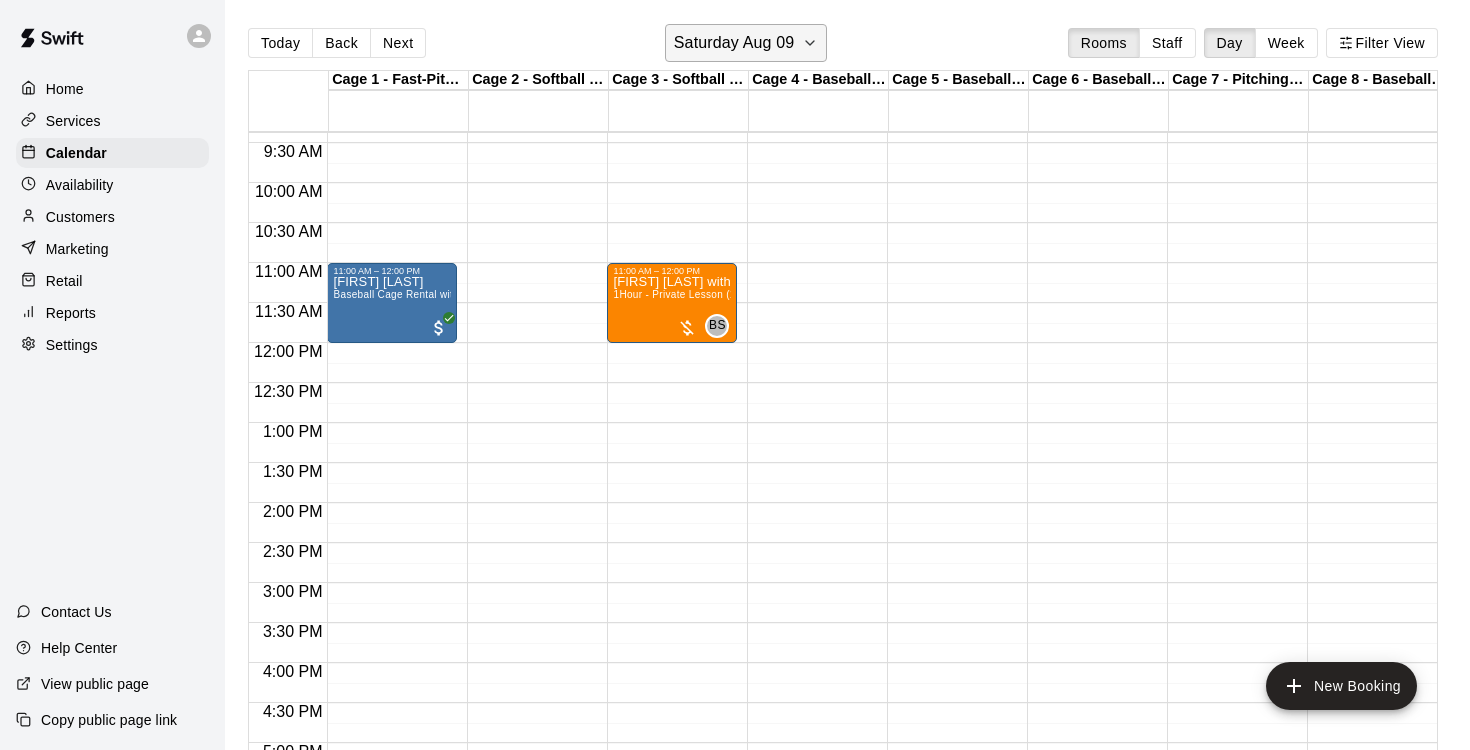 click 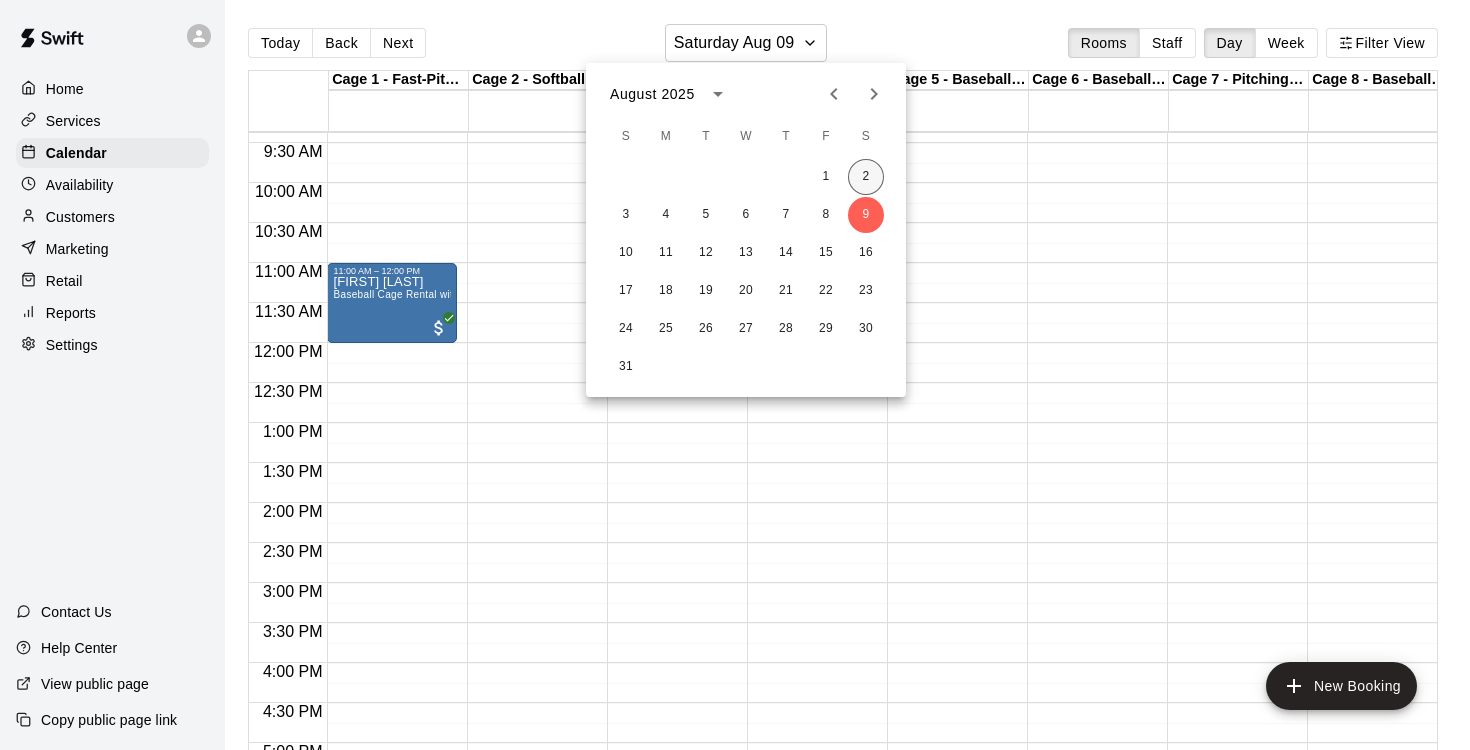 click on "2" at bounding box center (866, 177) 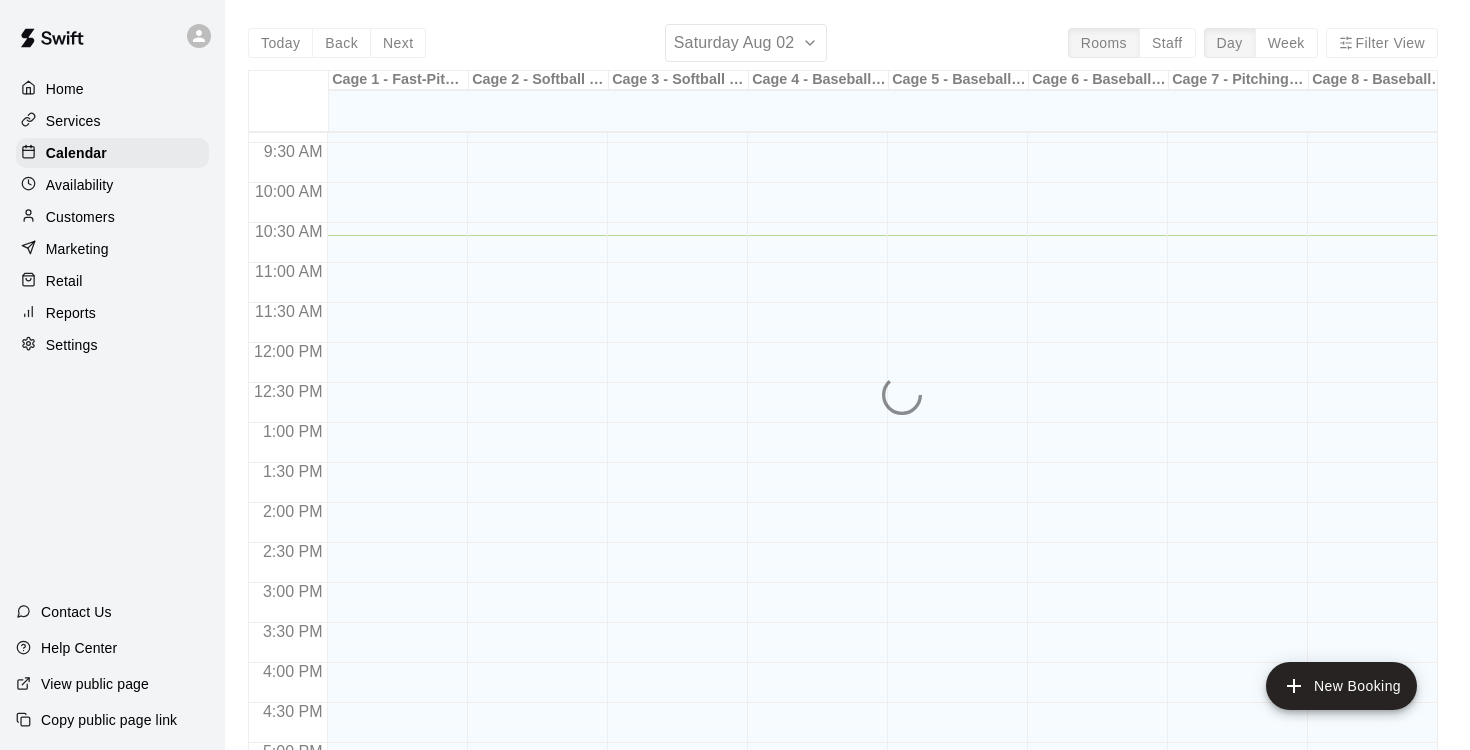 click on "[DATE] [DAY] [MONTH] [YEAR]" at bounding box center [843, 399] 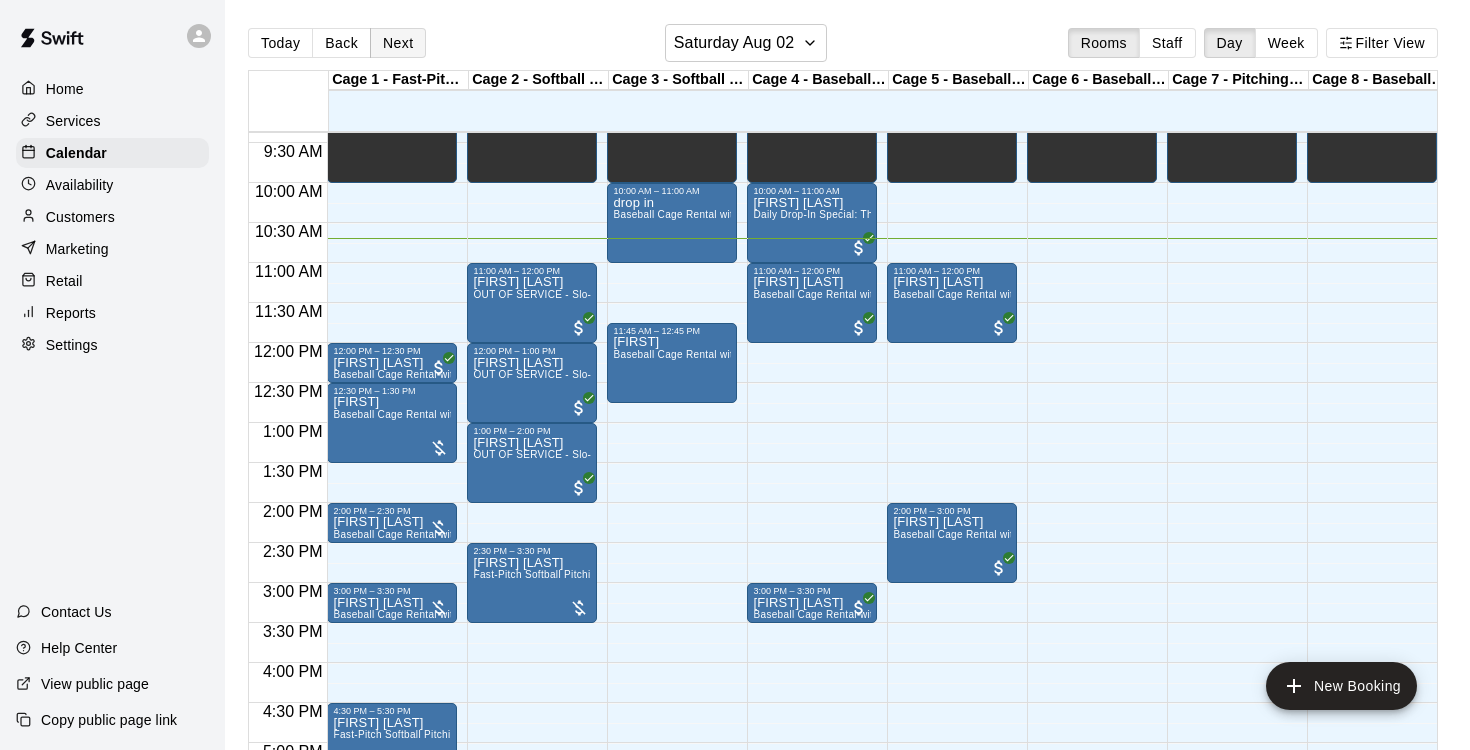 click on "Next" at bounding box center (398, 43) 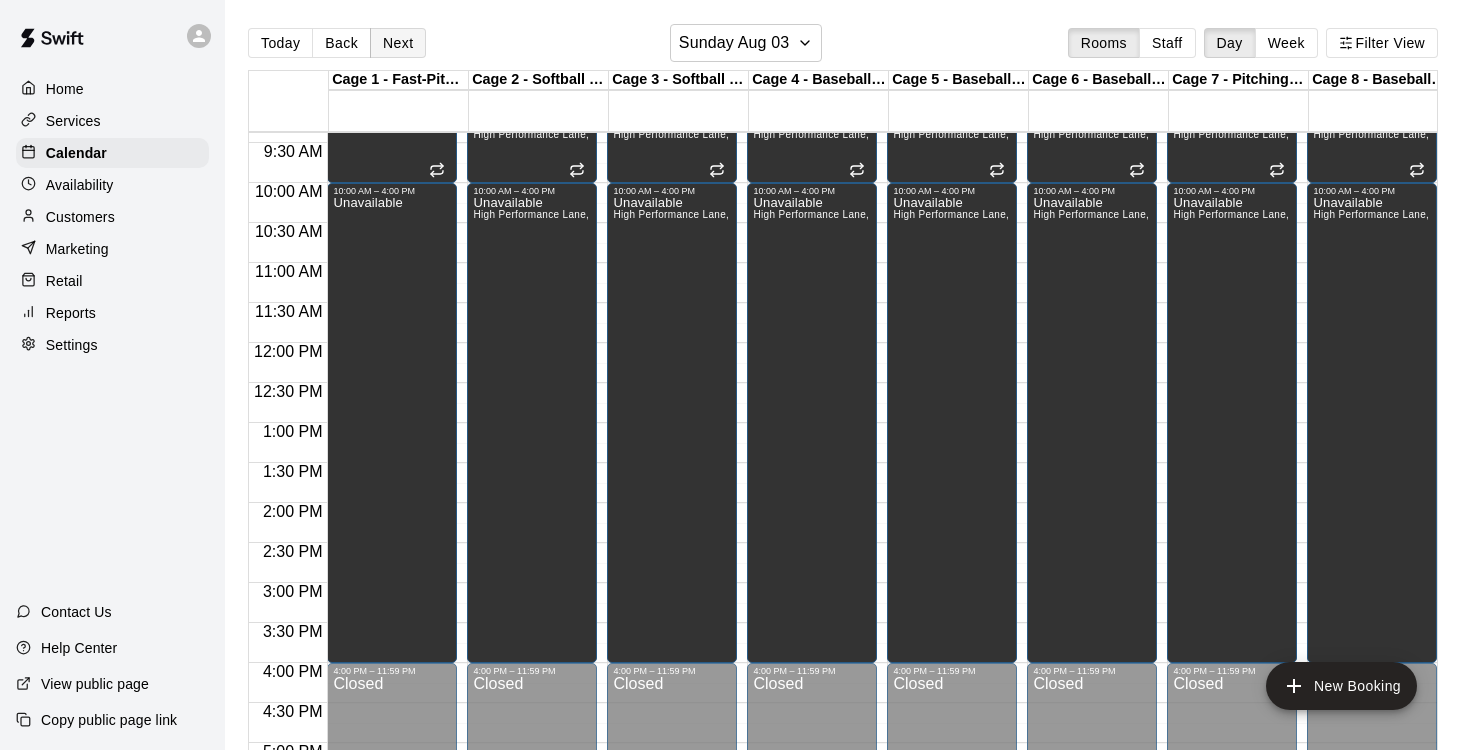 click on "Next" at bounding box center (398, 43) 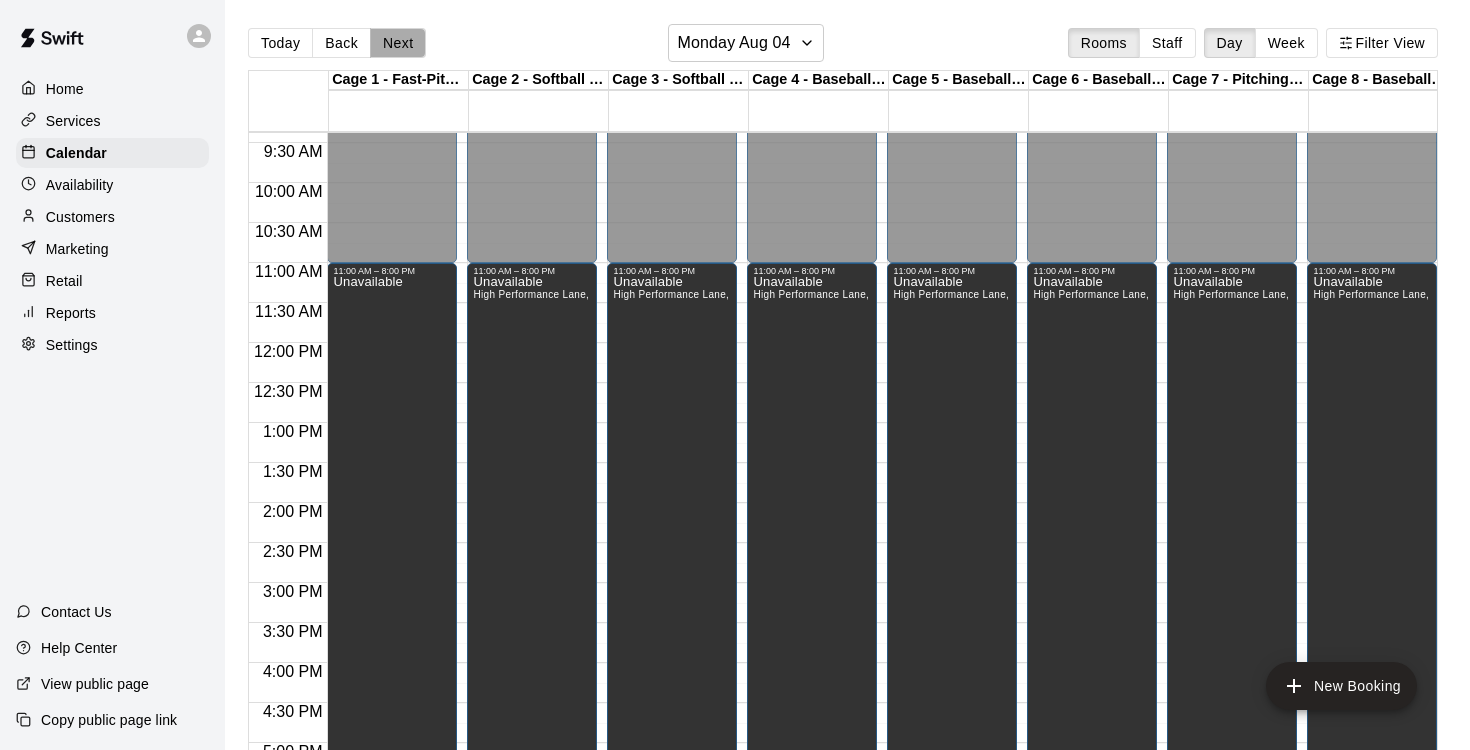click on "Next" at bounding box center [398, 43] 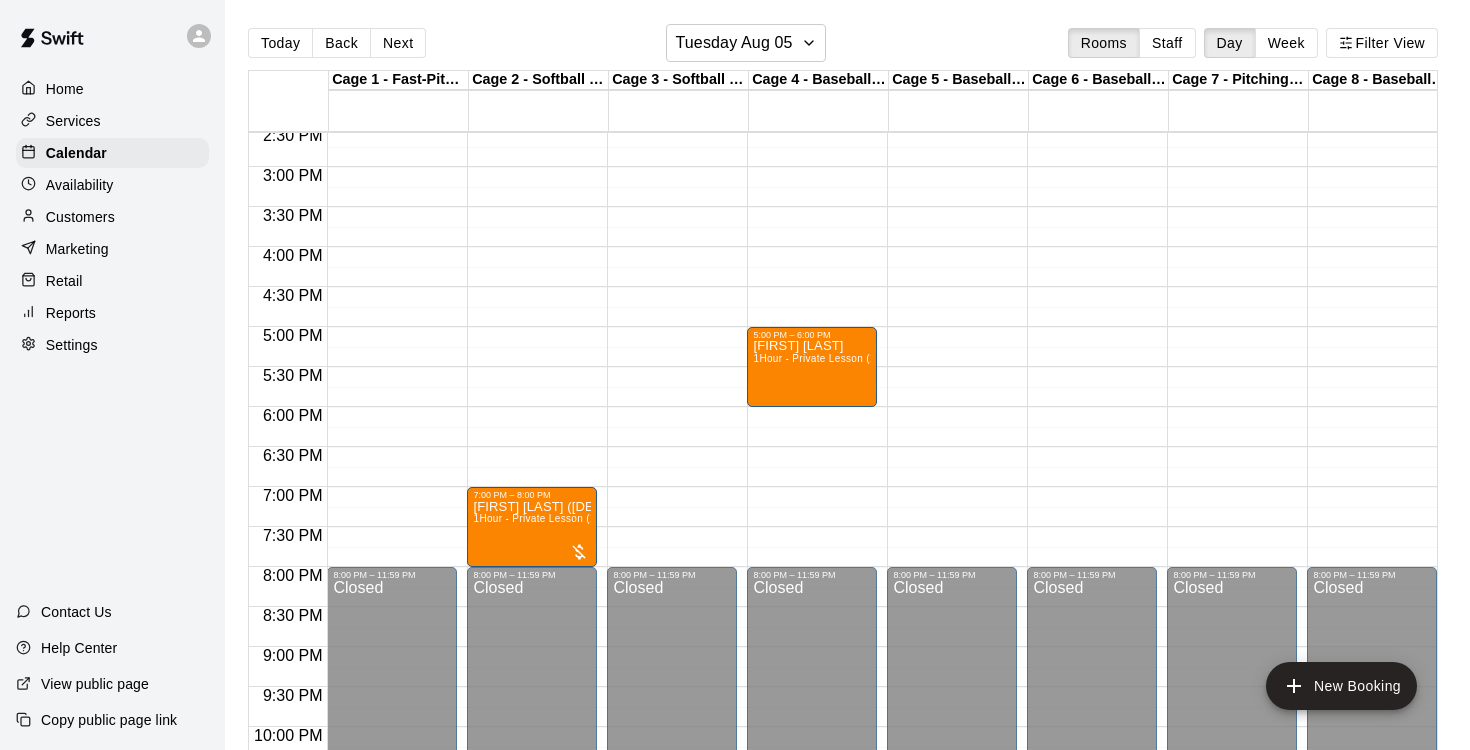 scroll, scrollTop: 930, scrollLeft: 0, axis: vertical 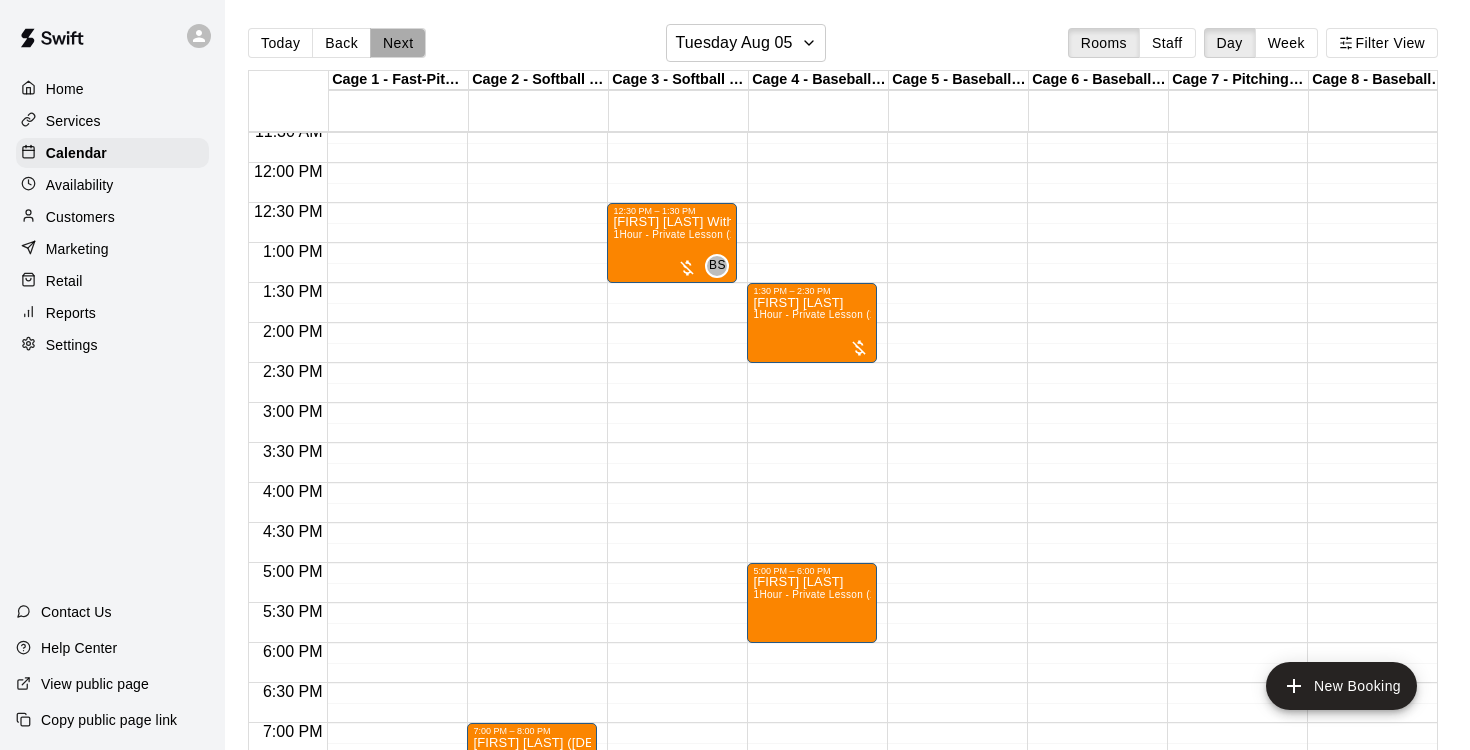 click on "Next" at bounding box center [398, 43] 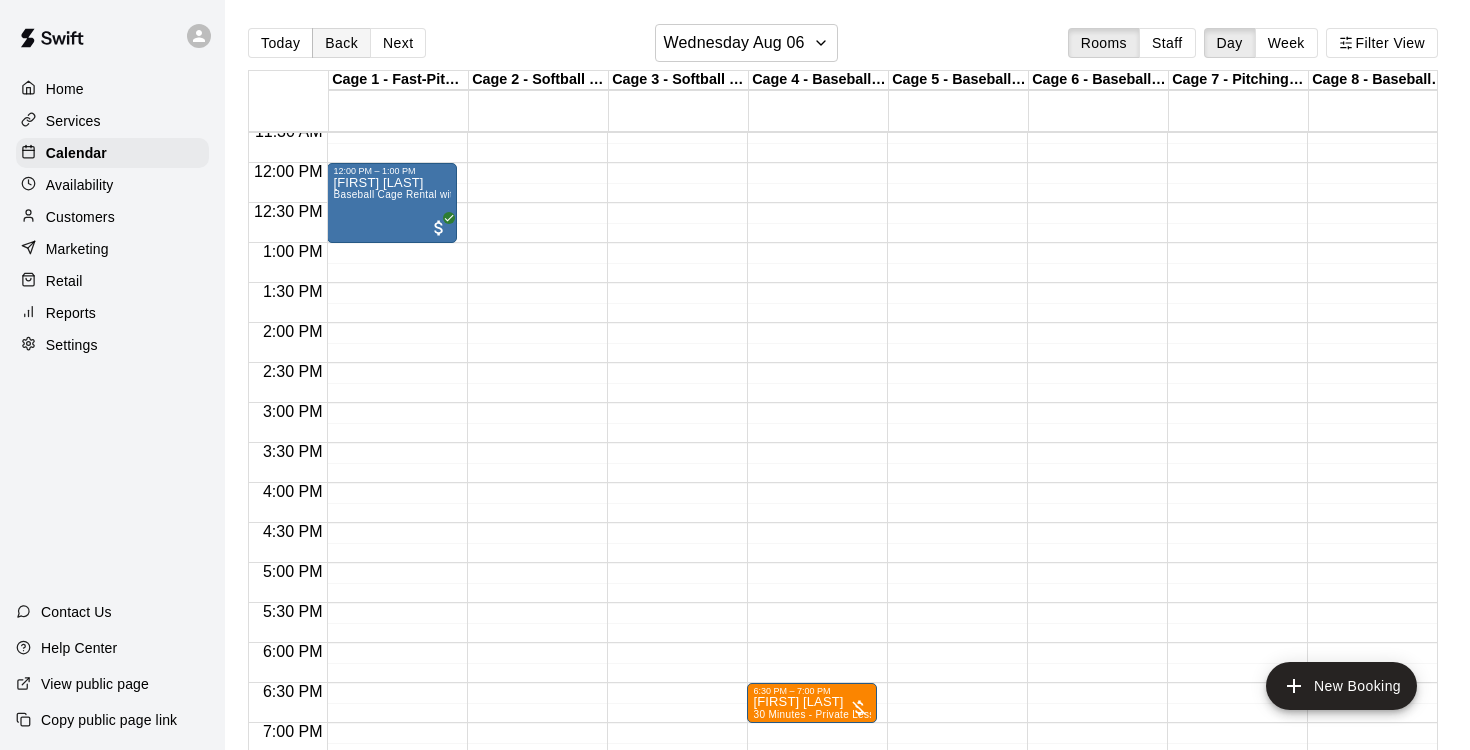 click on "Back" at bounding box center [341, 43] 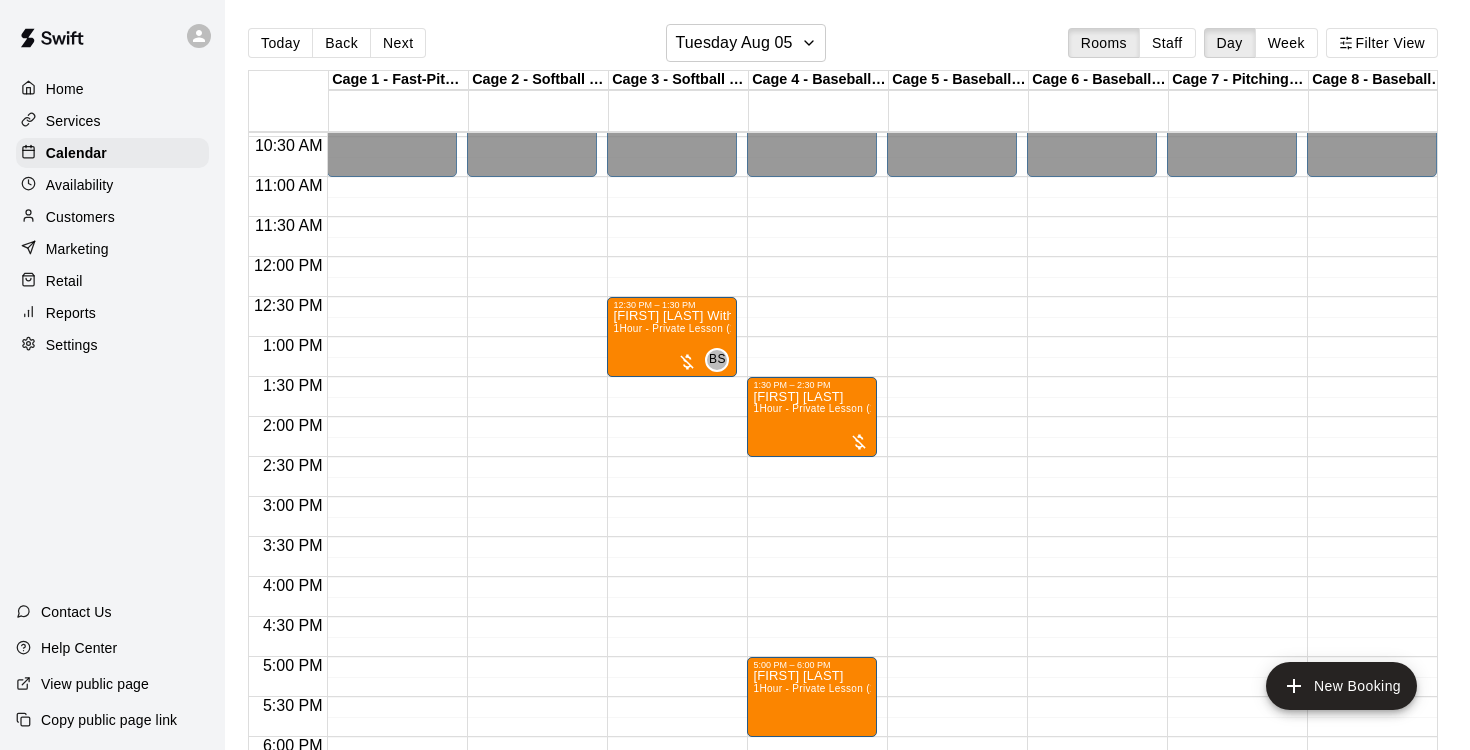 scroll, scrollTop: 836, scrollLeft: 1, axis: both 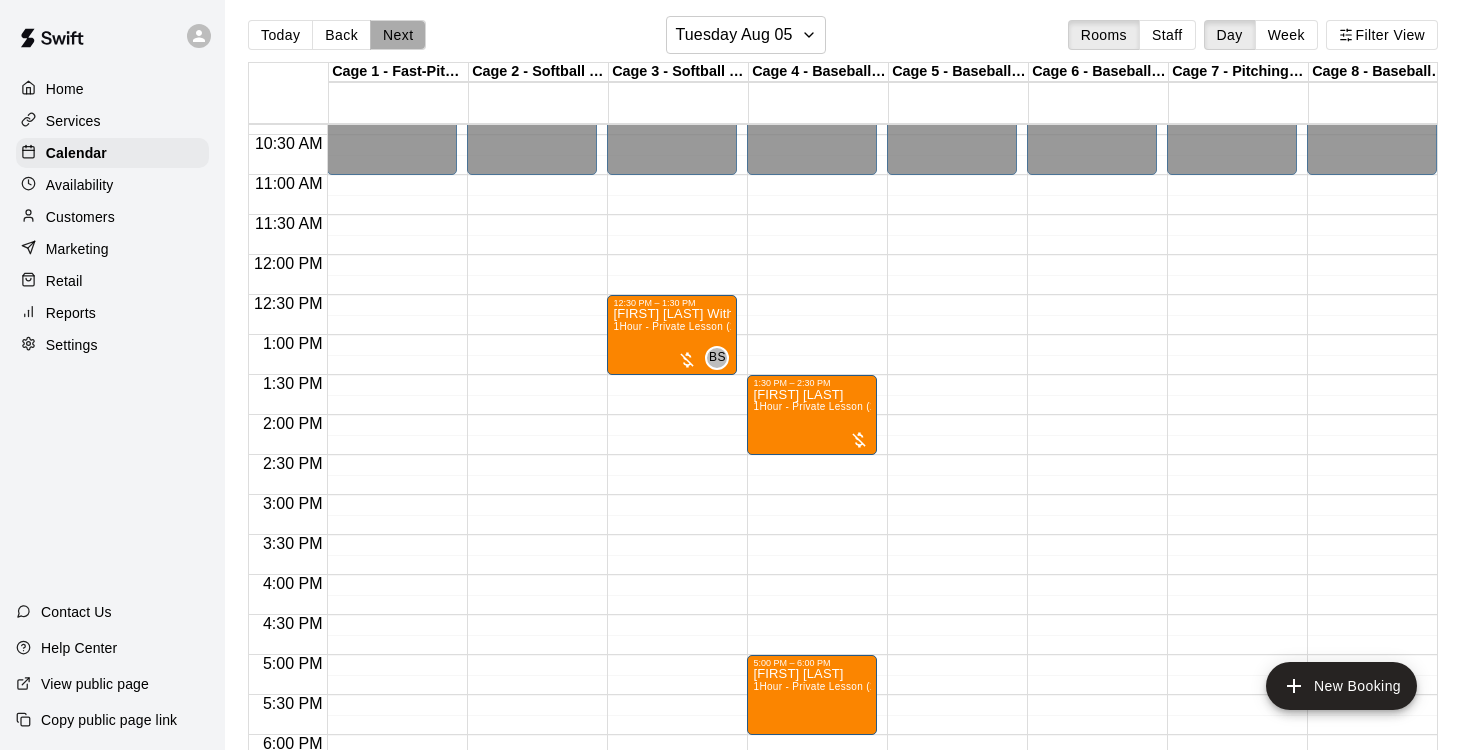 click on "Next" at bounding box center [398, 35] 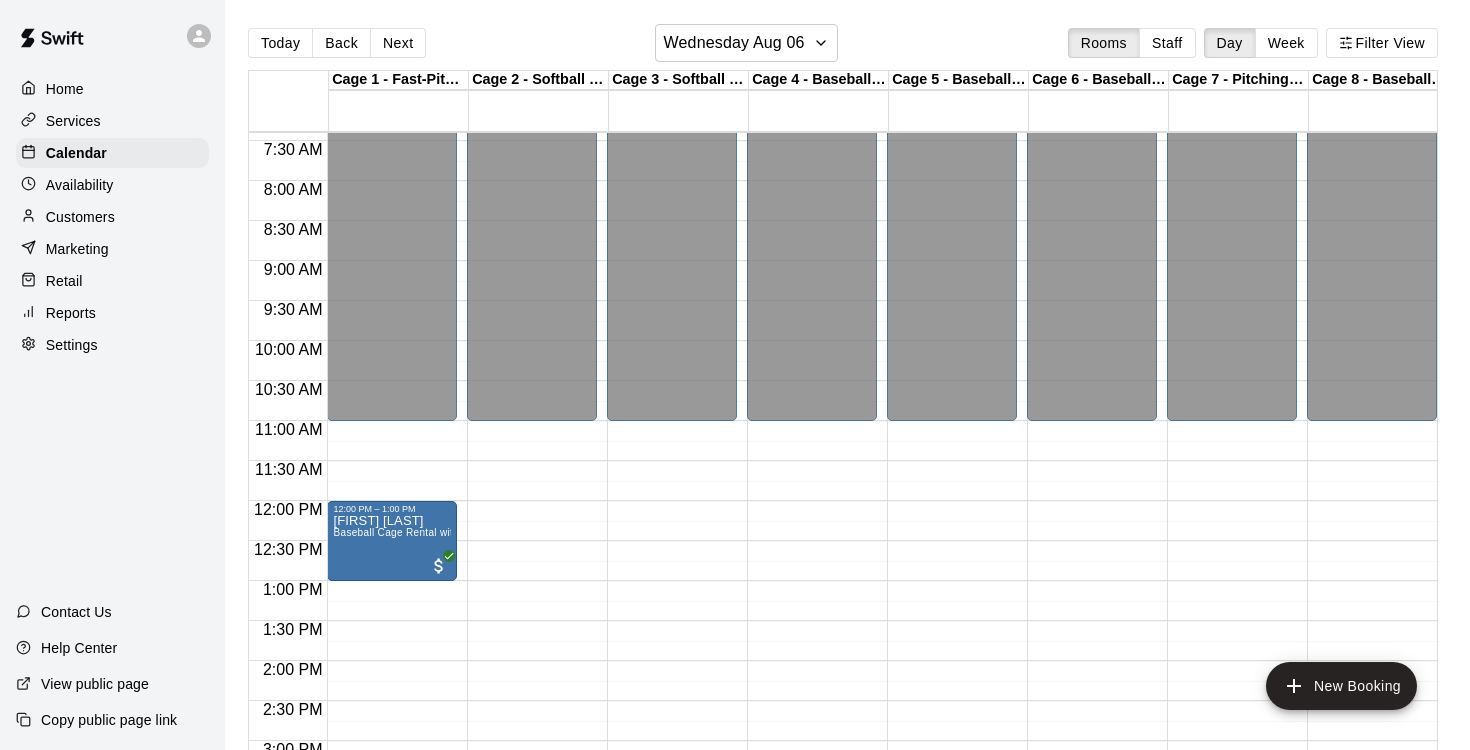 scroll, scrollTop: 551, scrollLeft: 0, axis: vertical 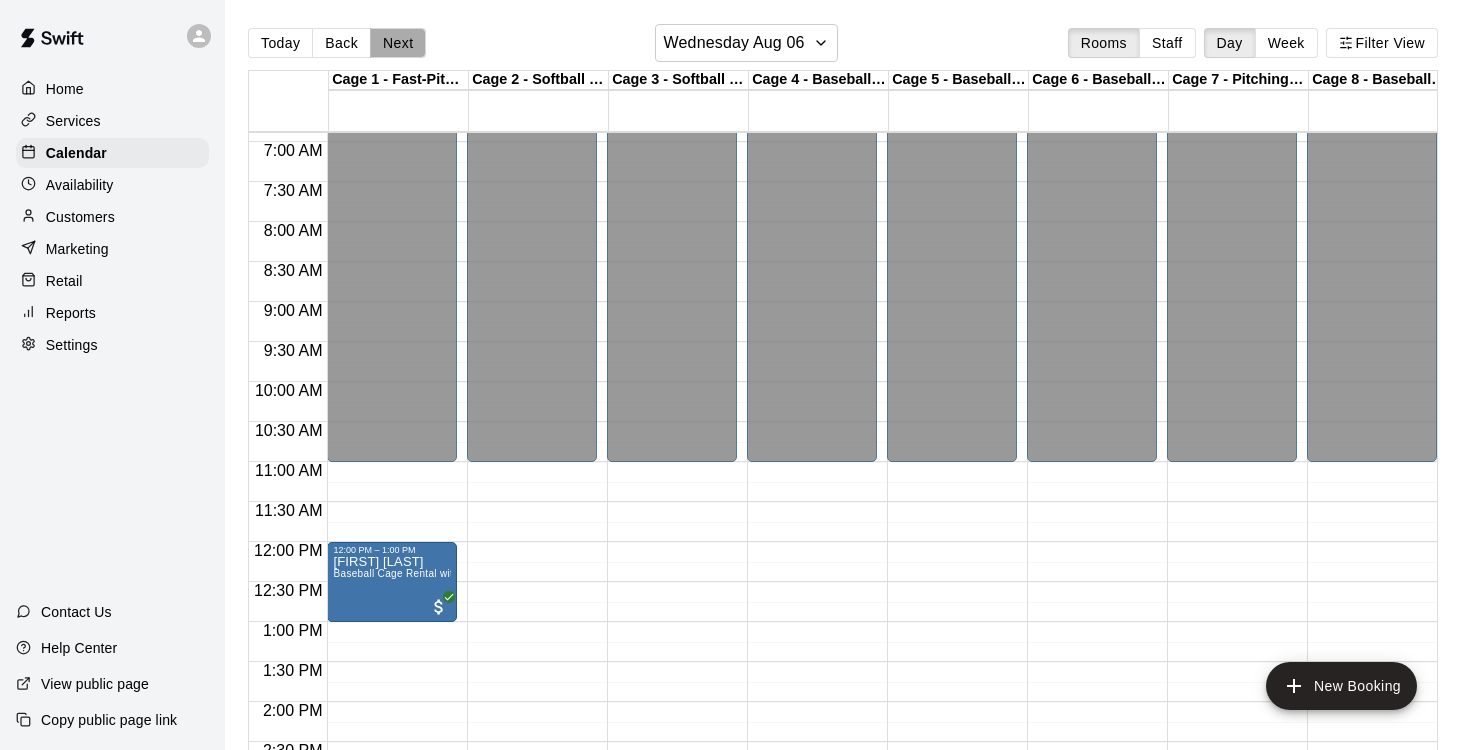 click on "Next" at bounding box center [398, 43] 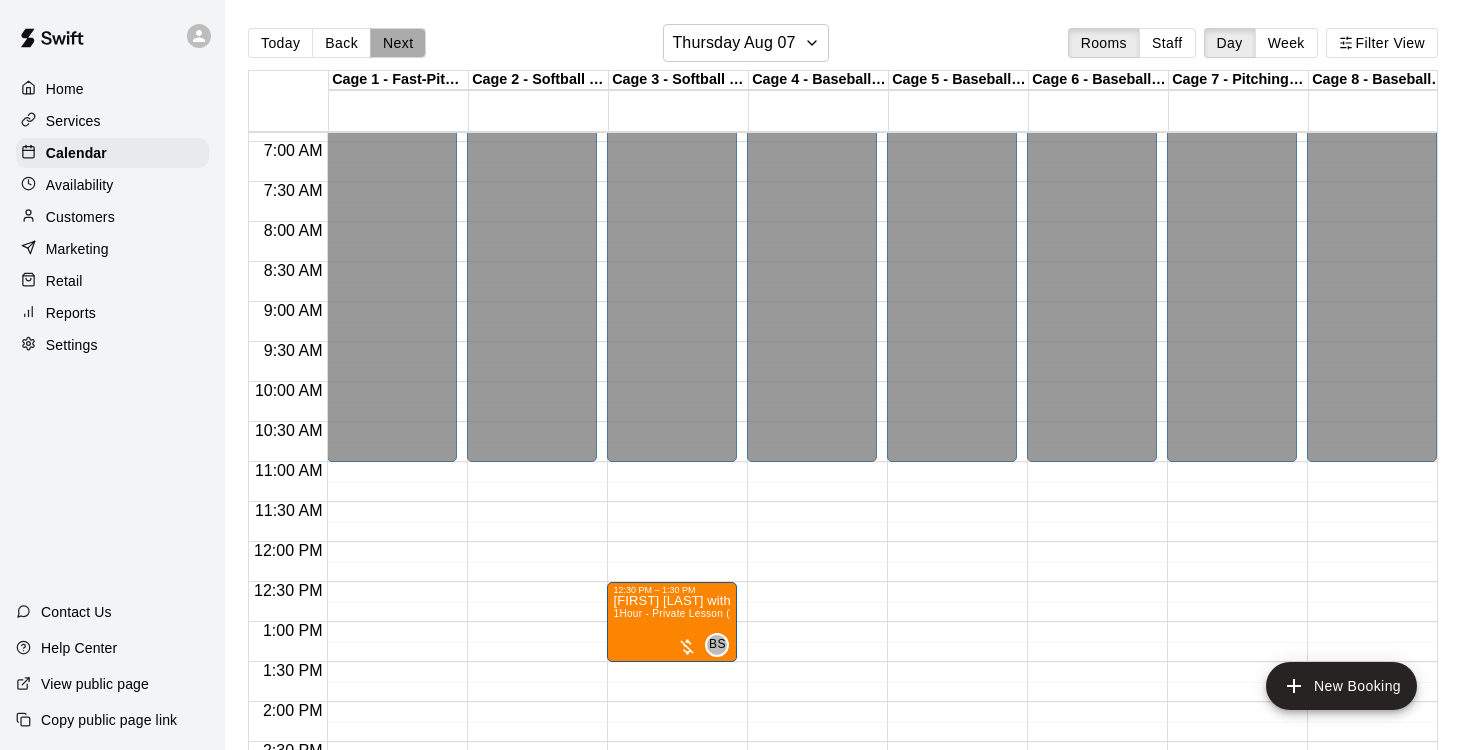 click on "Next" at bounding box center (398, 43) 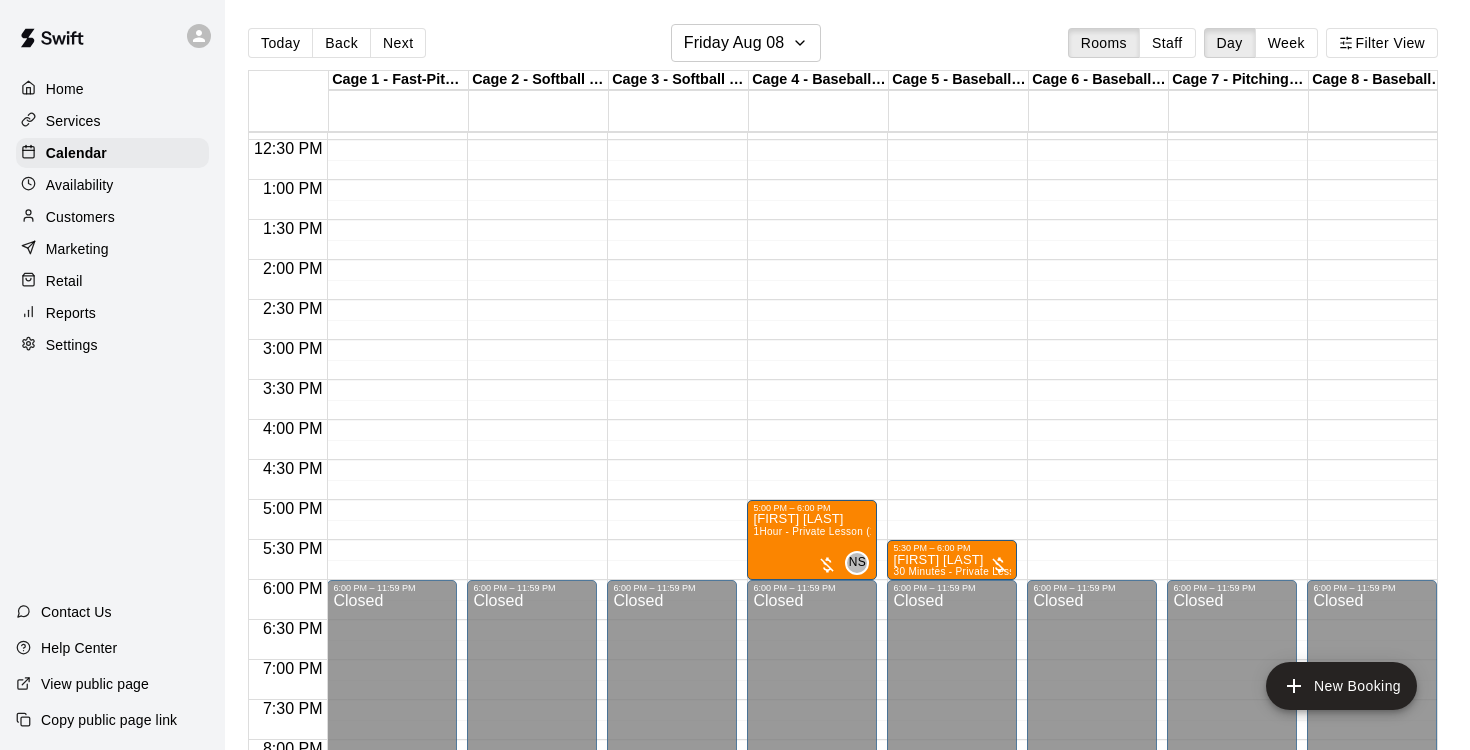 scroll, scrollTop: 860, scrollLeft: 0, axis: vertical 